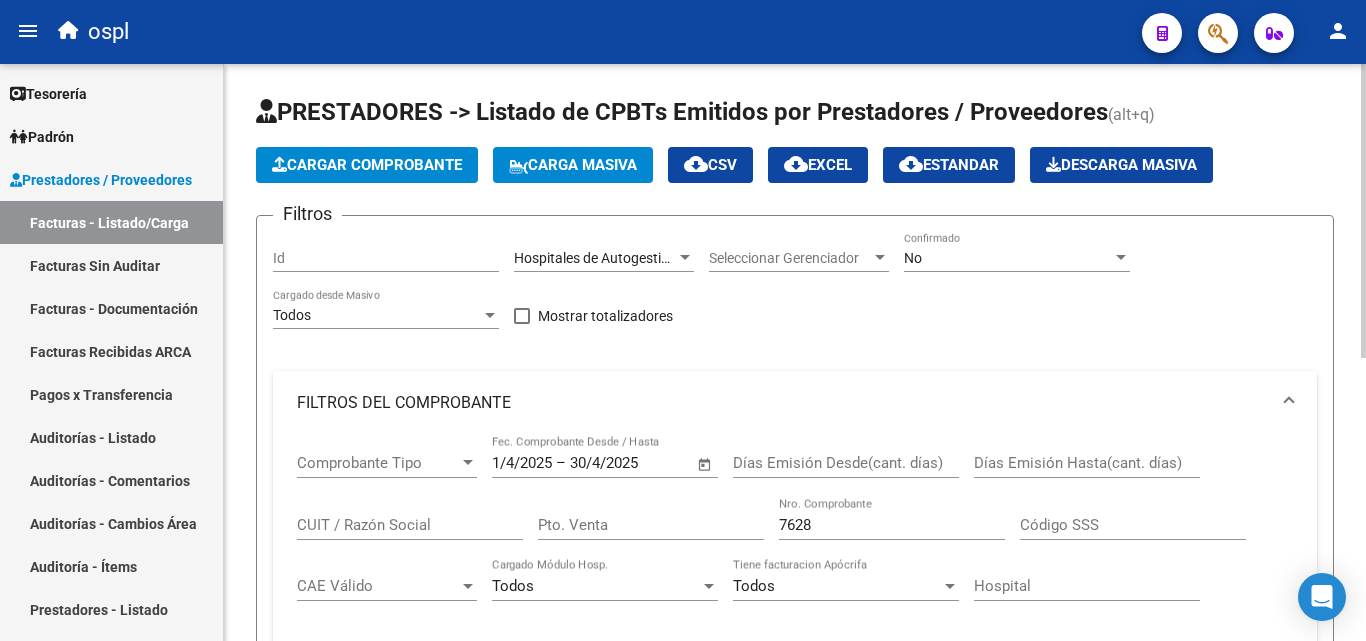 scroll, scrollTop: 0, scrollLeft: 0, axis: both 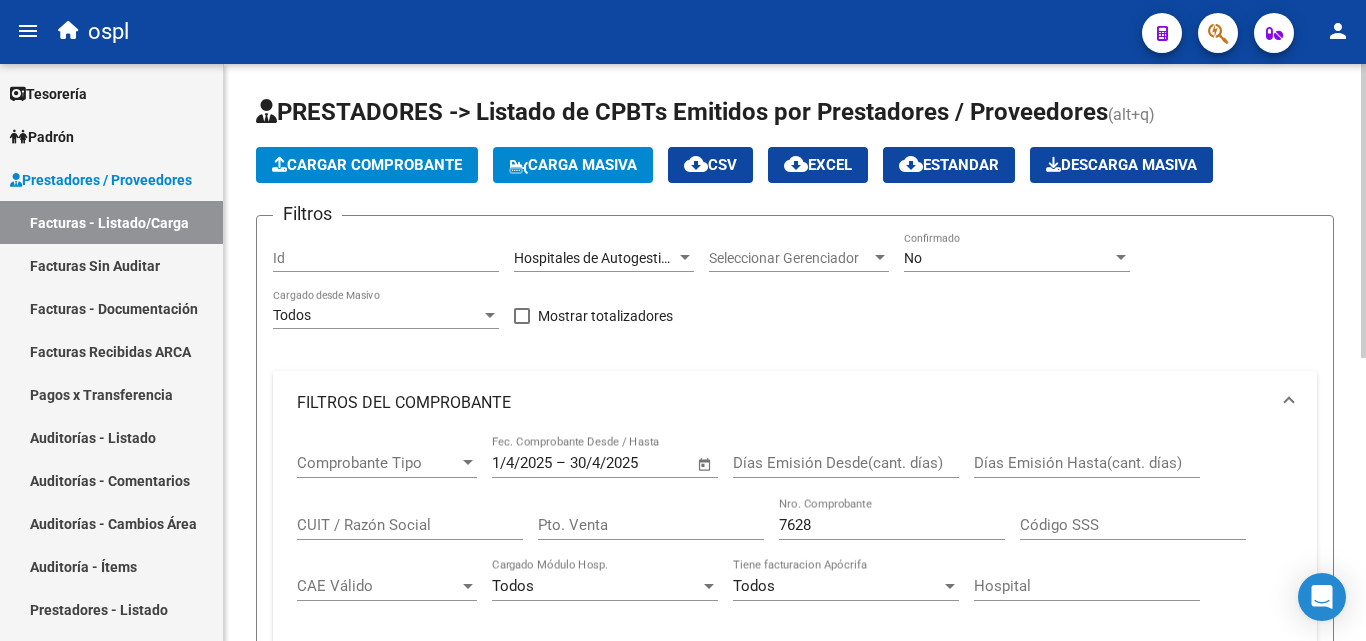 click 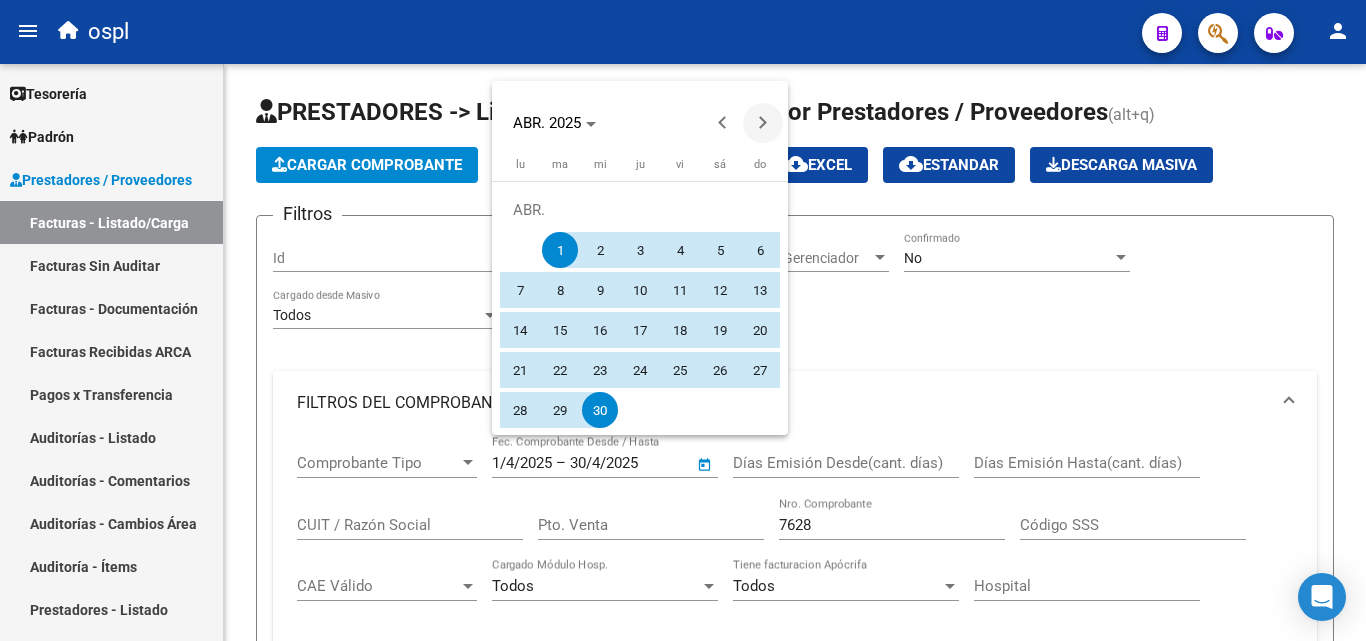 click at bounding box center (763, 123) 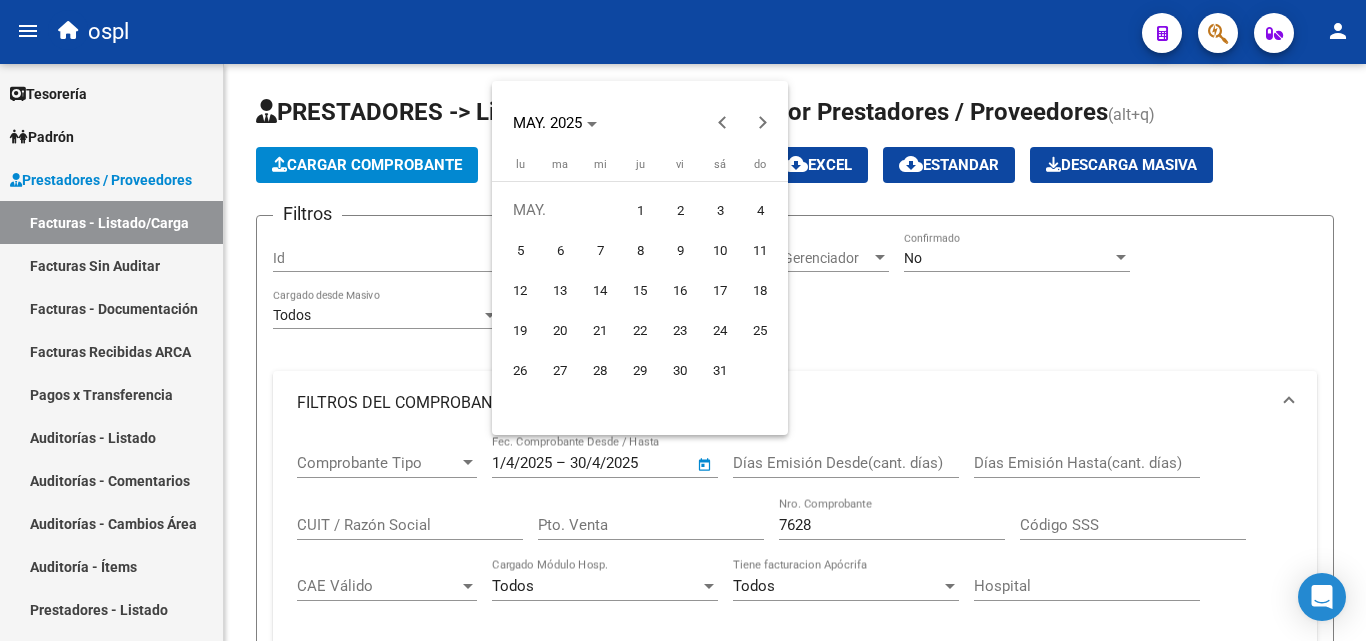 click on "1" at bounding box center (640, 210) 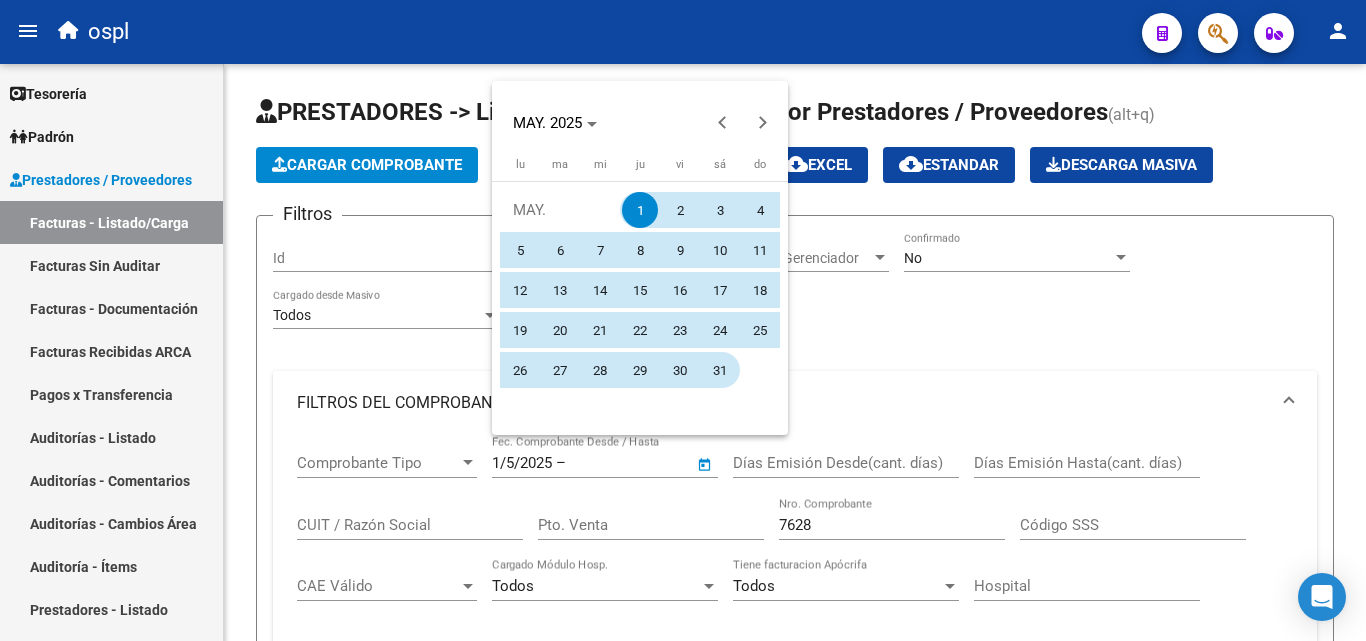 click on "31" at bounding box center [720, 370] 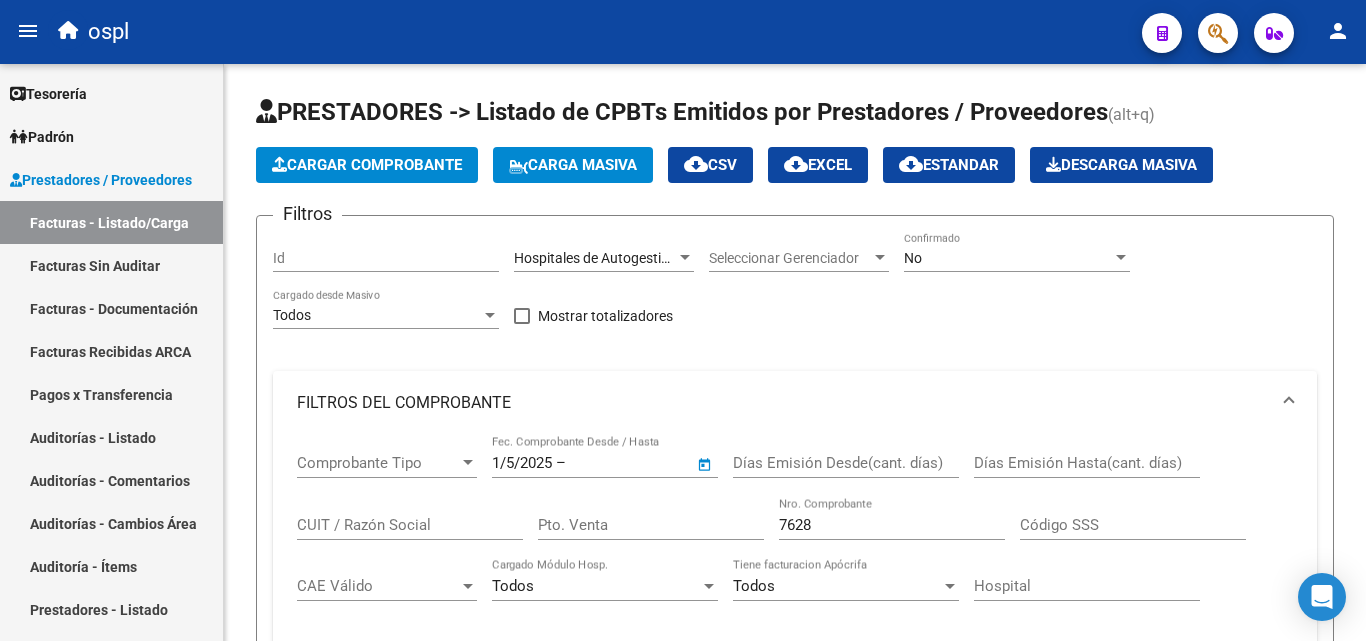type on "31/5/2025" 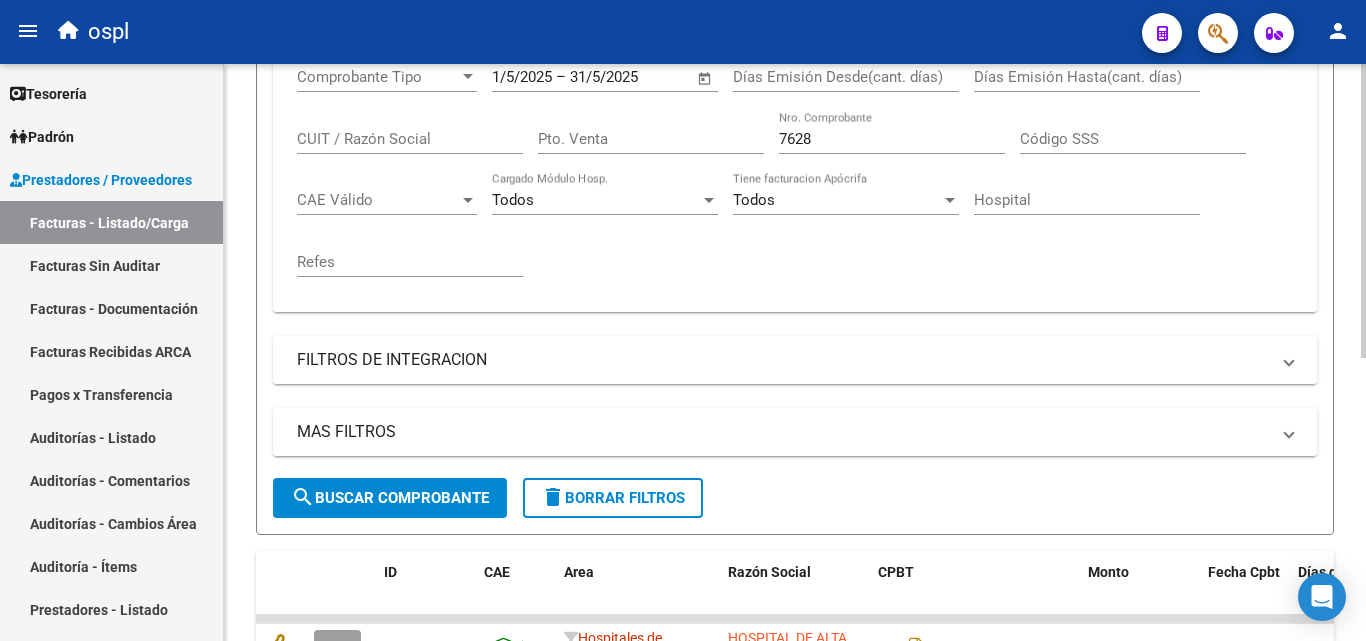 scroll, scrollTop: 400, scrollLeft: 0, axis: vertical 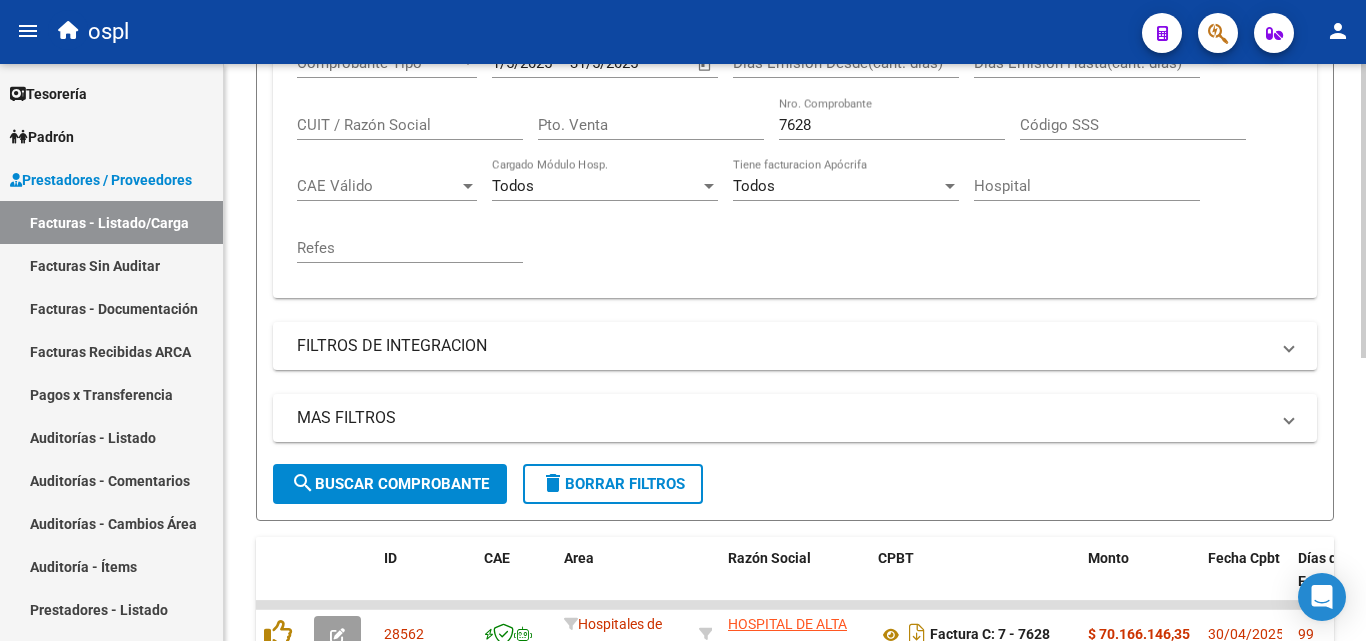 click on "search  Buscar Comprobante" 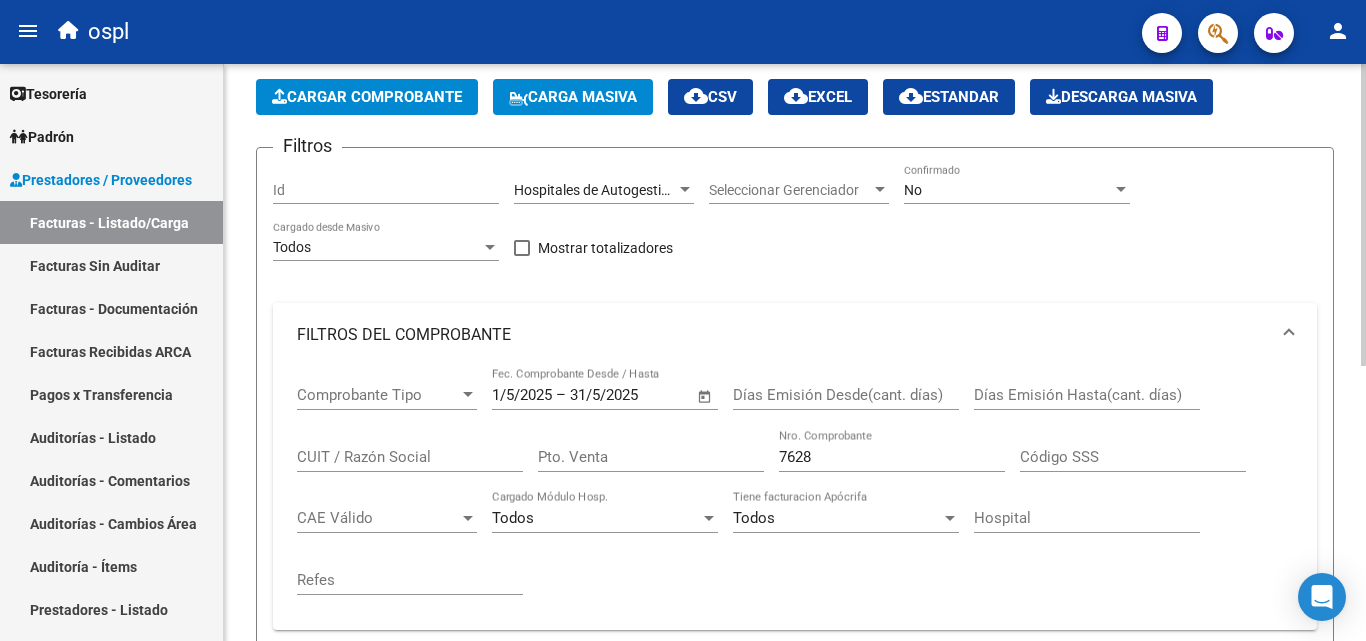 scroll, scrollTop: 100, scrollLeft: 0, axis: vertical 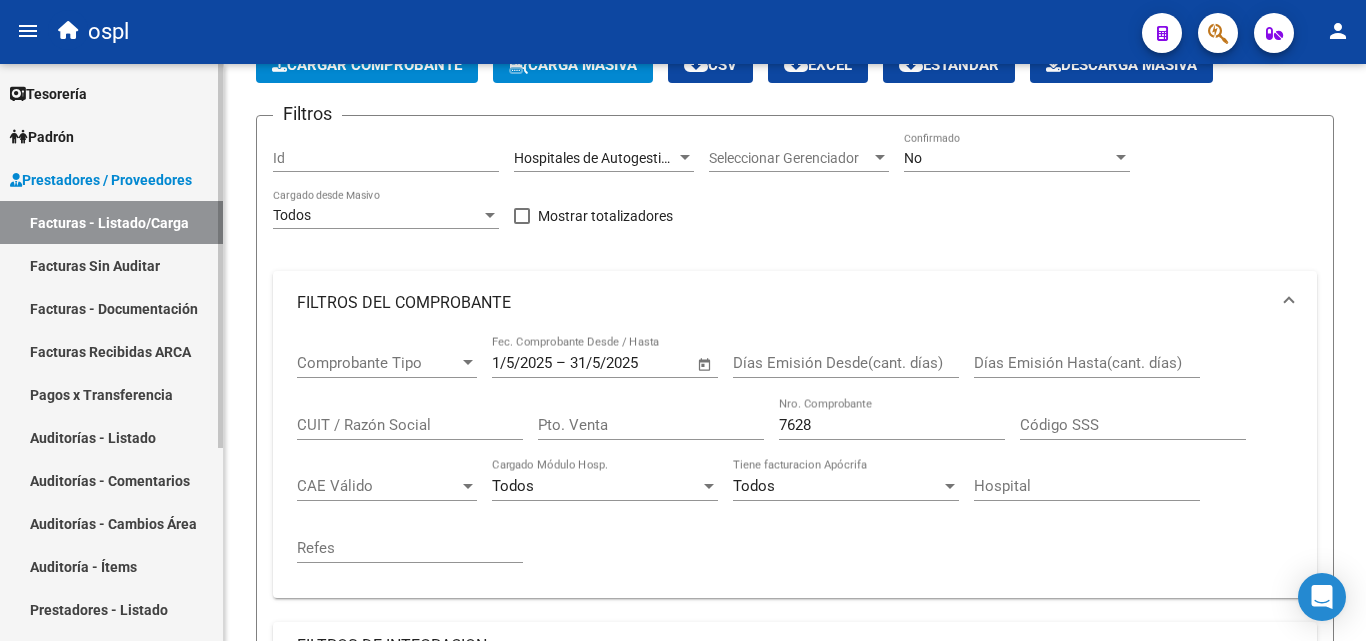 click on "Facturas Sin Auditar" at bounding box center (111, 265) 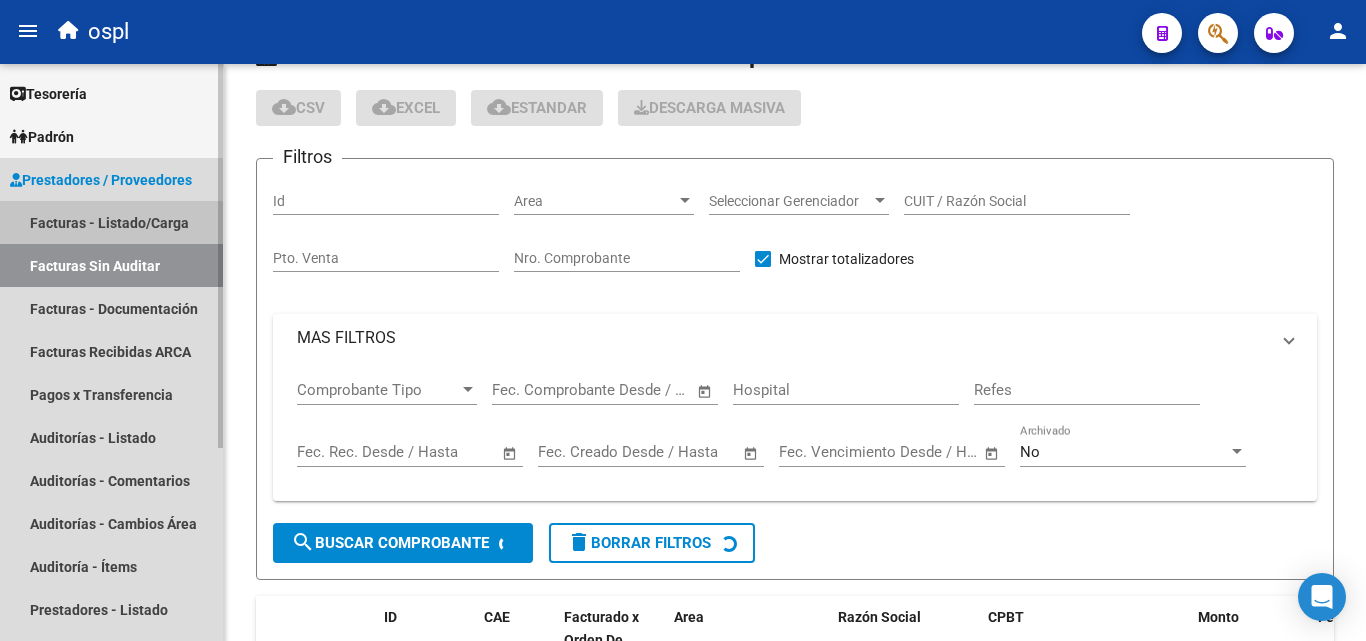 click on "Facturas - Listado/Carga" at bounding box center (111, 222) 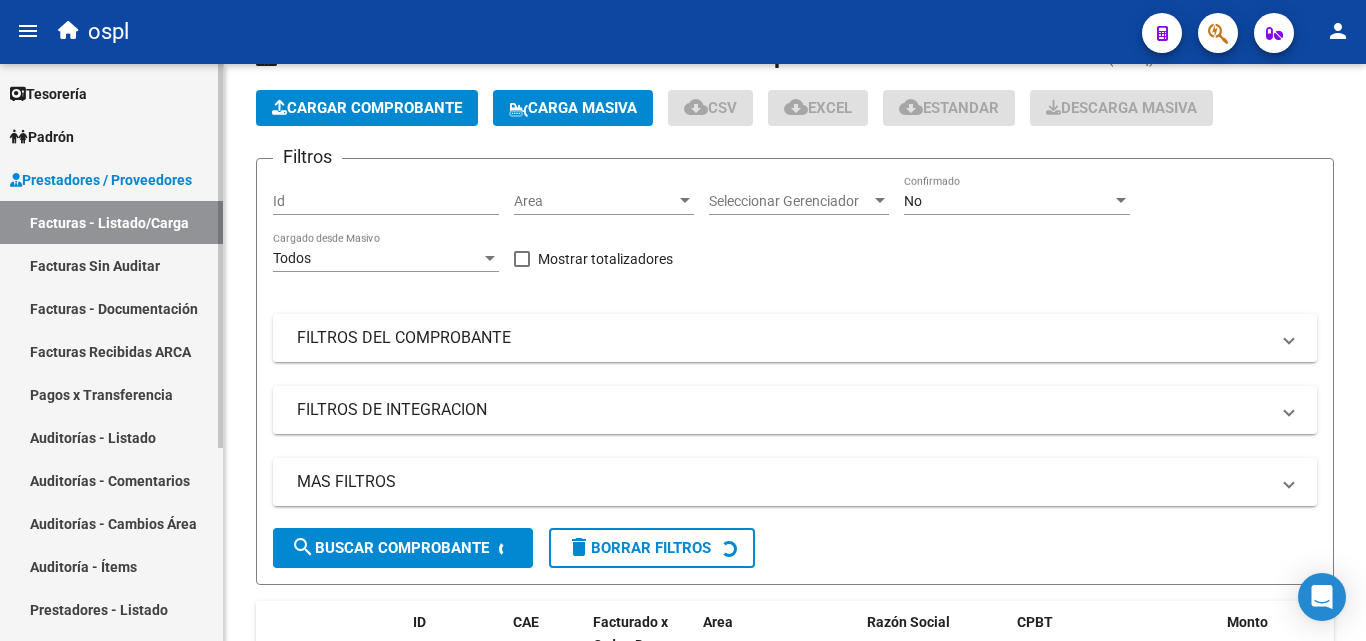 scroll, scrollTop: 100, scrollLeft: 0, axis: vertical 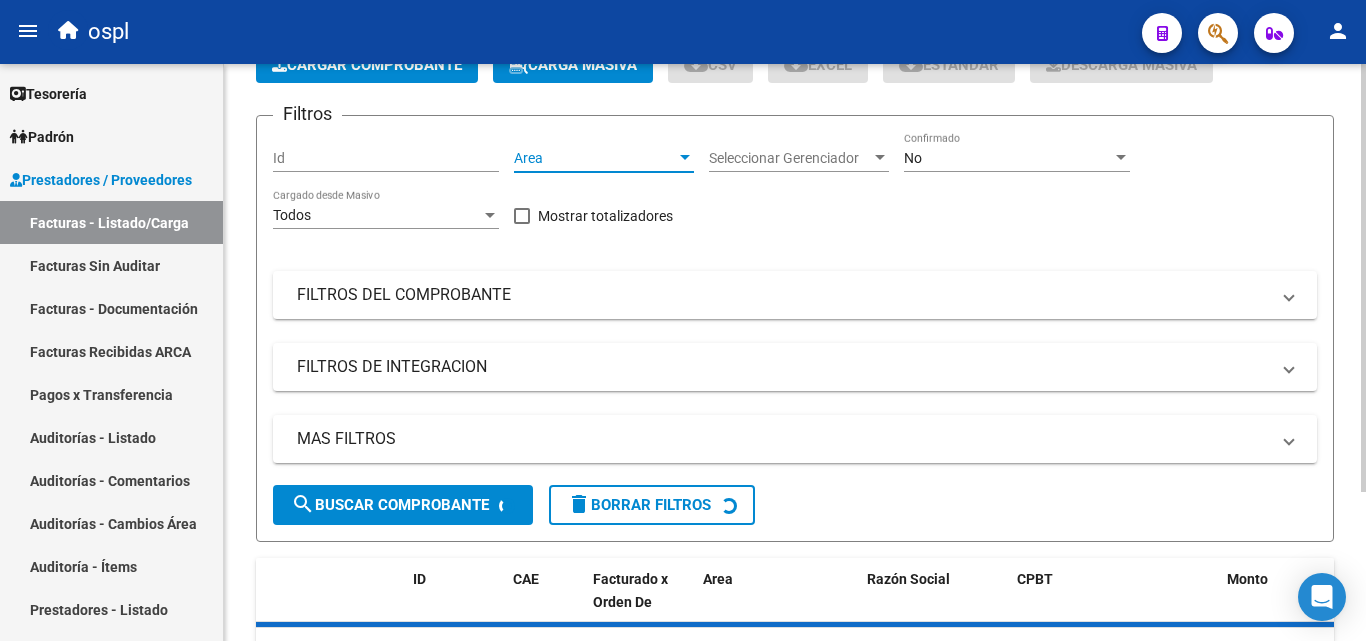 click on "Area" at bounding box center (595, 158) 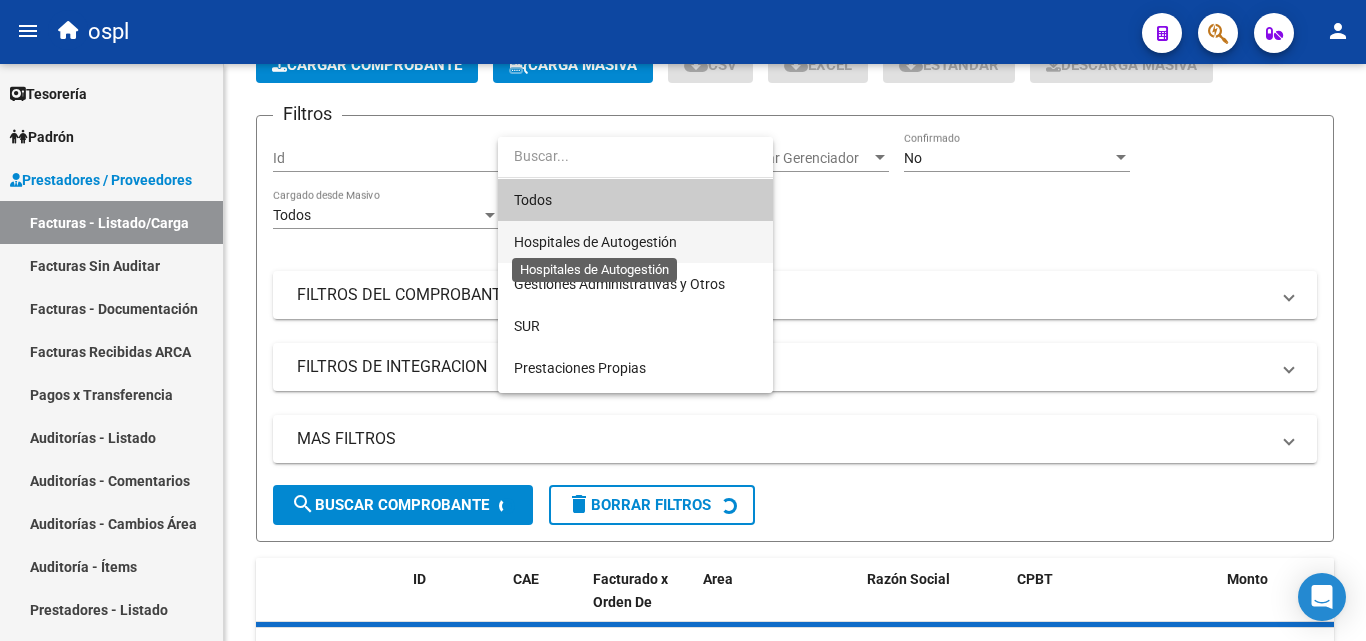 click on "Hospitales de Autogestión" at bounding box center (595, 242) 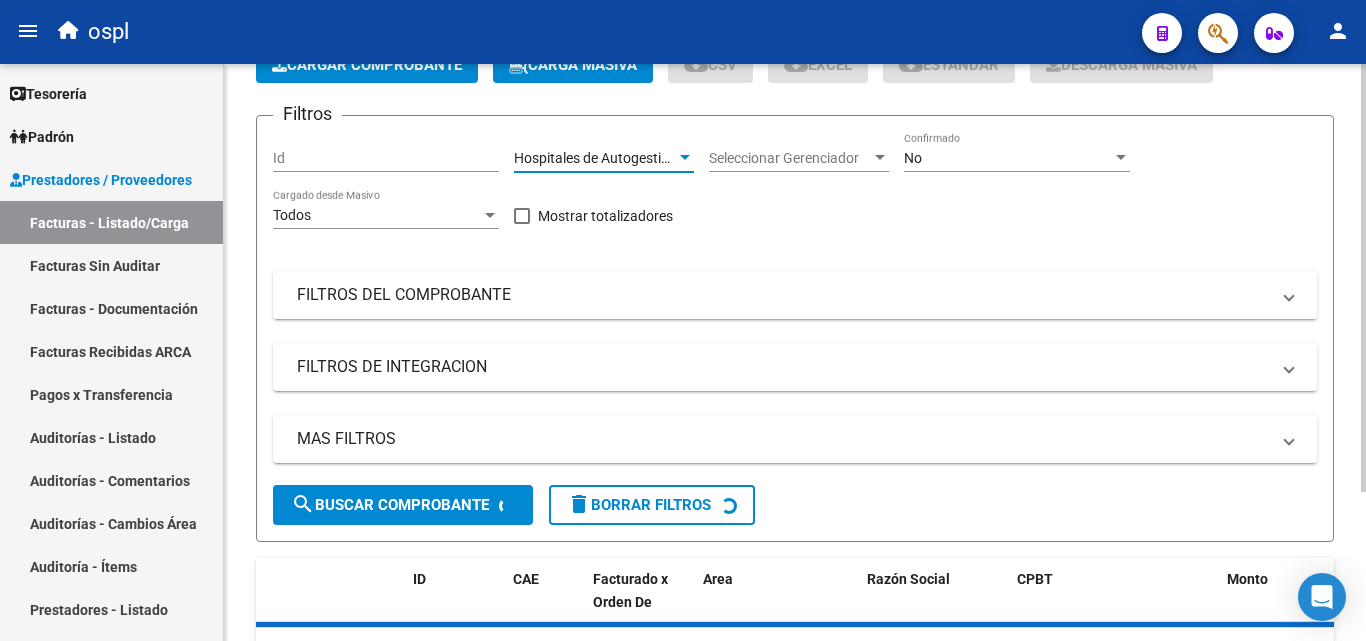 click on "FILTROS DEL COMPROBANTE" at bounding box center (795, 295) 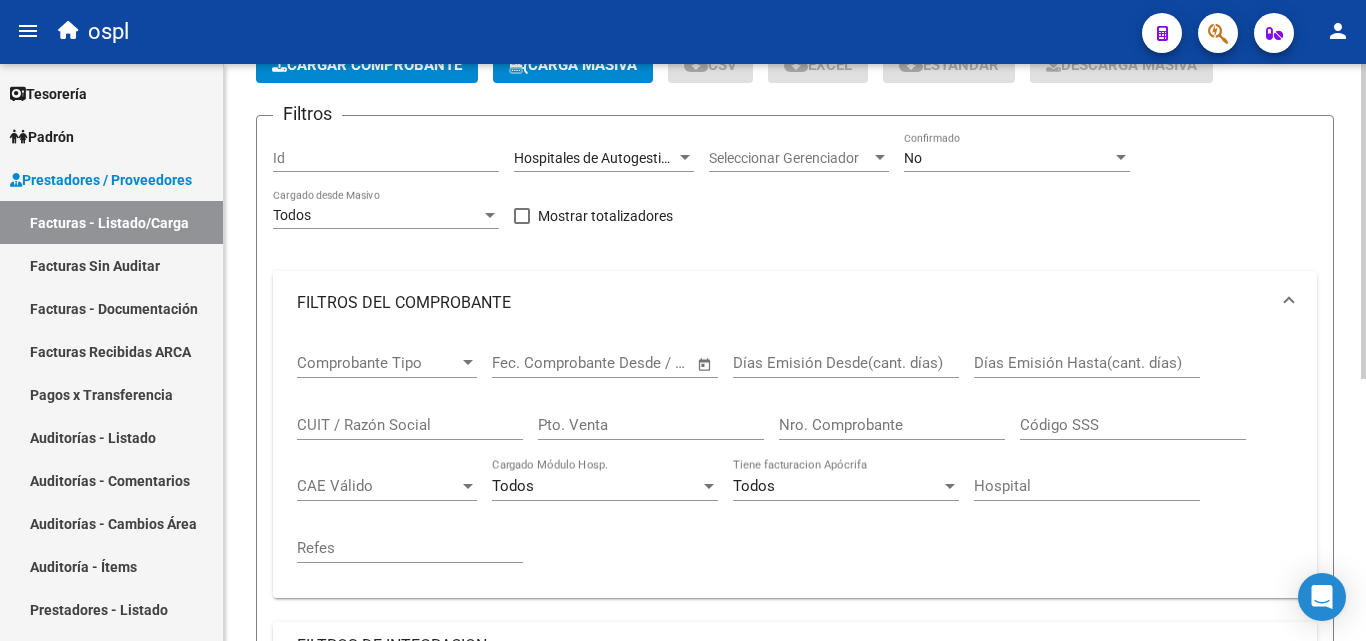 click 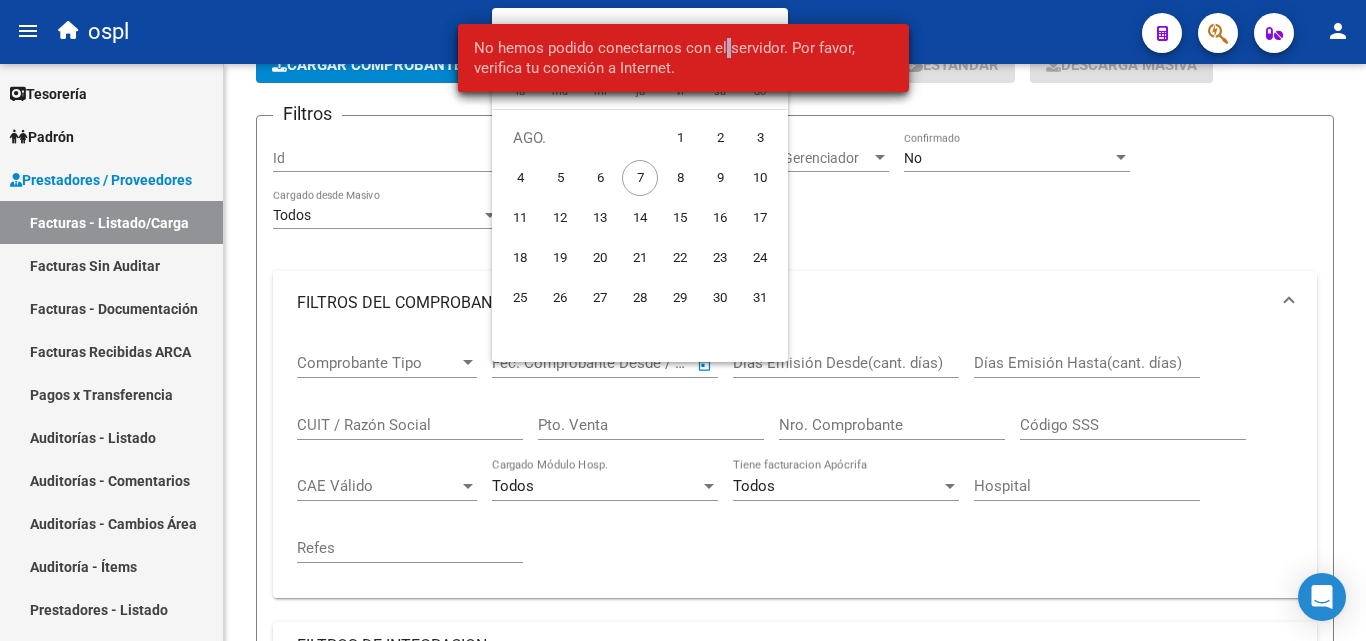 click on "No hemos podido conectarnos con el servidor. Por favor, verifica tu conexión a Internet." at bounding box center [683, 58] 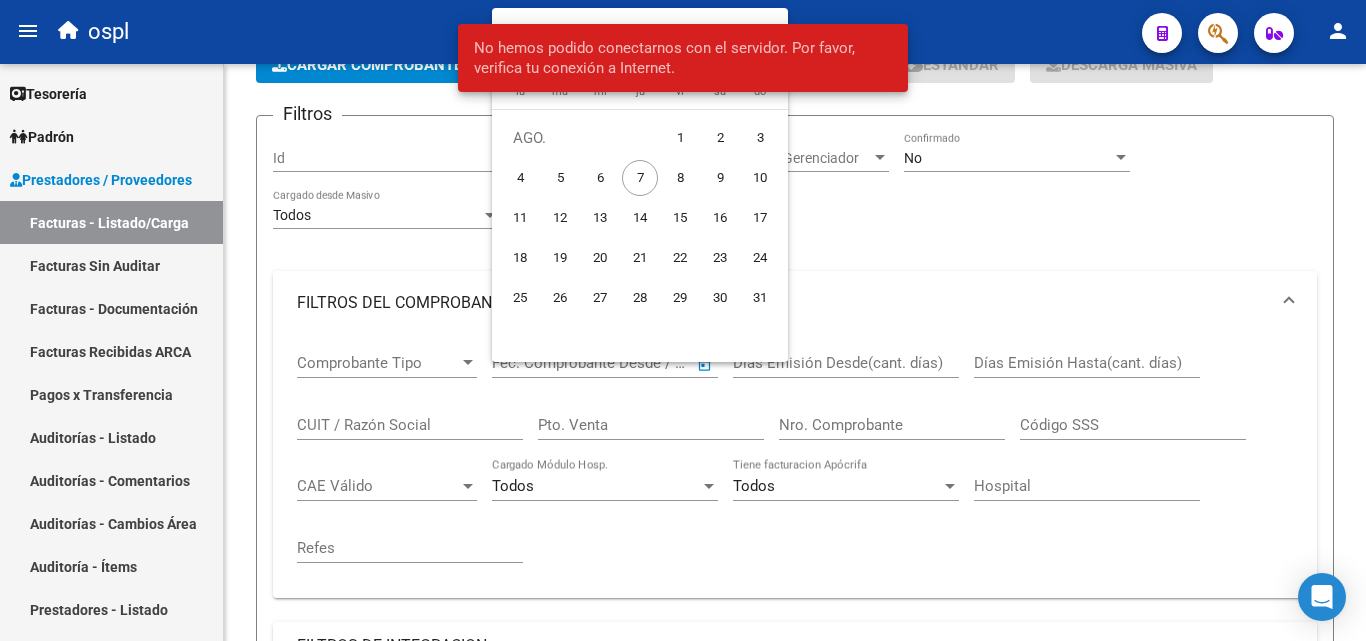 click at bounding box center (683, 320) 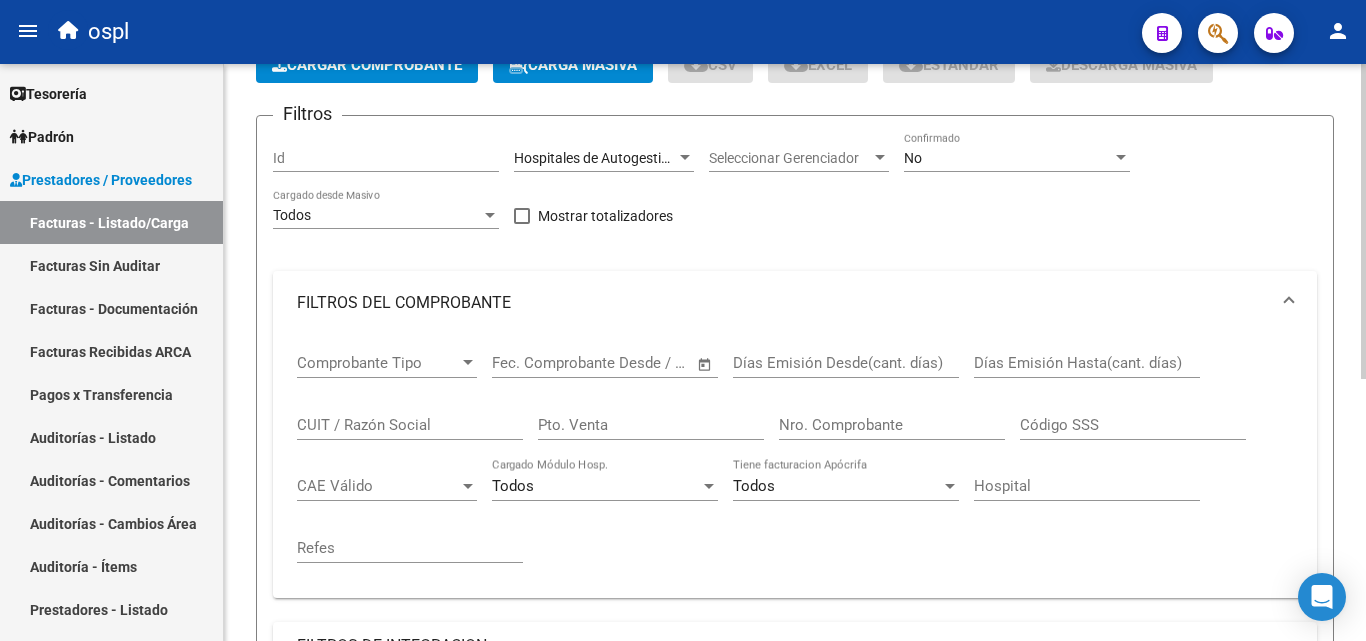 click 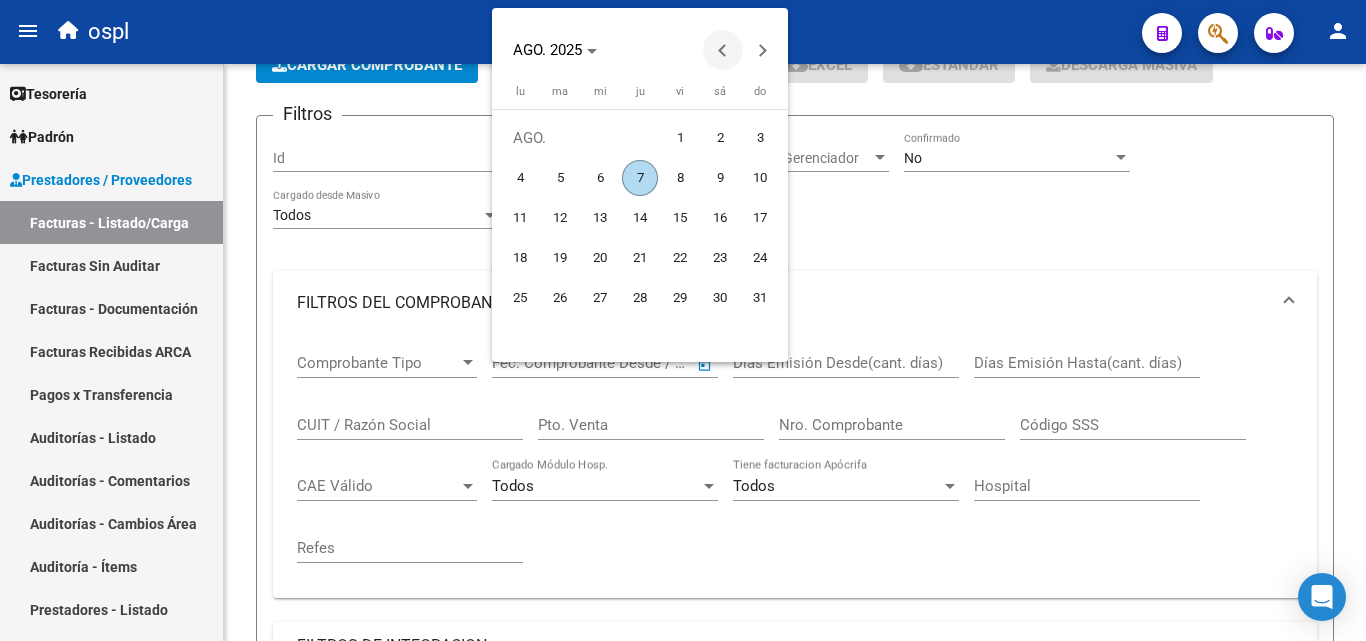 click at bounding box center (723, 50) 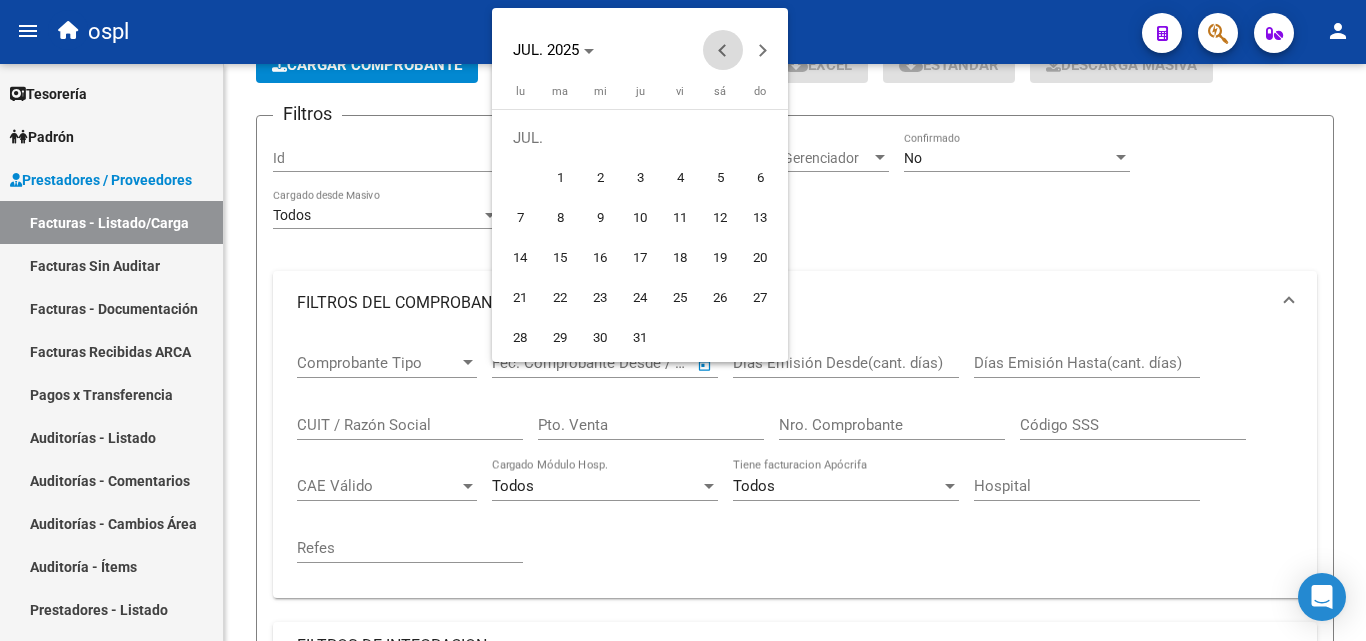 click at bounding box center [723, 50] 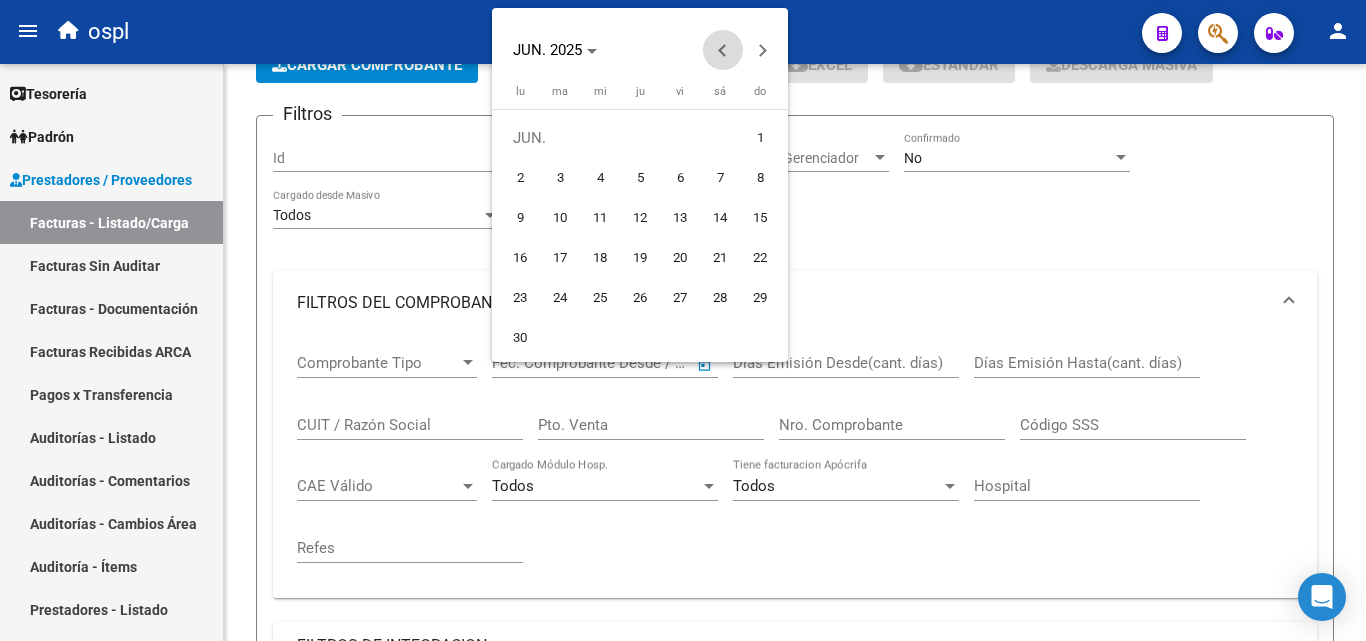 click at bounding box center (723, 50) 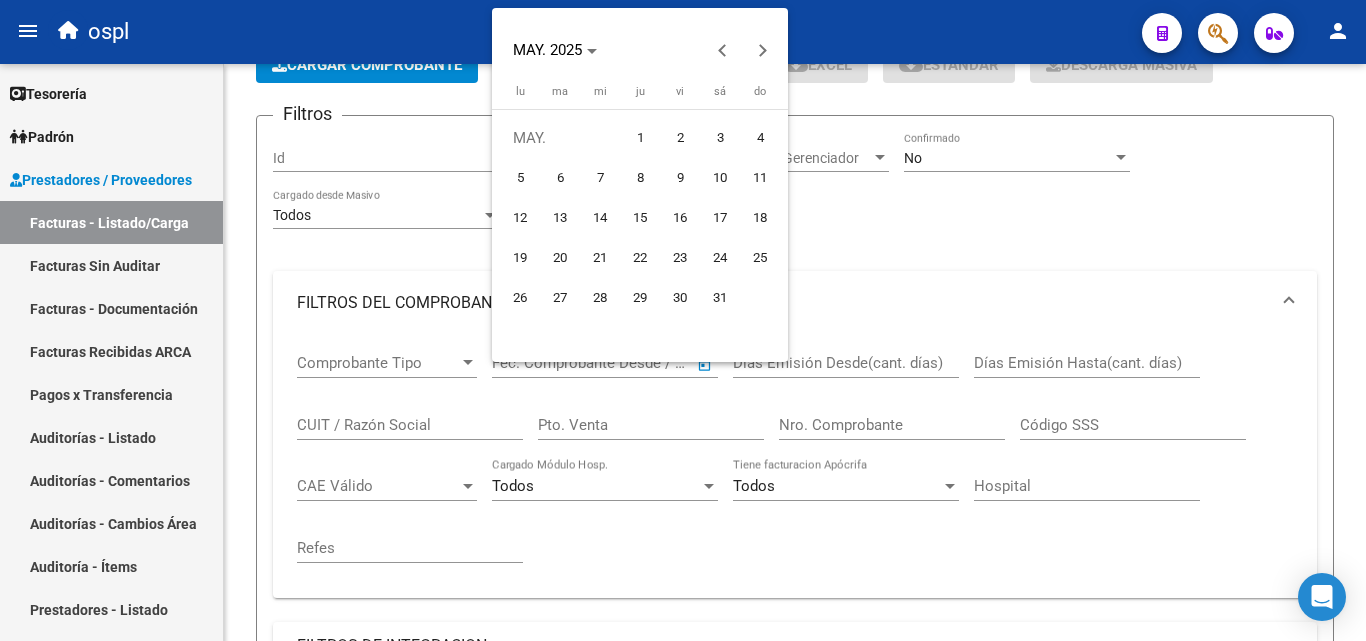 click on "1" at bounding box center (640, 138) 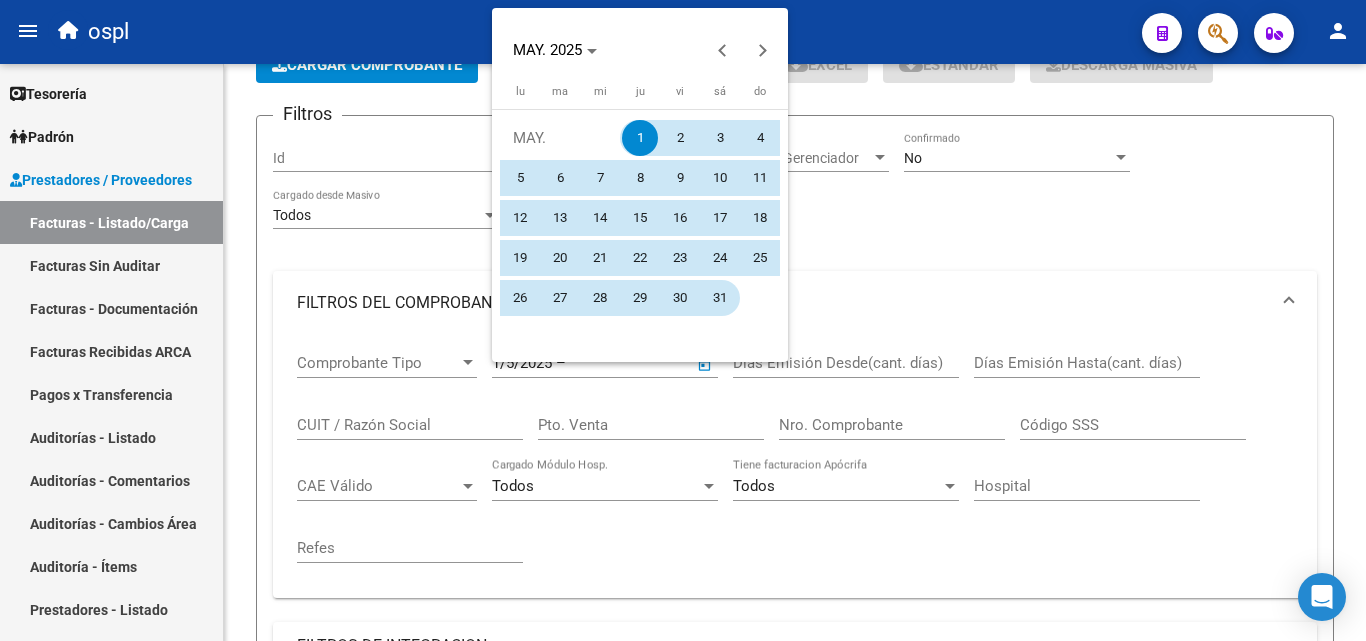 click on "31" at bounding box center (720, 298) 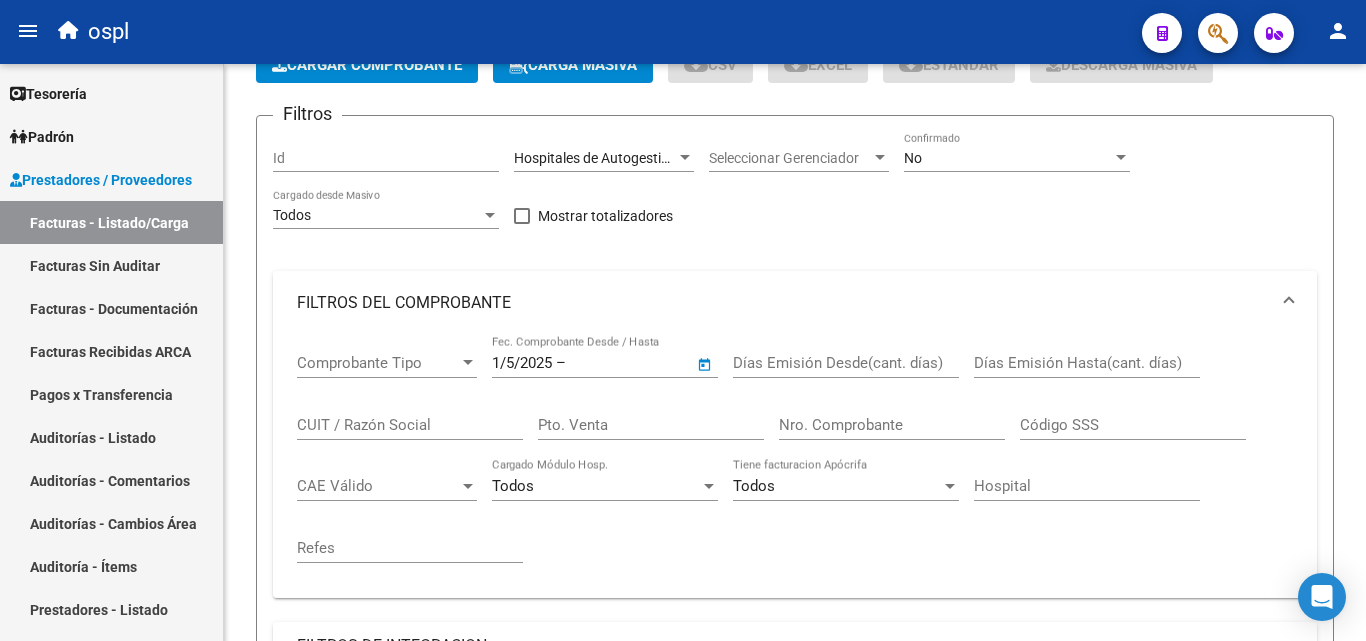 type on "31/5/2025" 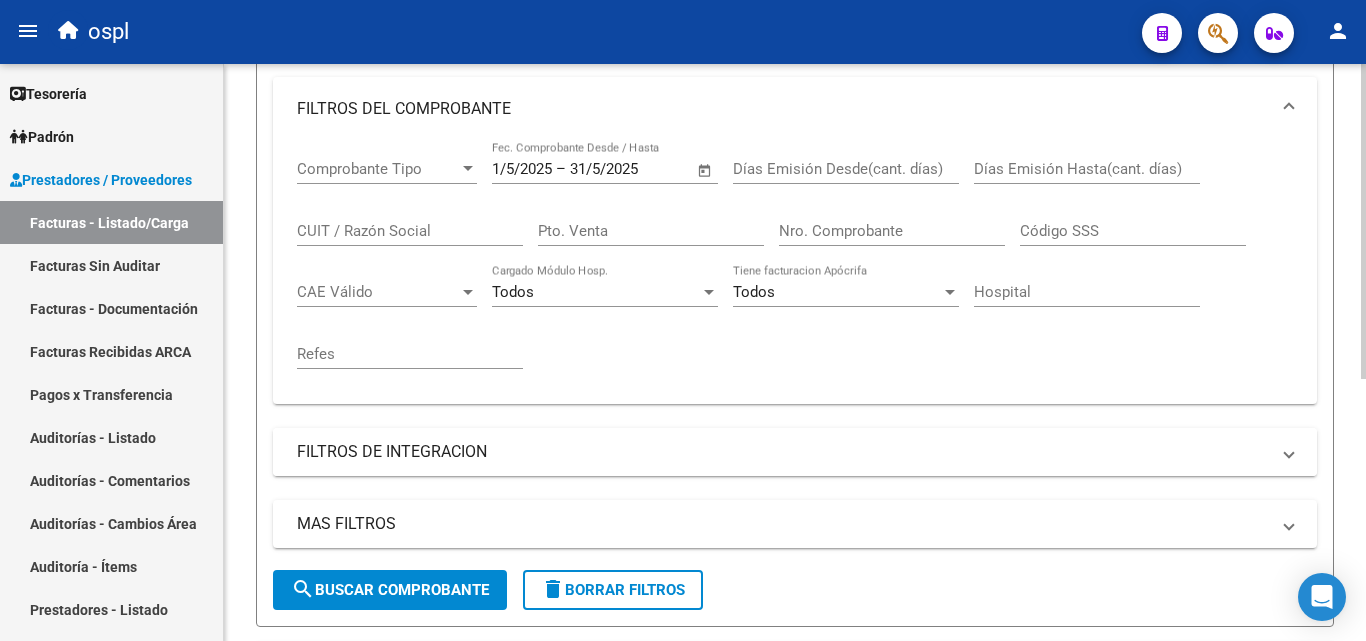 scroll, scrollTop: 300, scrollLeft: 0, axis: vertical 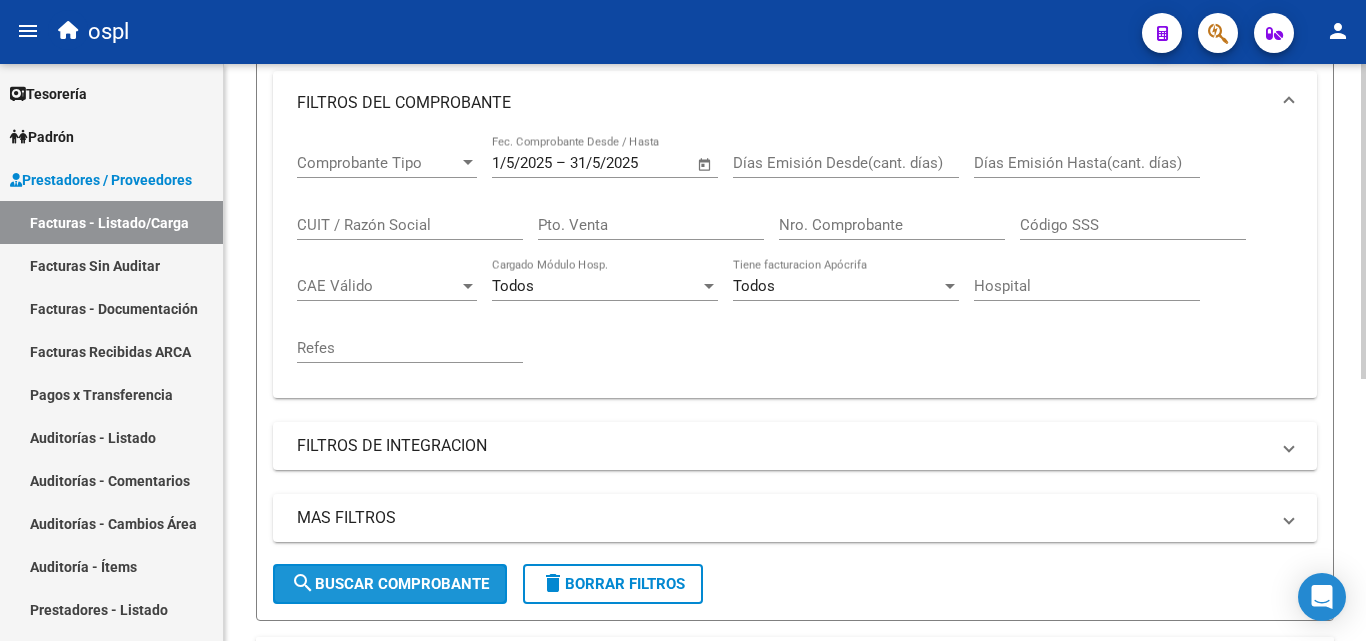 click on "search  Buscar Comprobante" 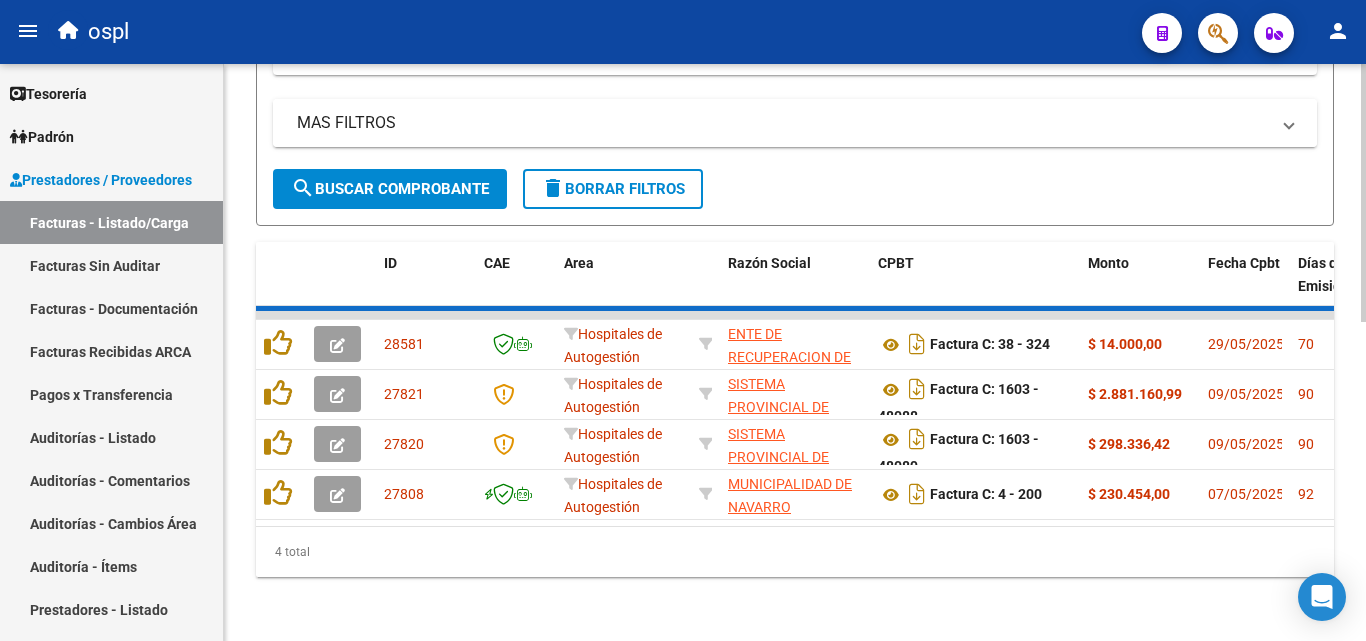 scroll, scrollTop: 711, scrollLeft: 0, axis: vertical 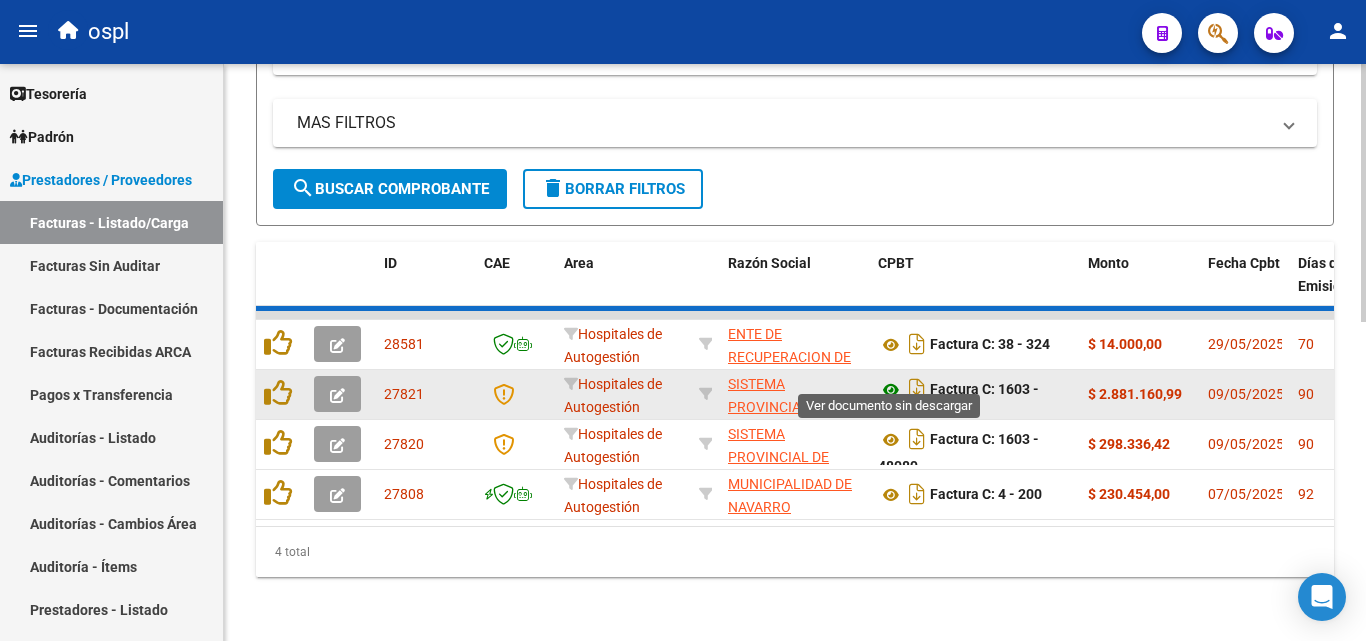 click 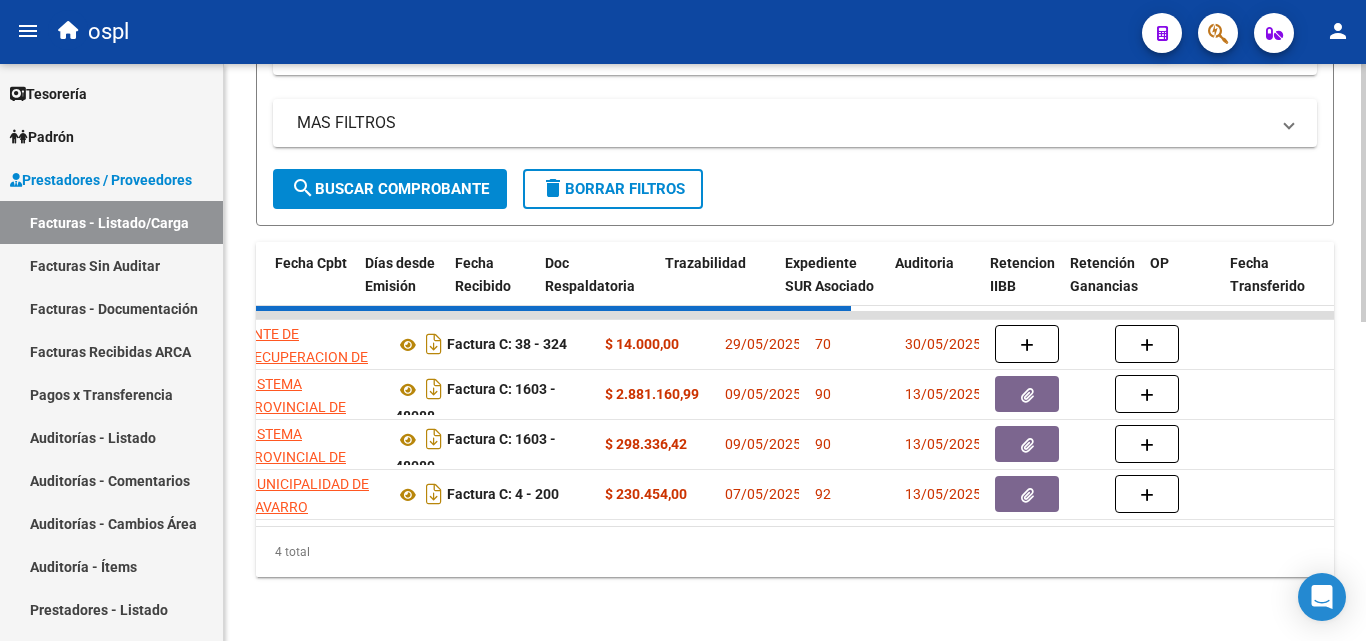 scroll, scrollTop: 0, scrollLeft: 947, axis: horizontal 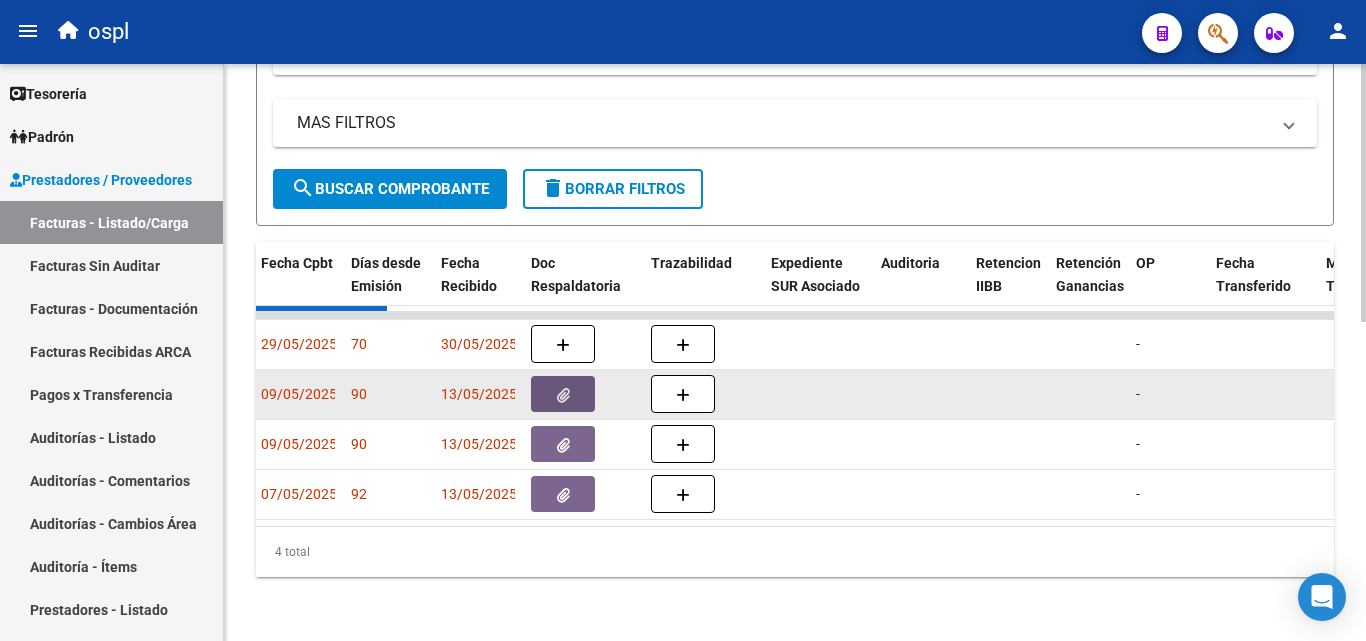 click 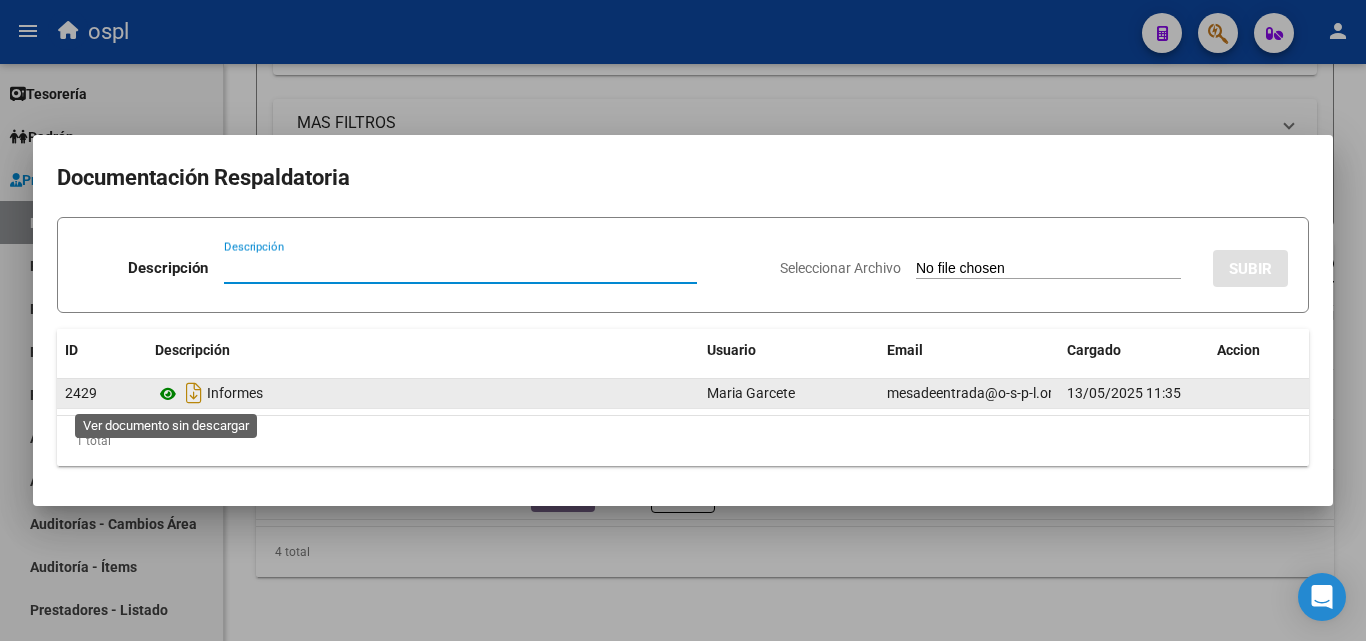 click 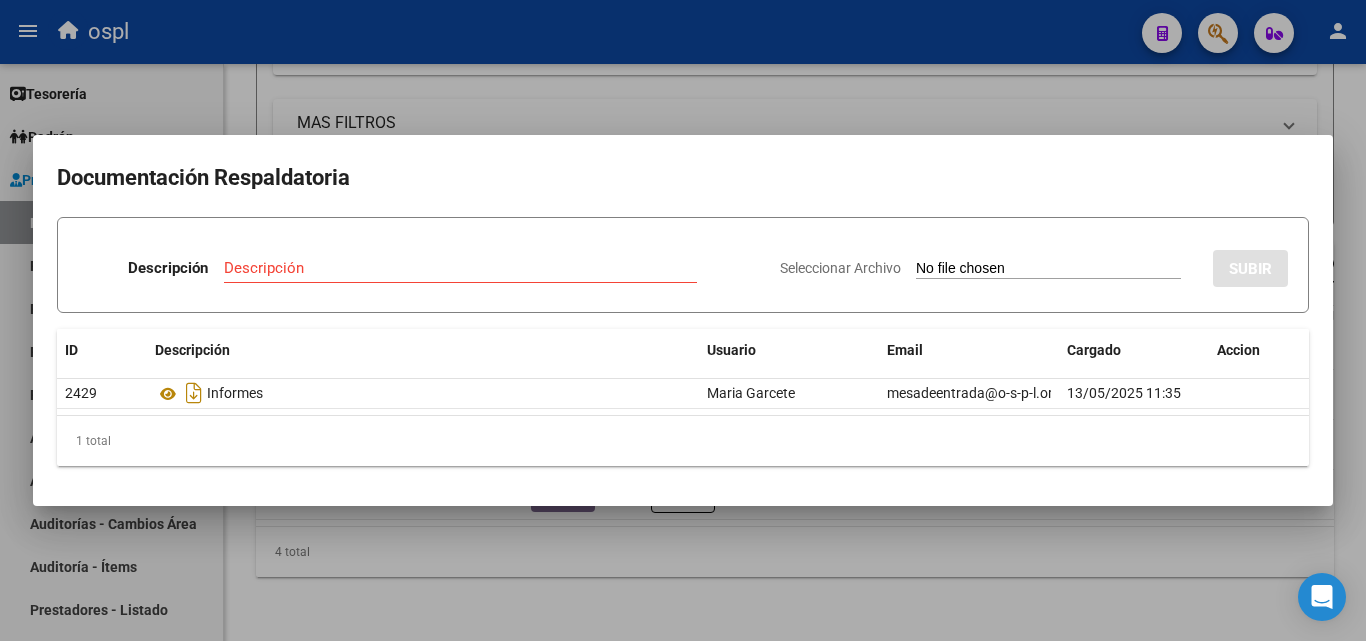 click at bounding box center [683, 320] 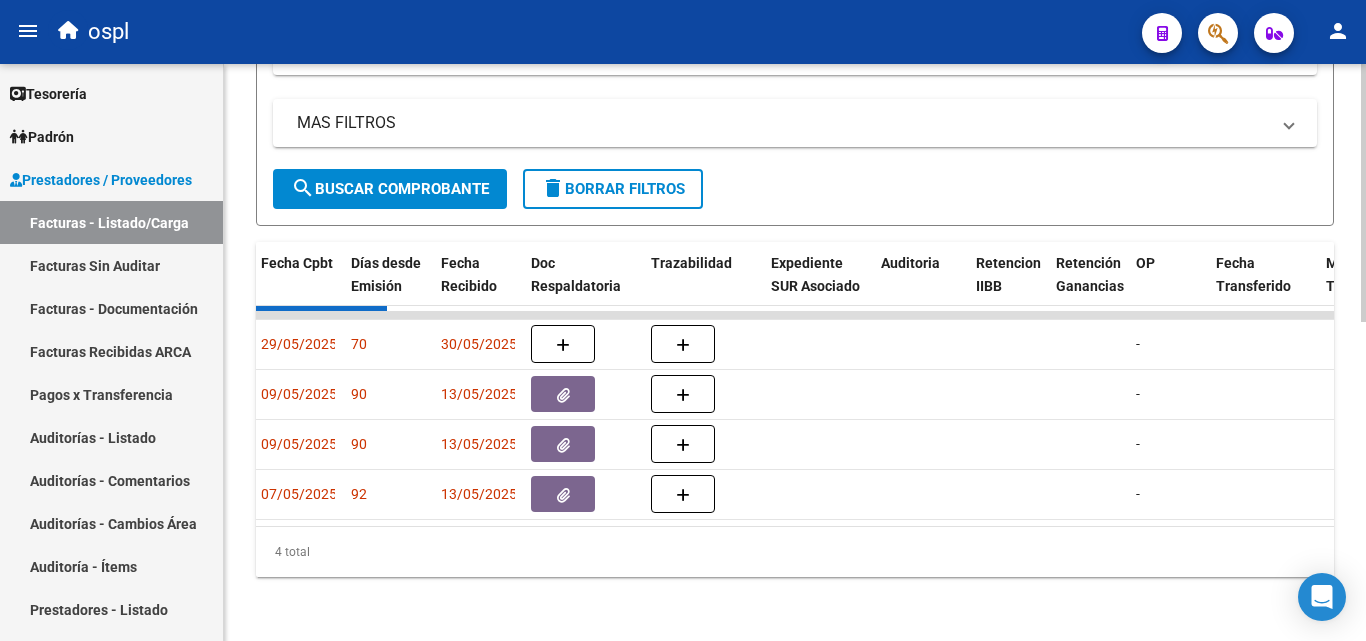 scroll, scrollTop: 0, scrollLeft: 0, axis: both 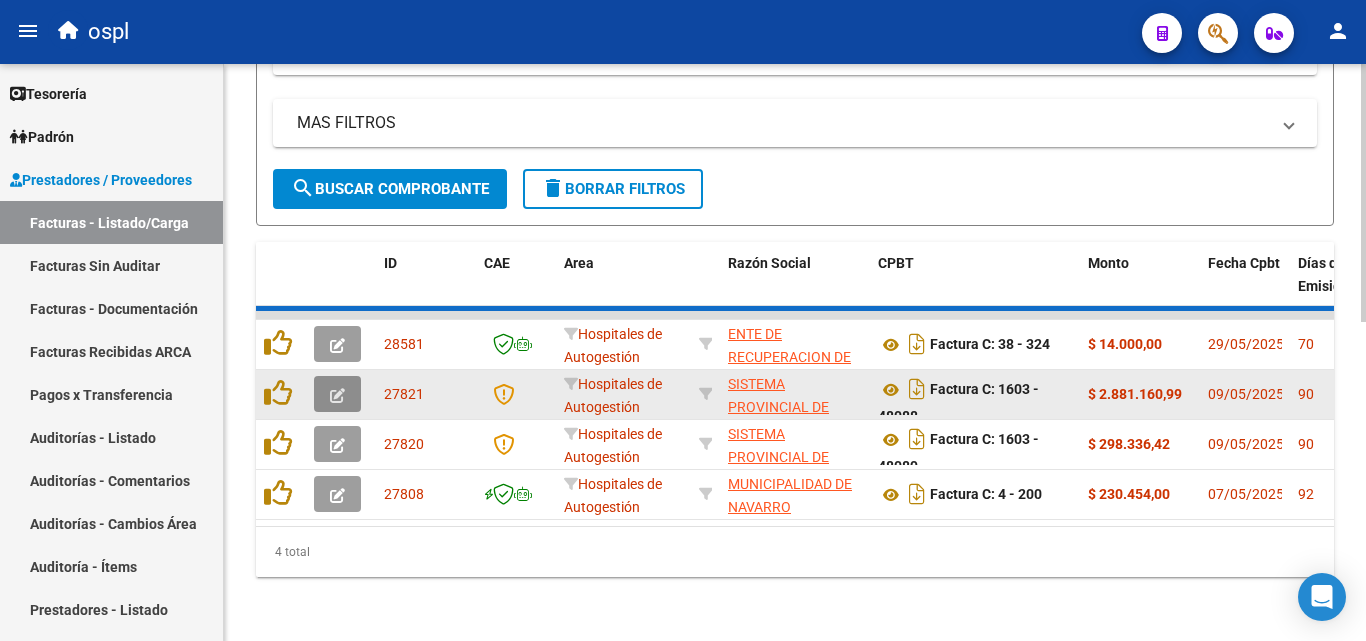 click 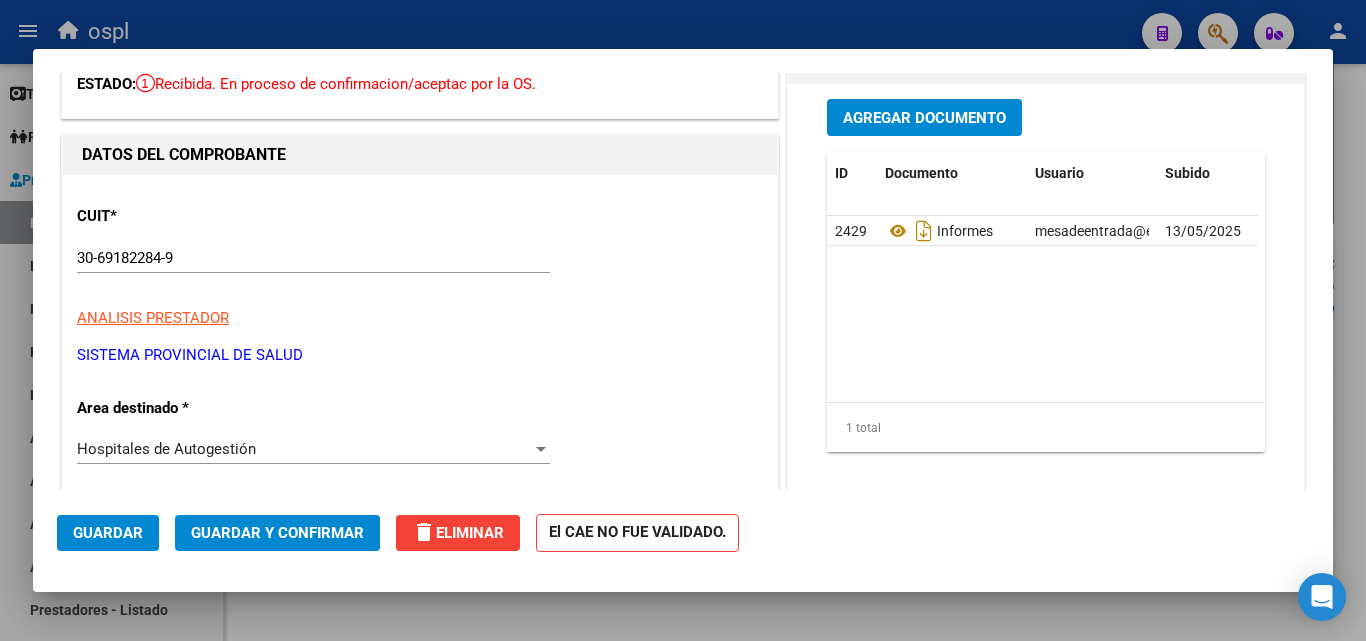 scroll, scrollTop: 200, scrollLeft: 0, axis: vertical 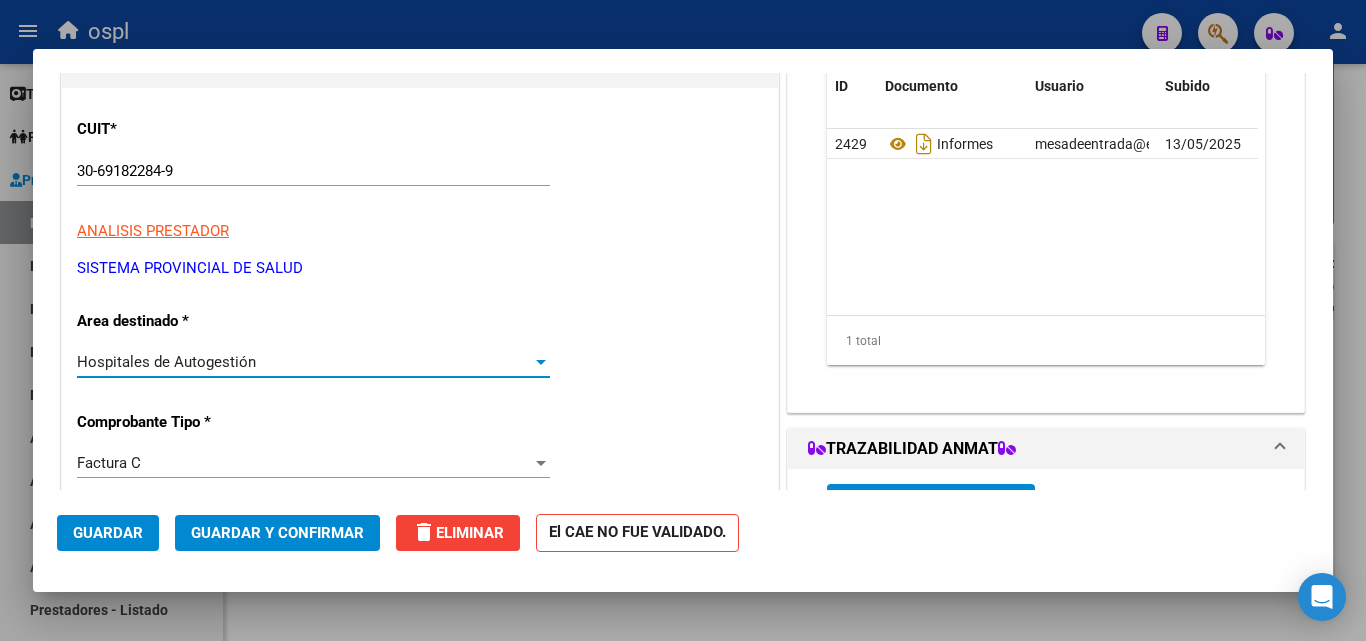 click on "Hospitales de Autogestión" at bounding box center [304, 362] 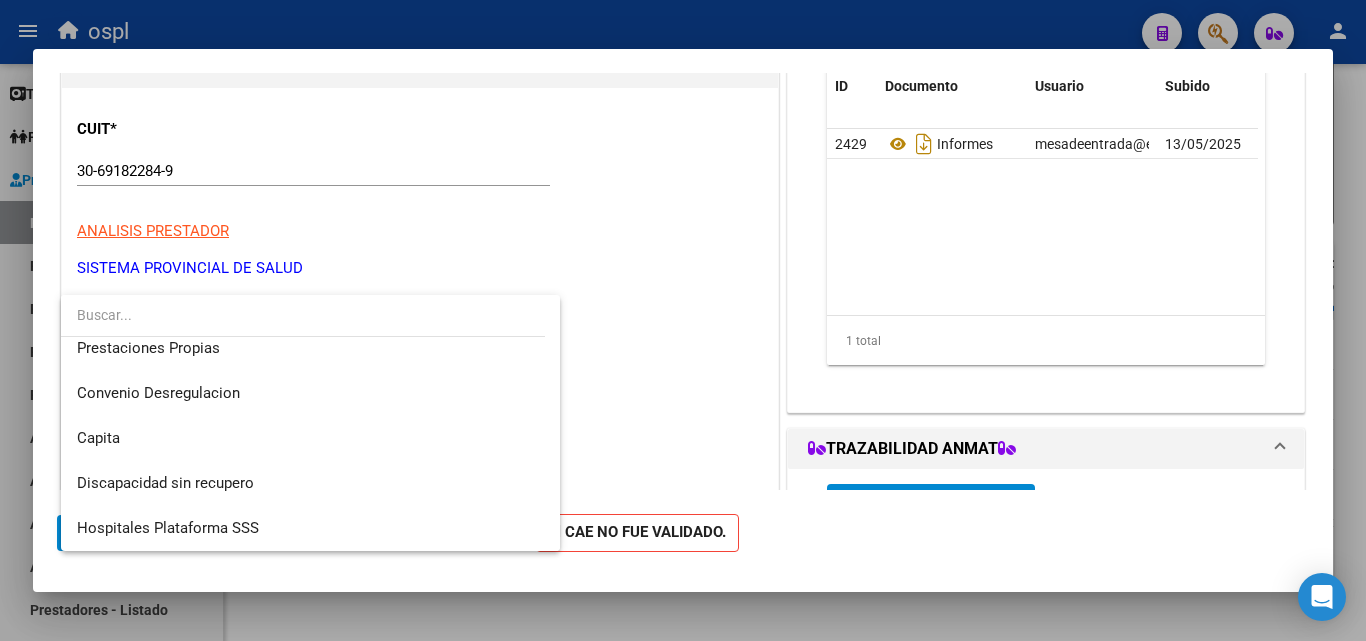 scroll, scrollTop: 284, scrollLeft: 0, axis: vertical 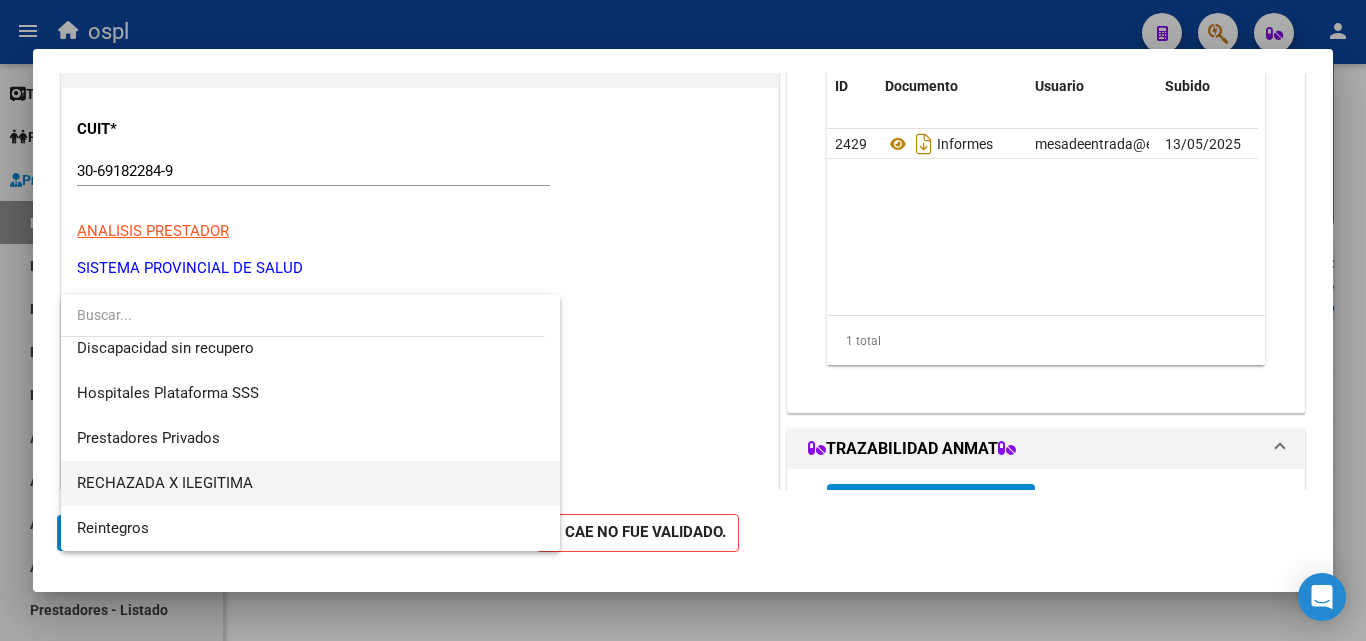 click on "RECHAZADA X ILEGITIMA" at bounding box center [310, 483] 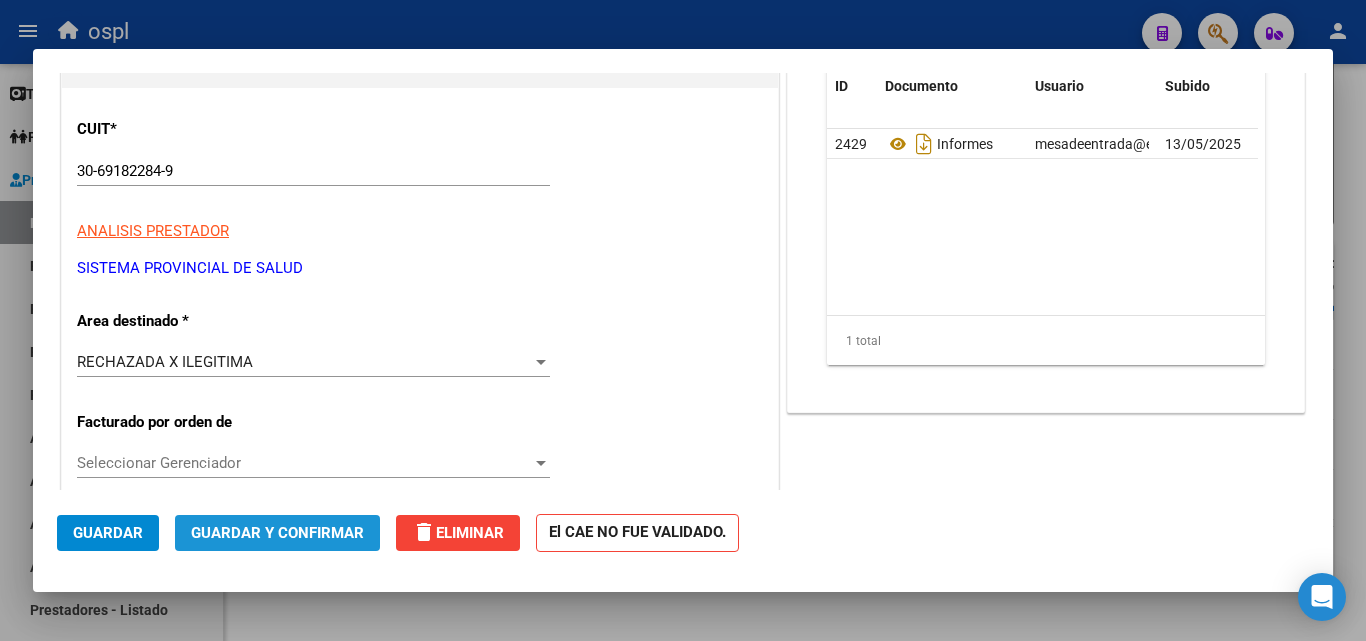click on "Guardar y Confirmar" 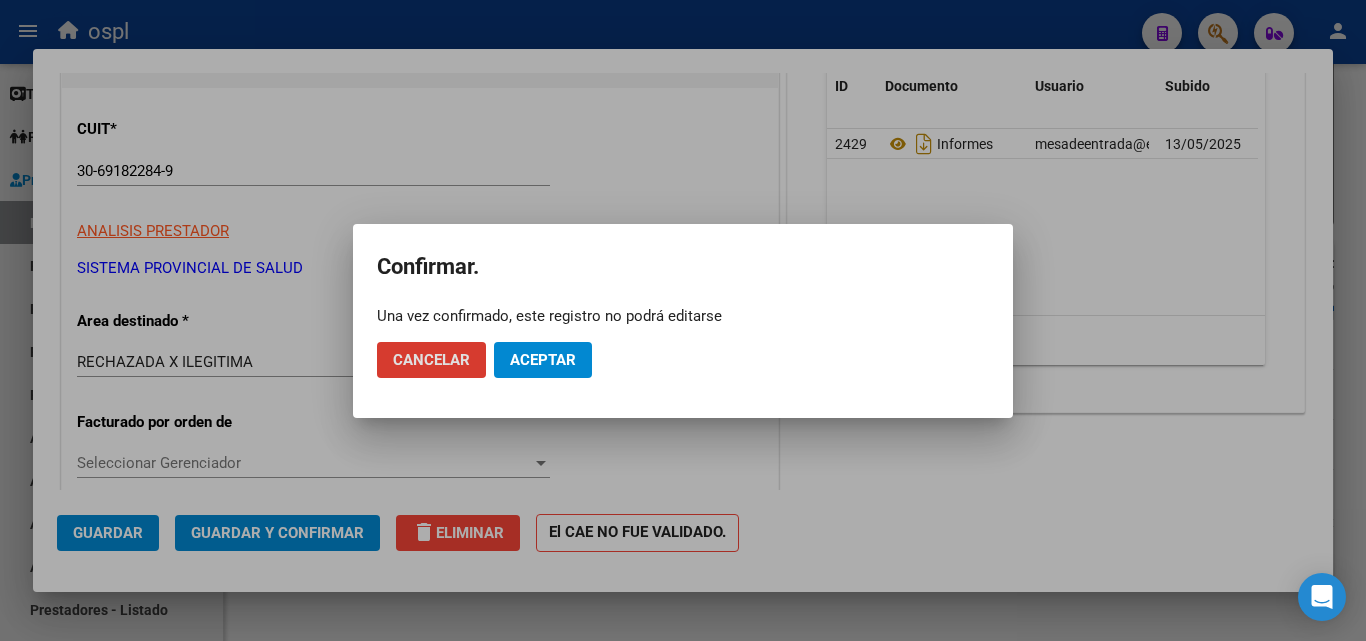 click on "Aceptar" 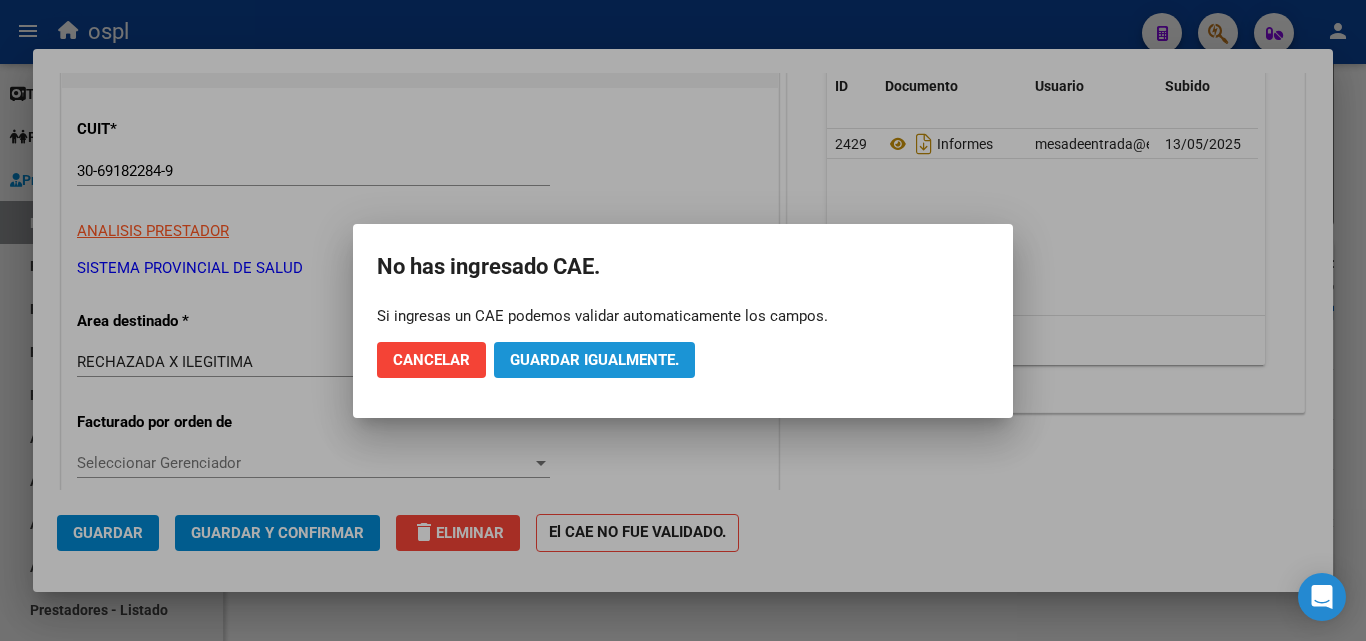 click on "Guardar igualmente." 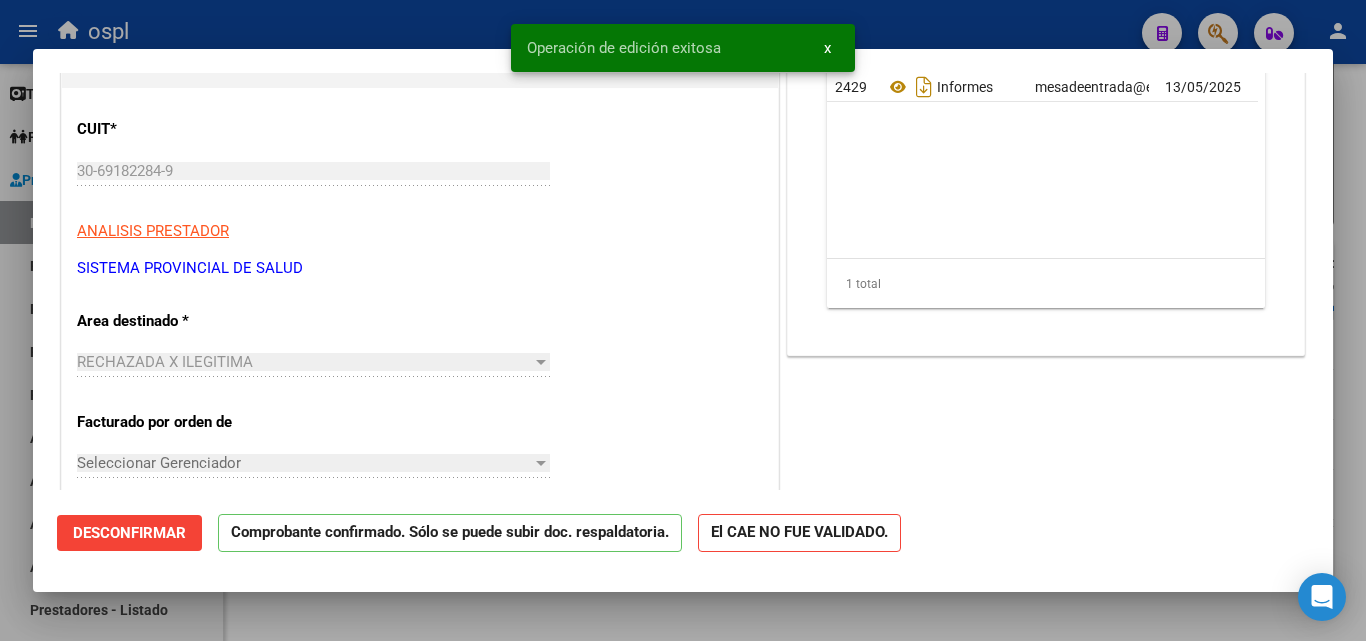 click at bounding box center (683, 320) 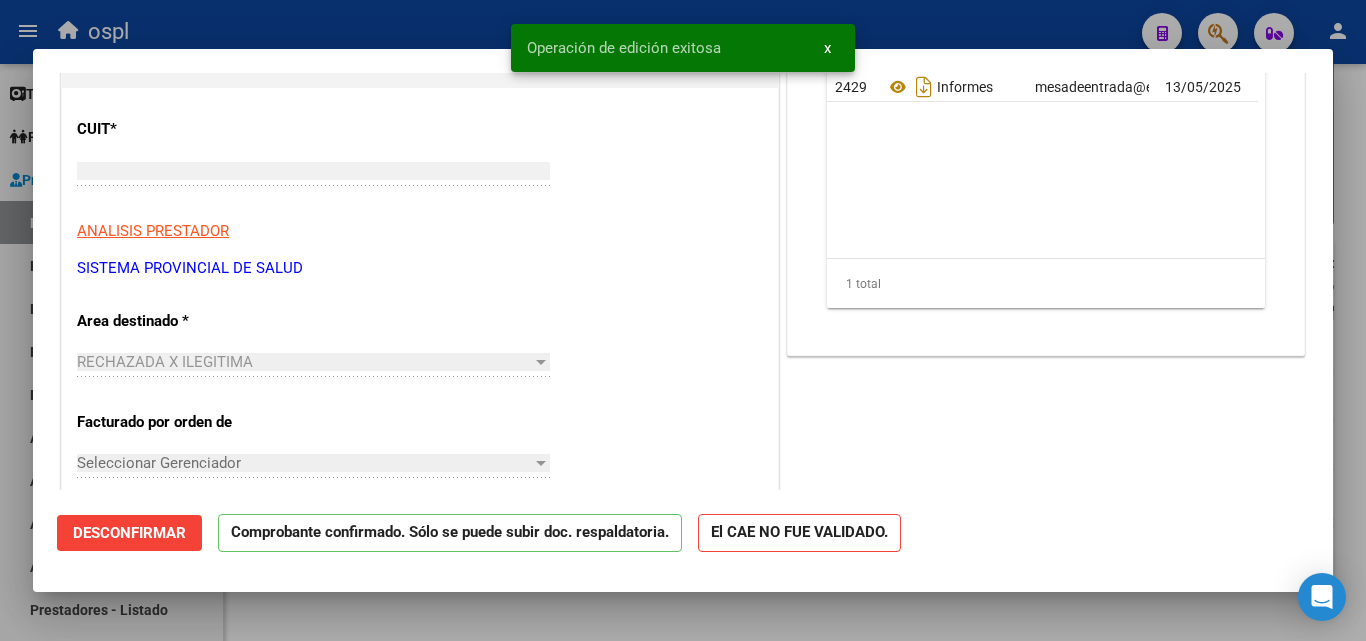 scroll, scrollTop: 0, scrollLeft: 0, axis: both 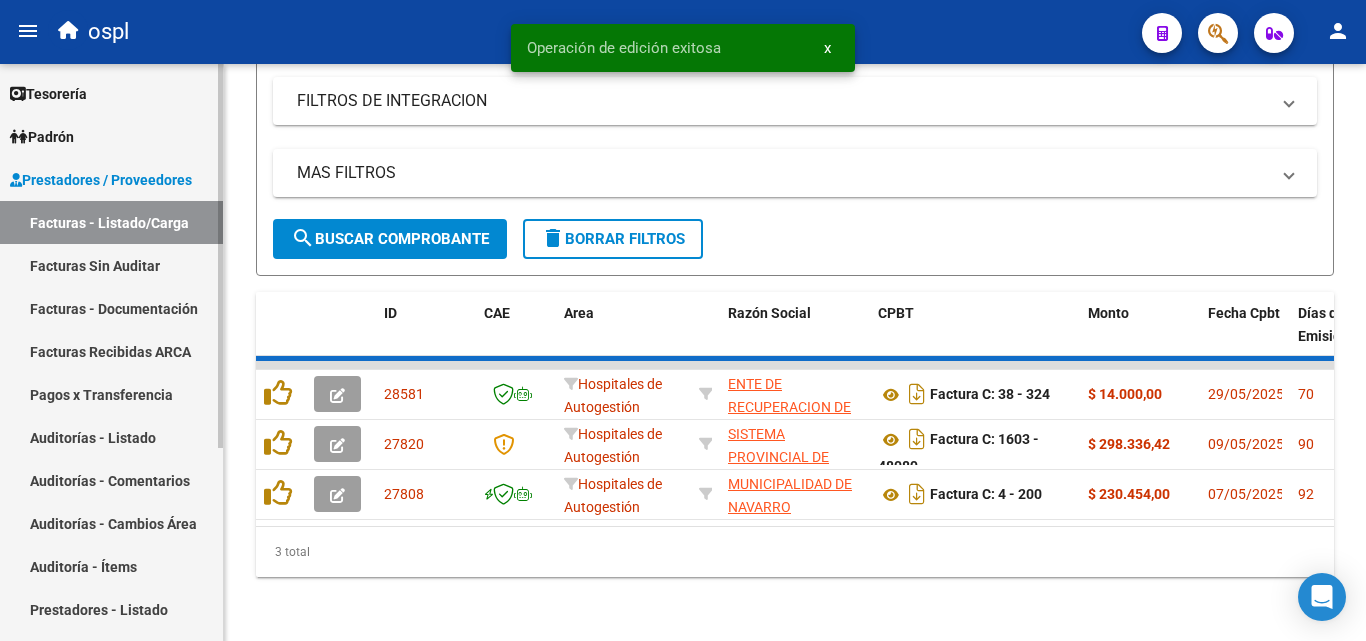 click on "Facturas Sin Auditar" at bounding box center [111, 265] 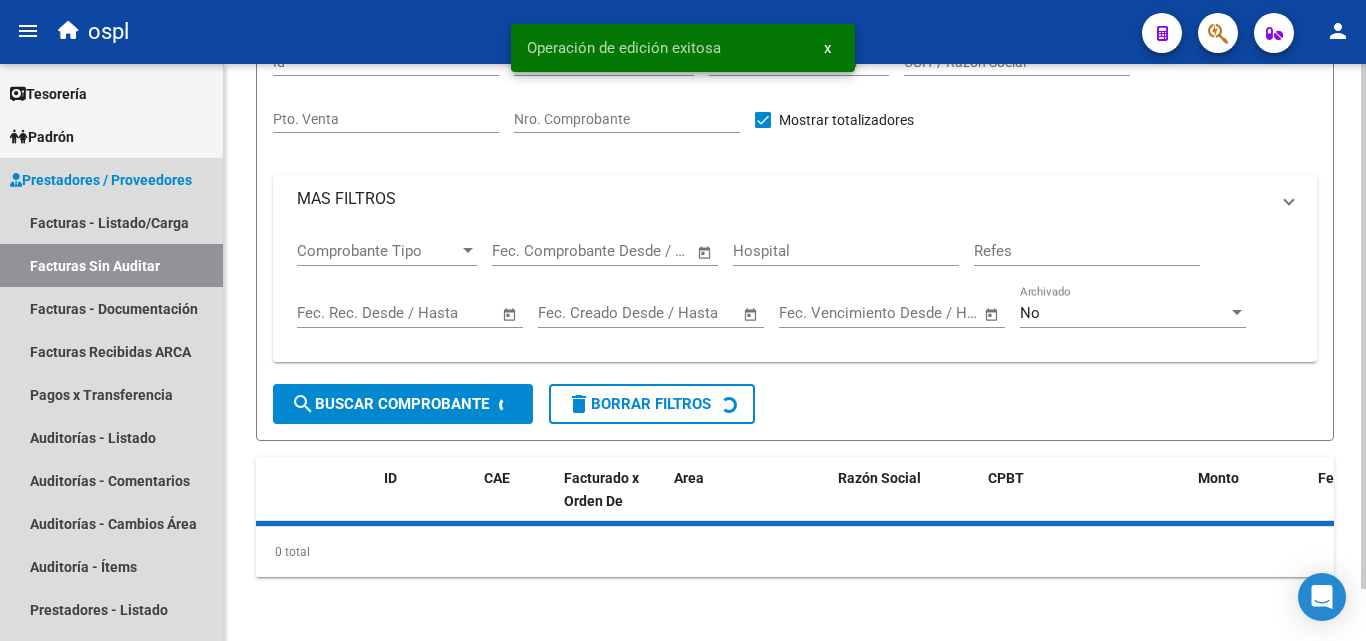 scroll, scrollTop: 0, scrollLeft: 0, axis: both 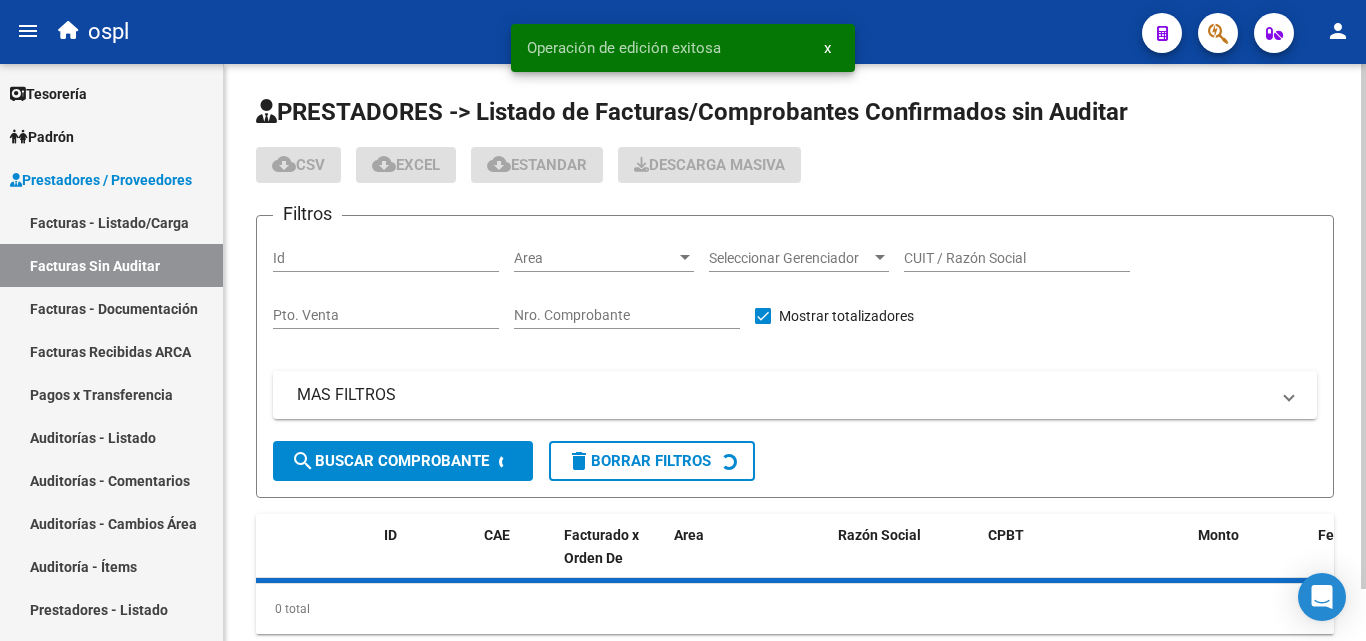 click on "Nro. Comprobante" at bounding box center (627, 315) 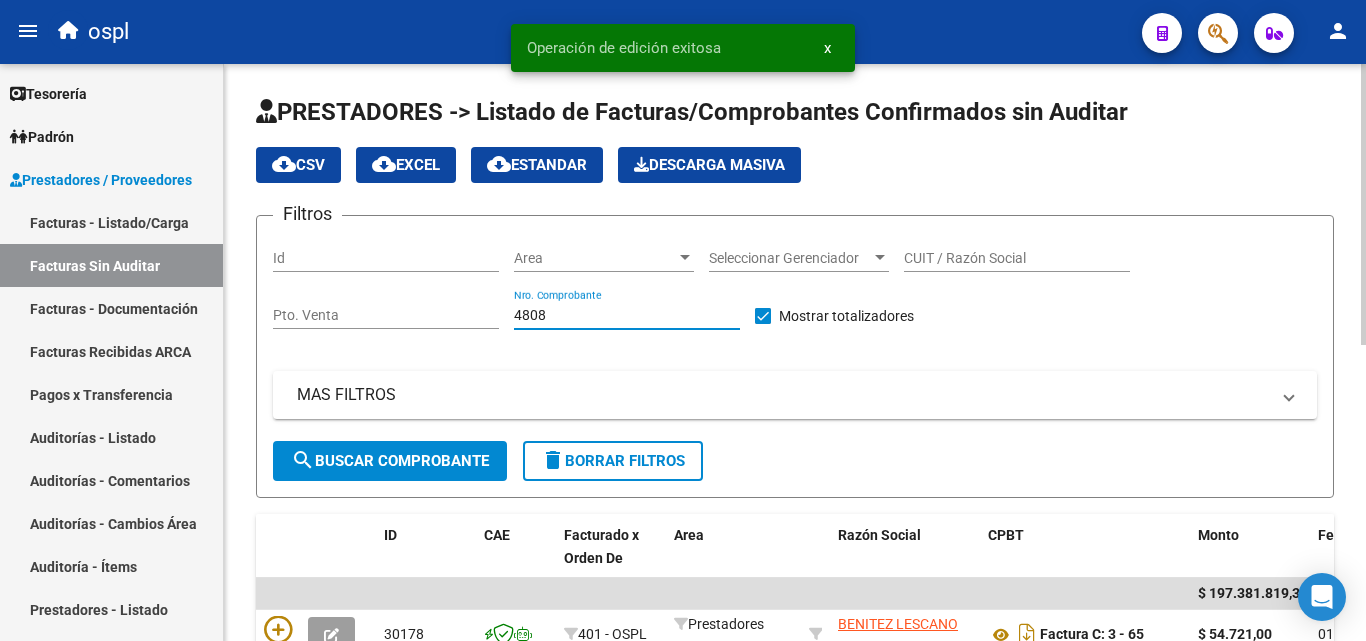 type on "48088" 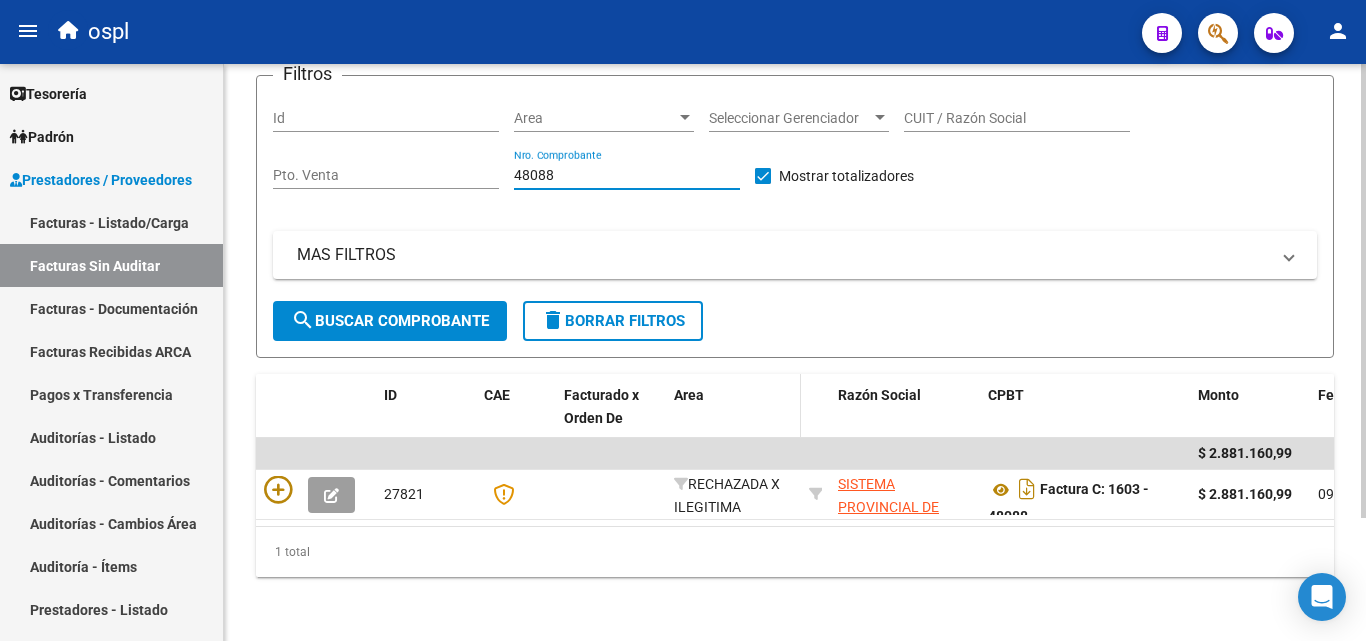 scroll, scrollTop: 156, scrollLeft: 0, axis: vertical 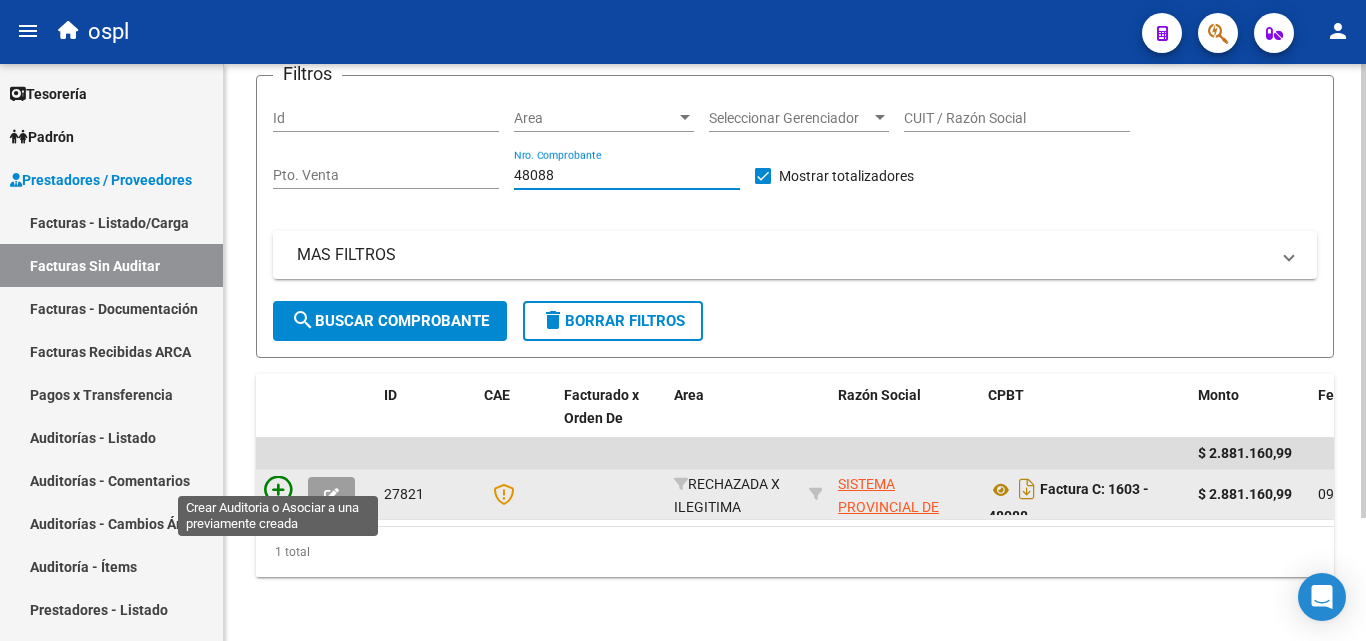 type on "48088" 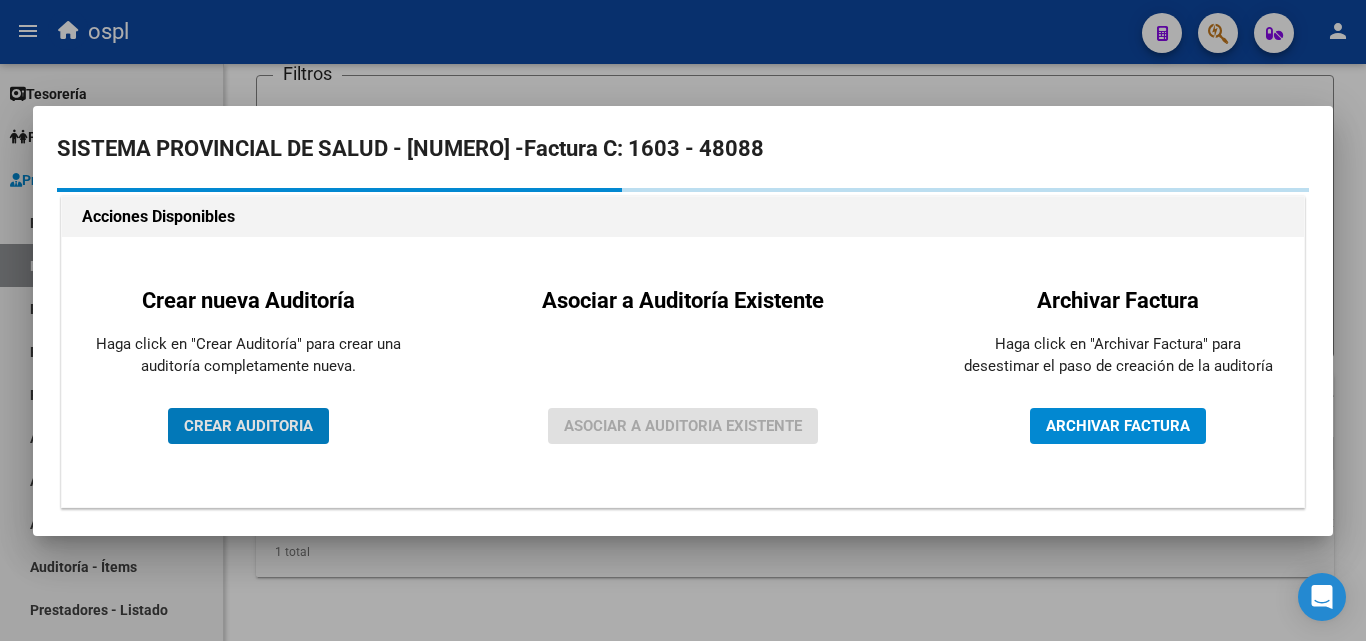 click on "CREAR AUDITORIA" at bounding box center [248, 426] 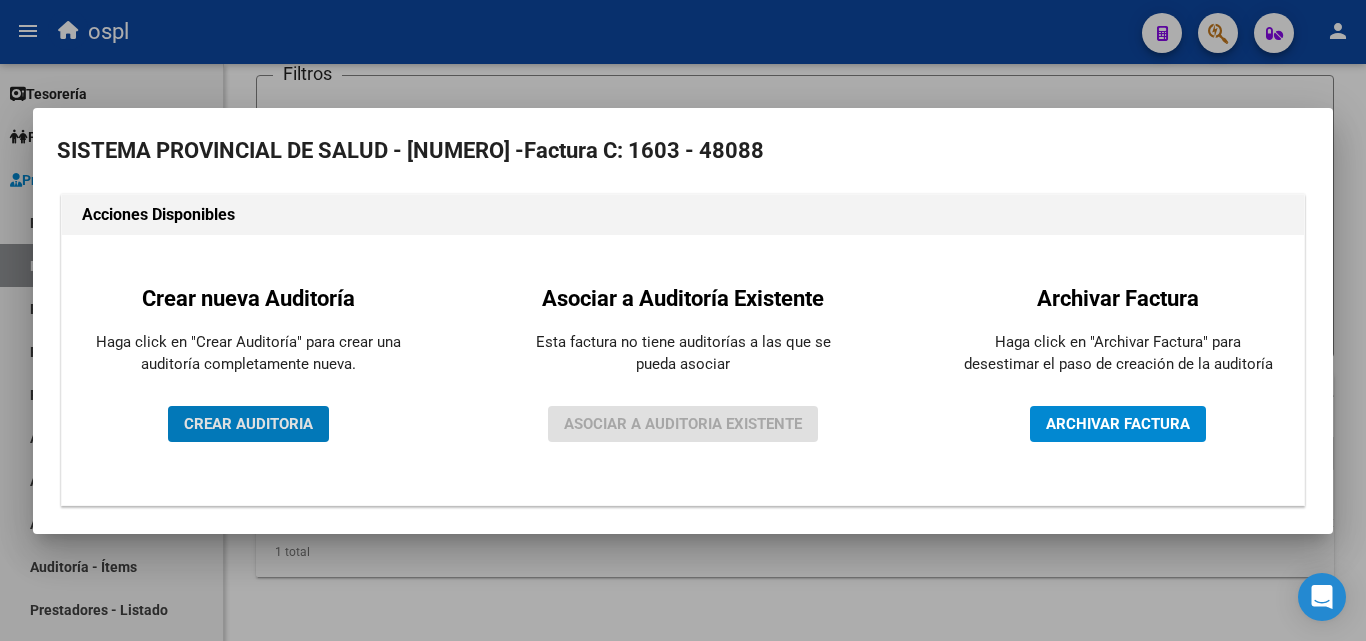 click on "CREAR AUDITORIA" at bounding box center [248, 424] 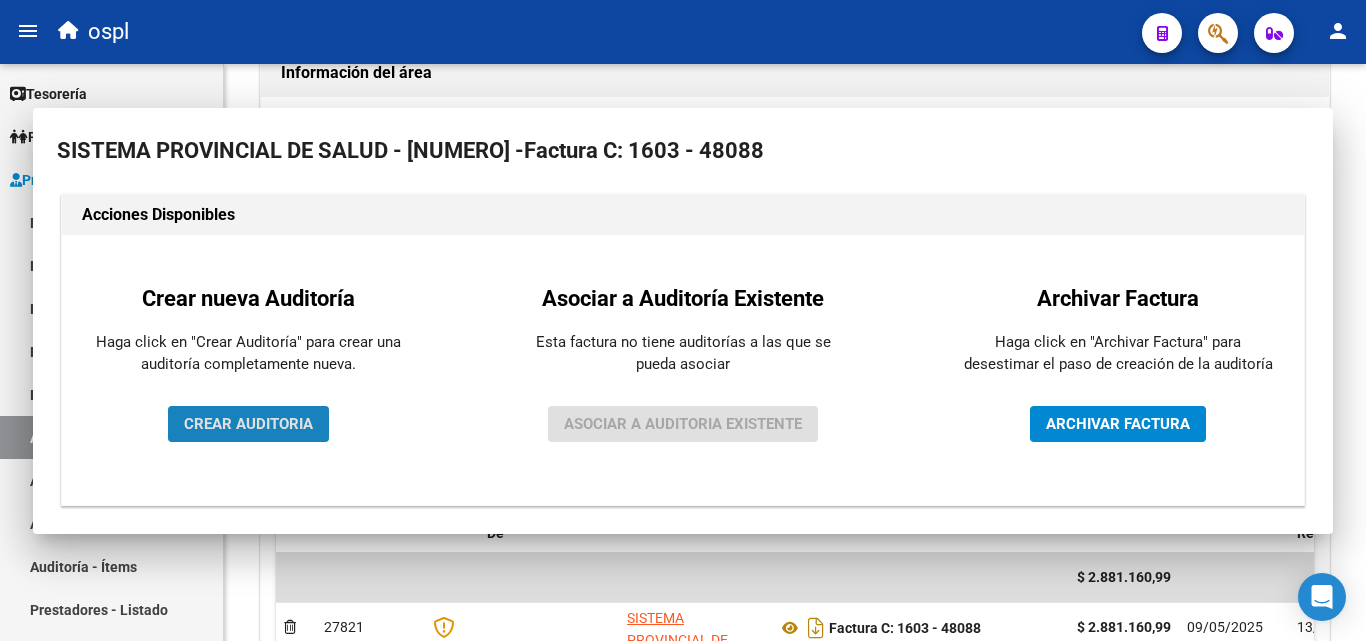 click on "CREAR AUDITORIA" at bounding box center [248, 424] 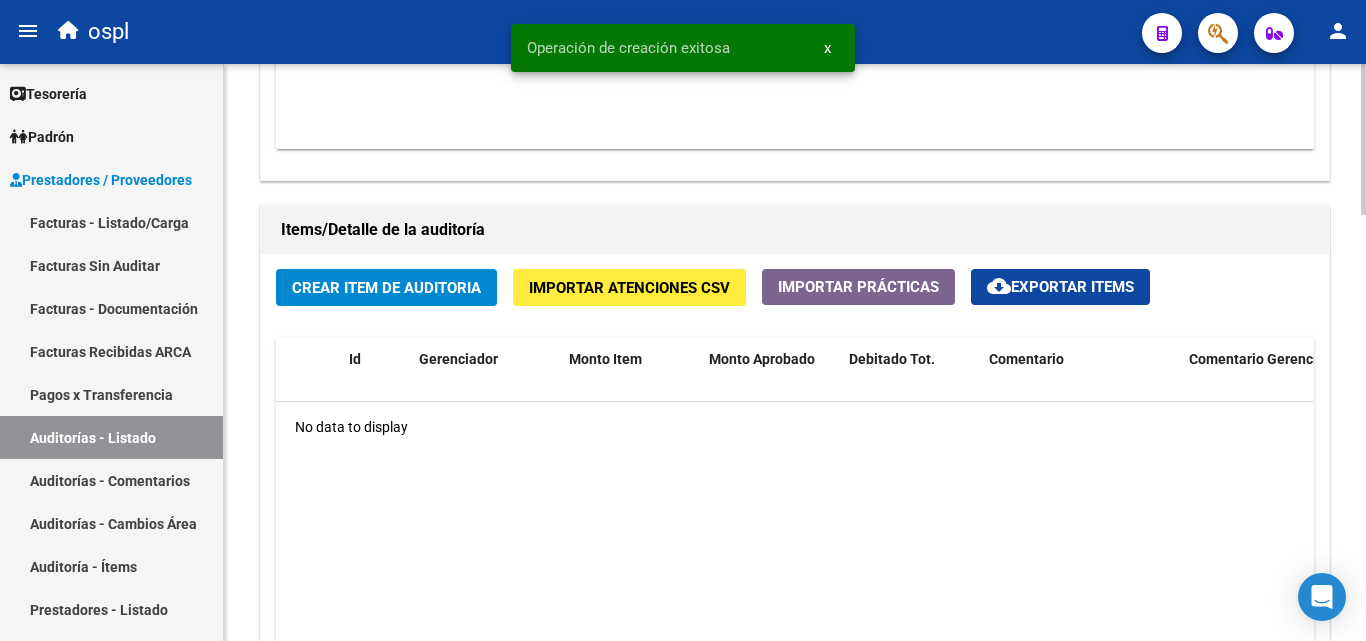 scroll, scrollTop: 1300, scrollLeft: 0, axis: vertical 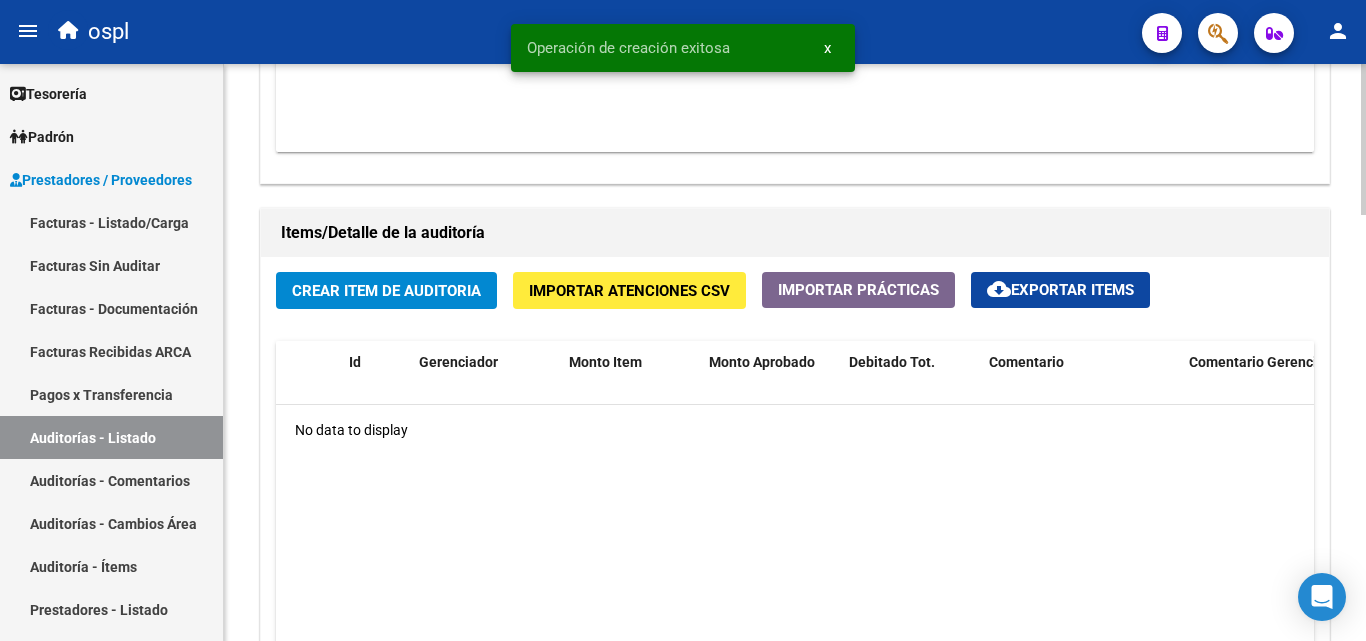 click on "Crear Item de Auditoria" 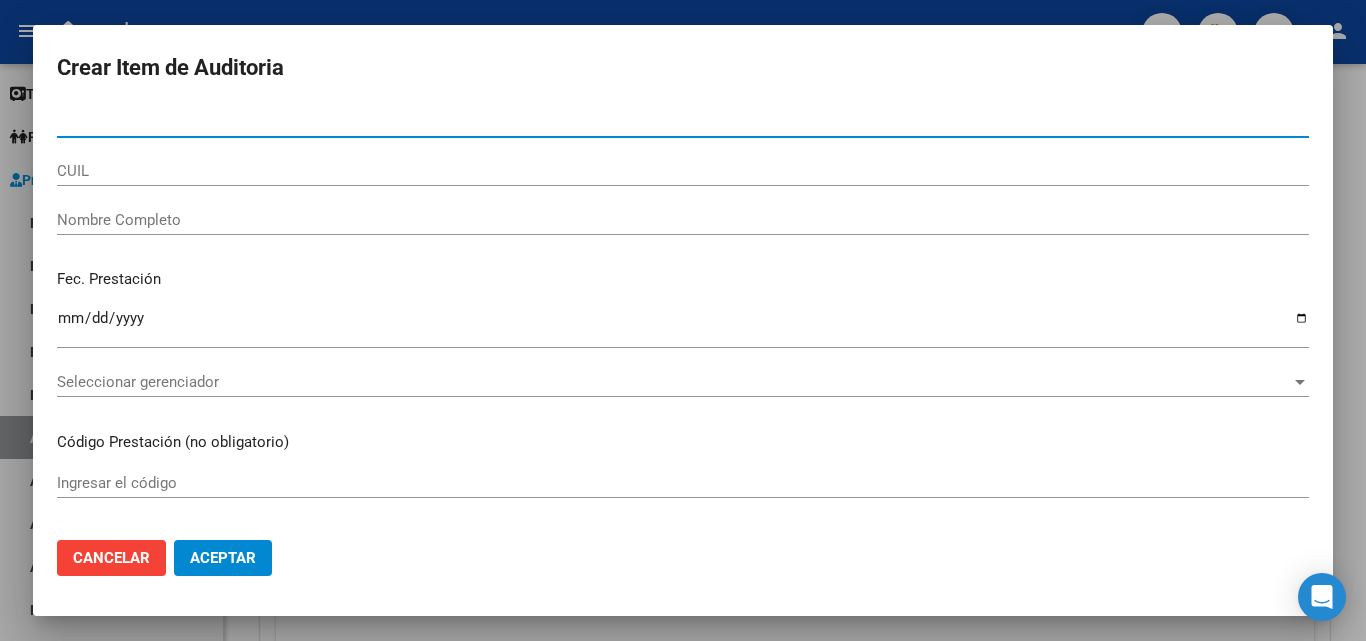 click on "Nombre Completo" at bounding box center (683, 220) 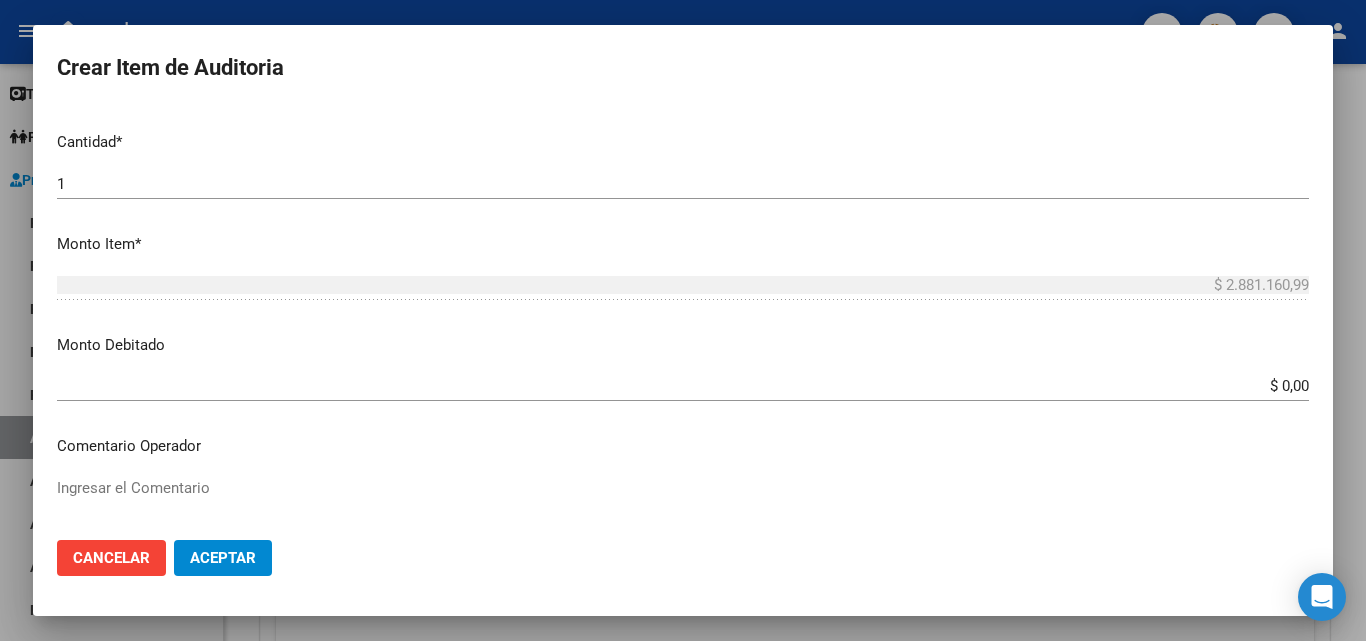 scroll, scrollTop: 500, scrollLeft: 0, axis: vertical 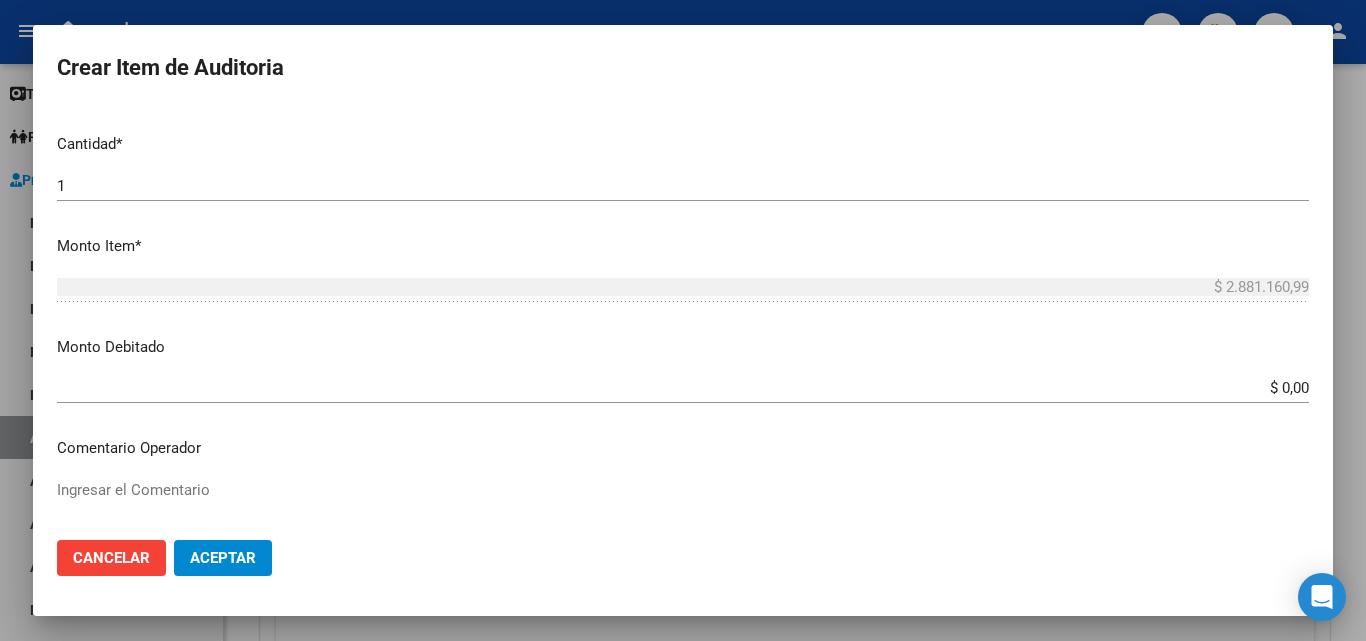 type on "TODOS" 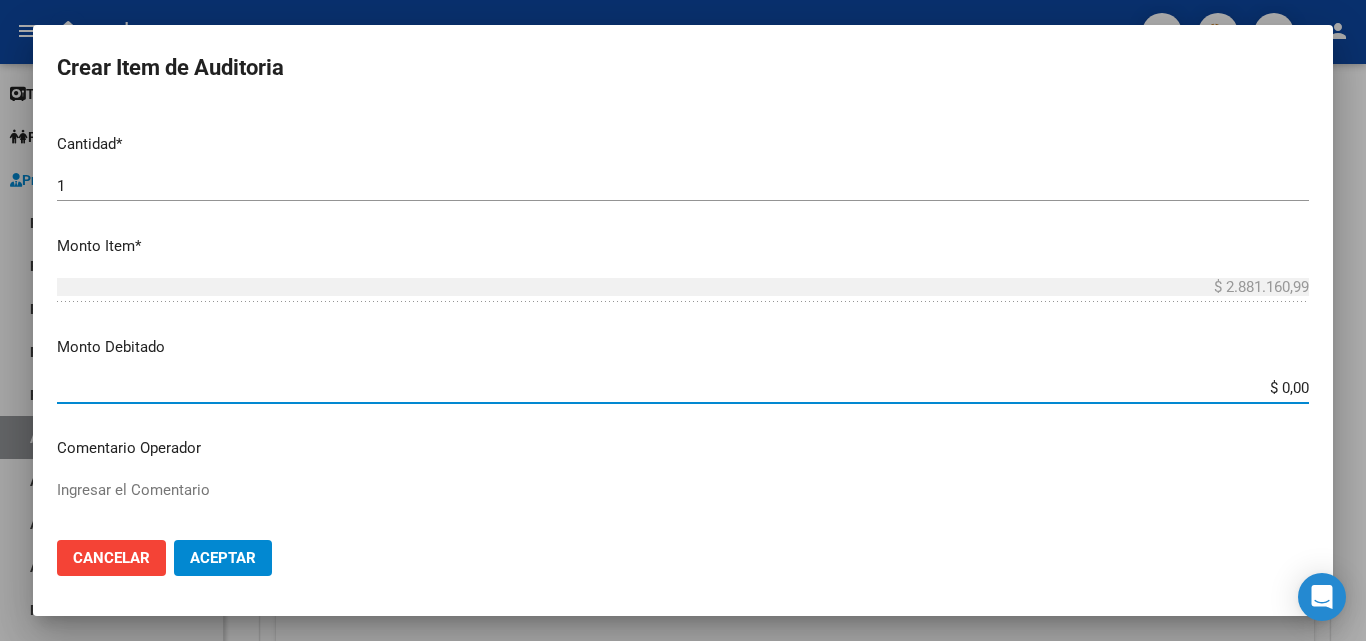 drag, startPoint x: 1237, startPoint y: 382, endPoint x: 1363, endPoint y: 410, distance: 129.07362 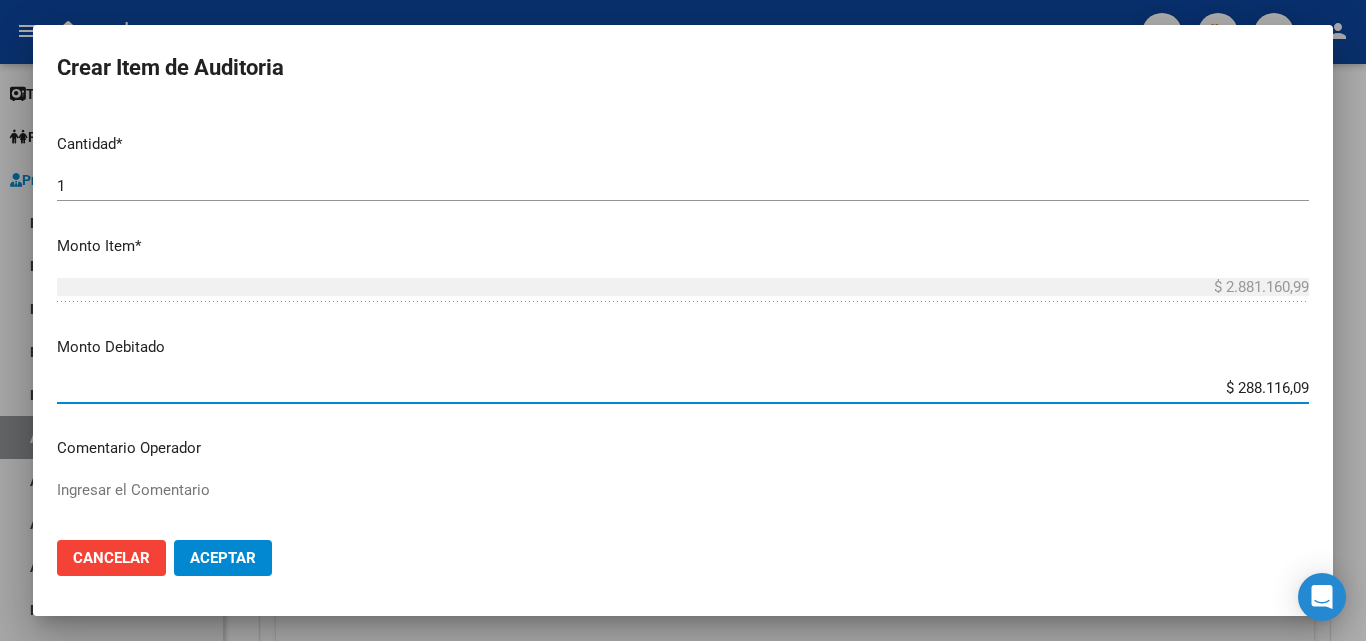type on "$ 2.881.160,99" 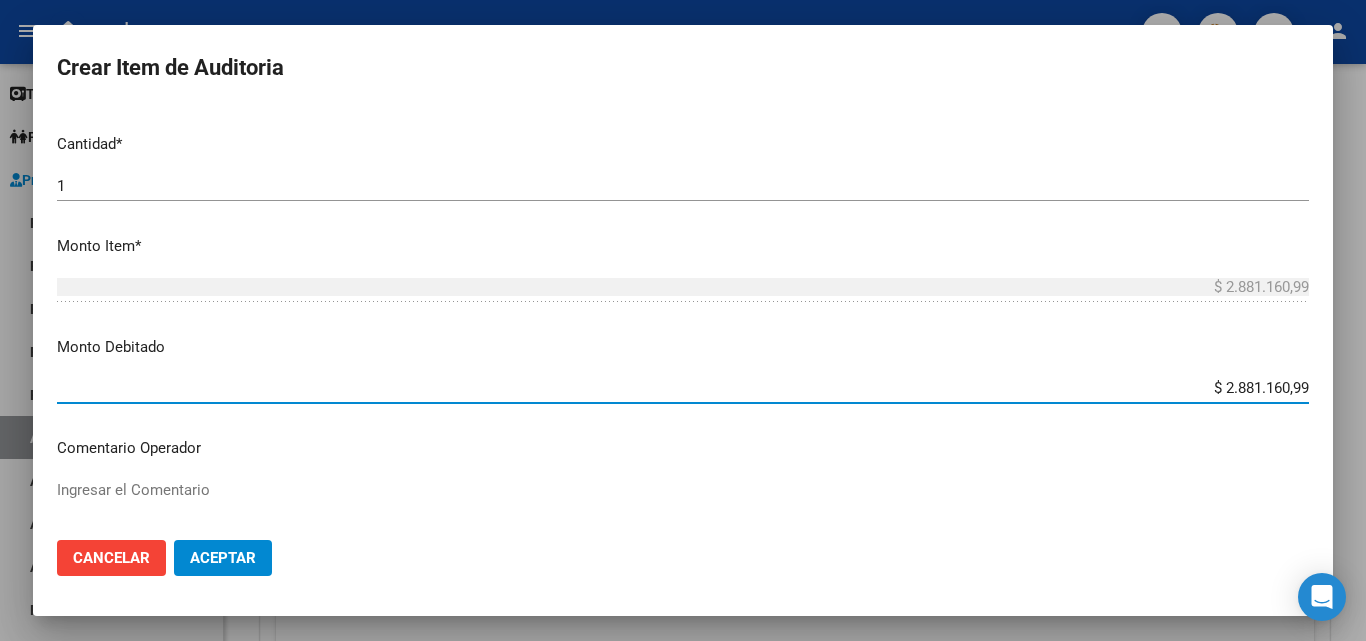 click on "Ingresar el Comentario" at bounding box center [683, 526] 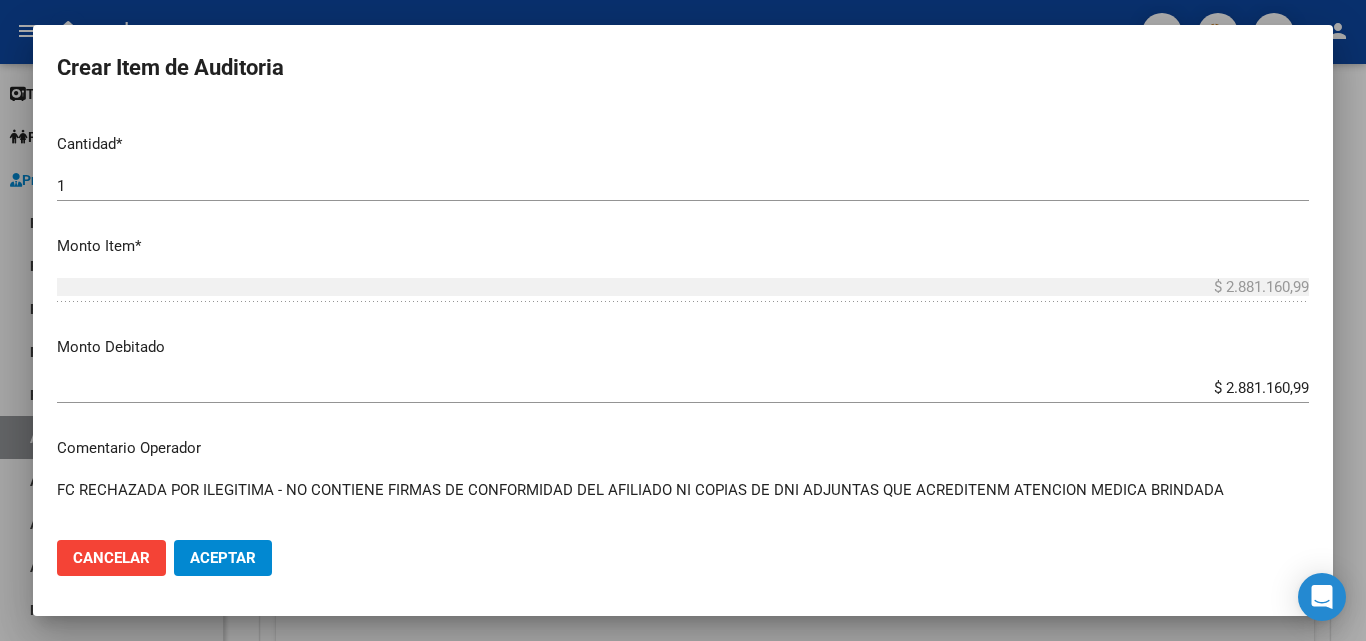click on "FC RECHAZADA POR ILEGITIMA - NO CONTIENE FIRMAS DE CONFORMIDAD DEL AFILIADO NI COPIAS DE DNI ADJUNTAS QUE ACREDITENM ATENCION MEDICA BRINDADA" at bounding box center [683, 526] 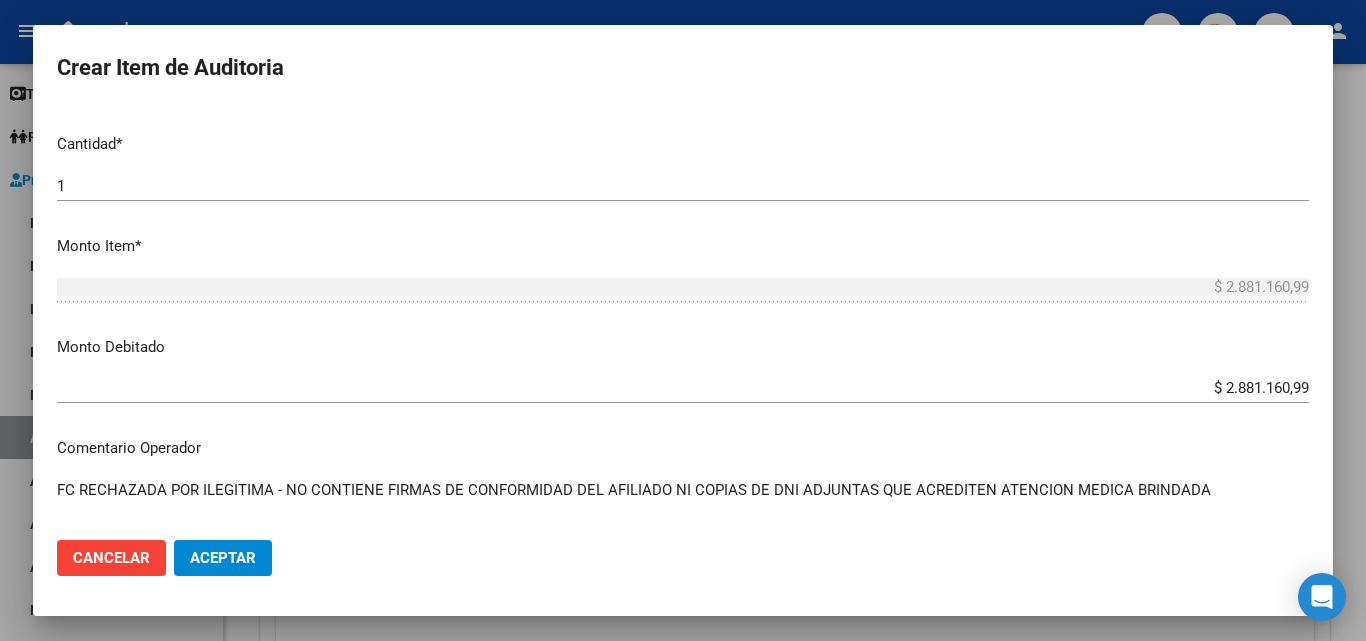 type on "FC RECHAZADA POR ILEGITIMA - NO CONTIENE FIRMAS DE CONFORMIDAD DEL AFILIADO NI COPIAS DE DNI ADJUNTAS QUE ACREDITEN ATENCION MEDICA BRINDADA" 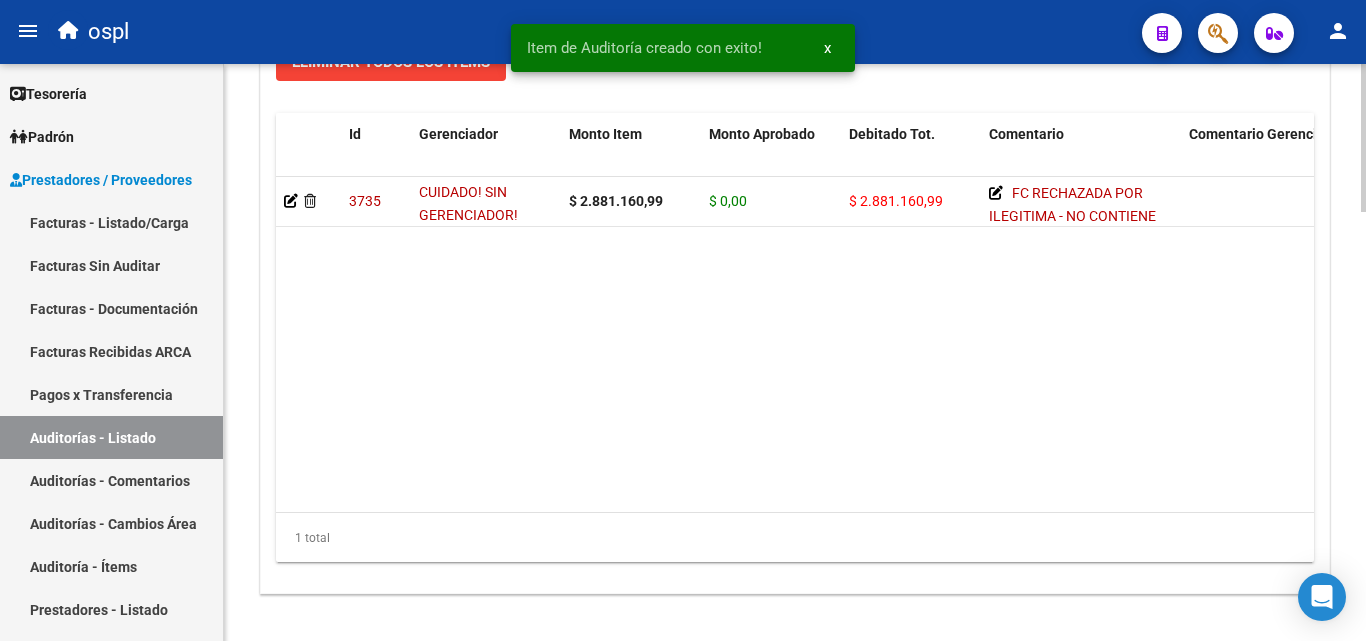 scroll, scrollTop: 1577, scrollLeft: 0, axis: vertical 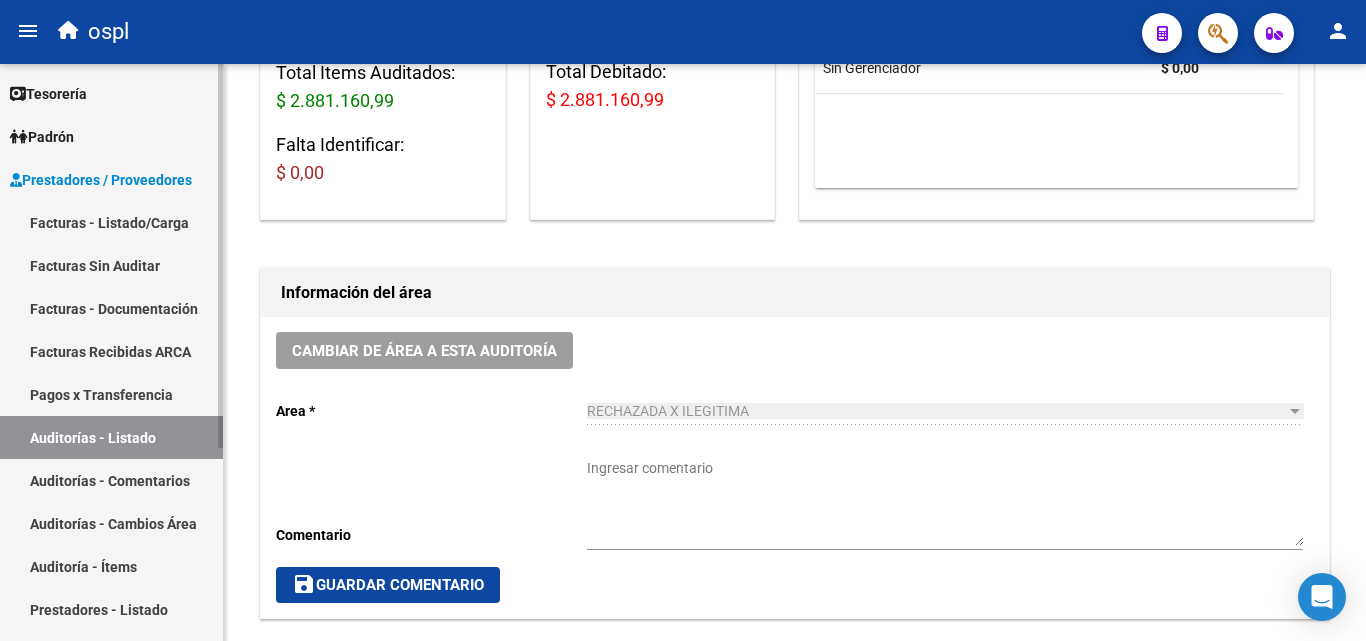 click on "Facturas - Listado/Carga" at bounding box center [111, 222] 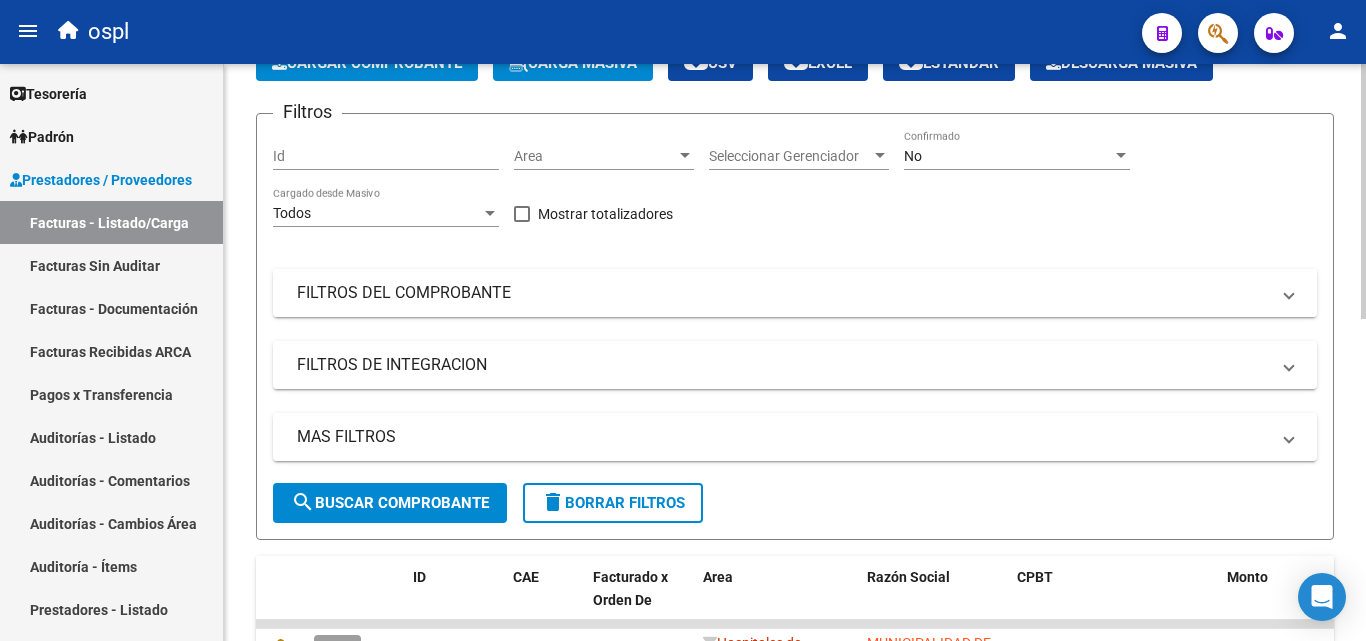 scroll, scrollTop: 0, scrollLeft: 0, axis: both 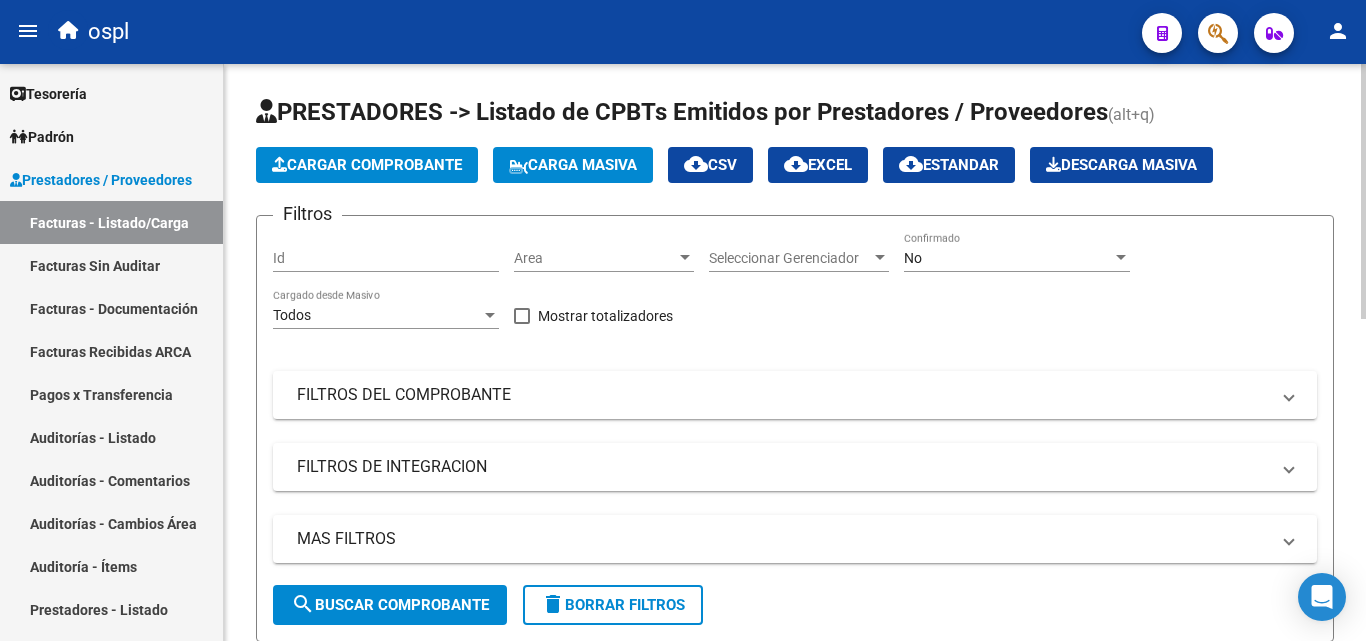 click at bounding box center (685, 258) 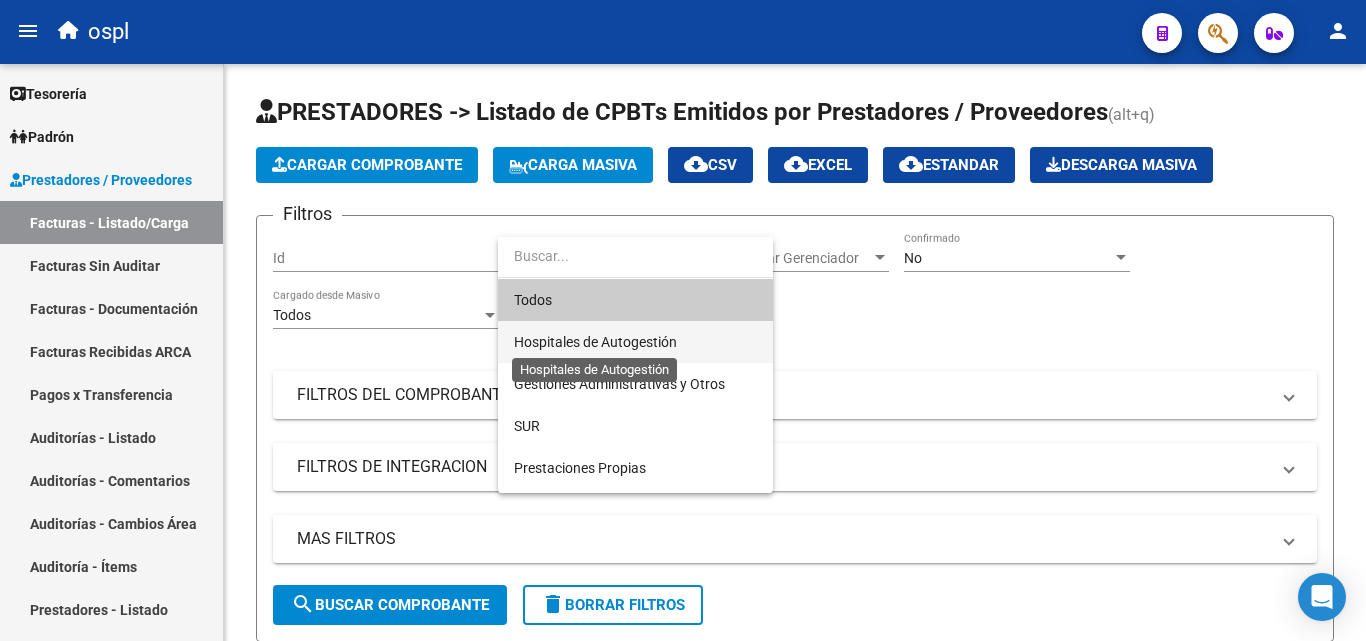click on "Hospitales de Autogestión" at bounding box center (595, 342) 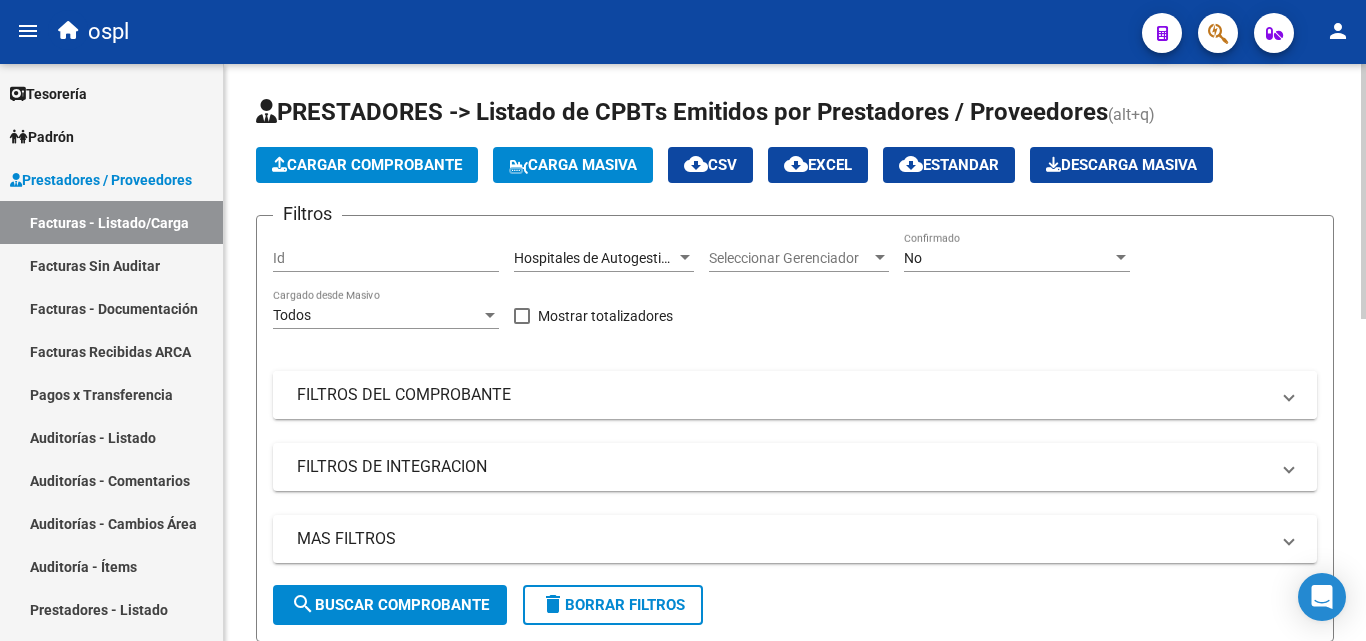 click on "FILTROS DEL COMPROBANTE" at bounding box center (783, 395) 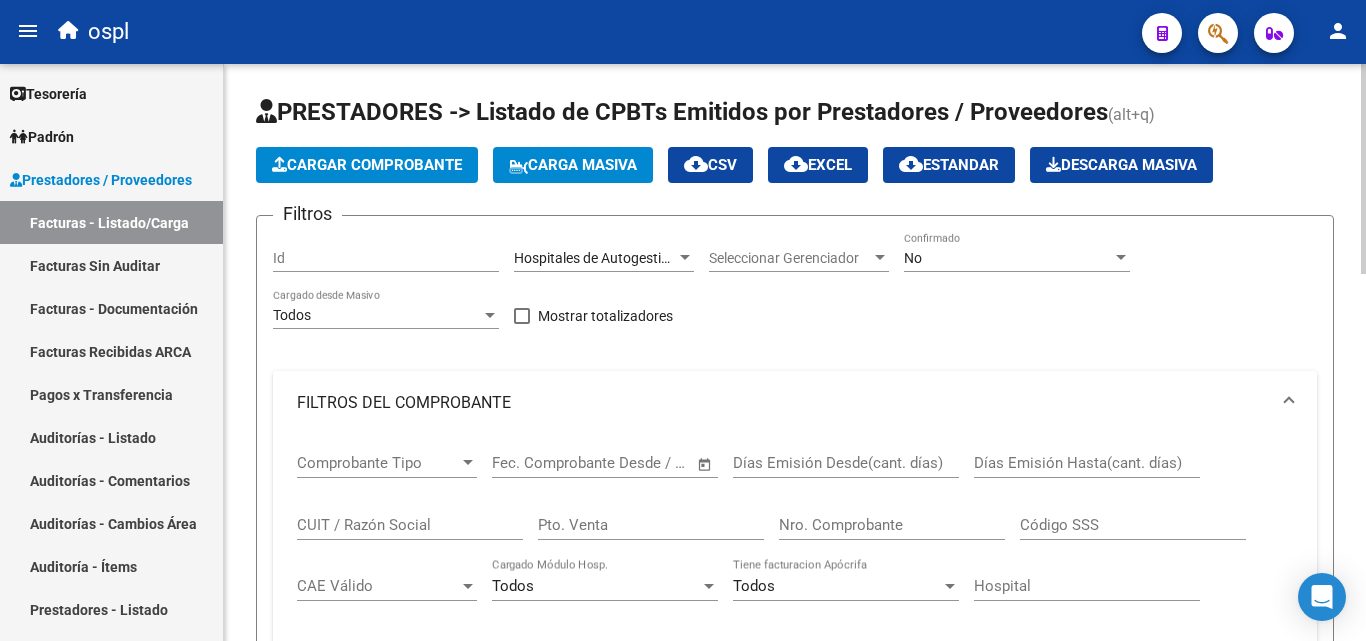 click 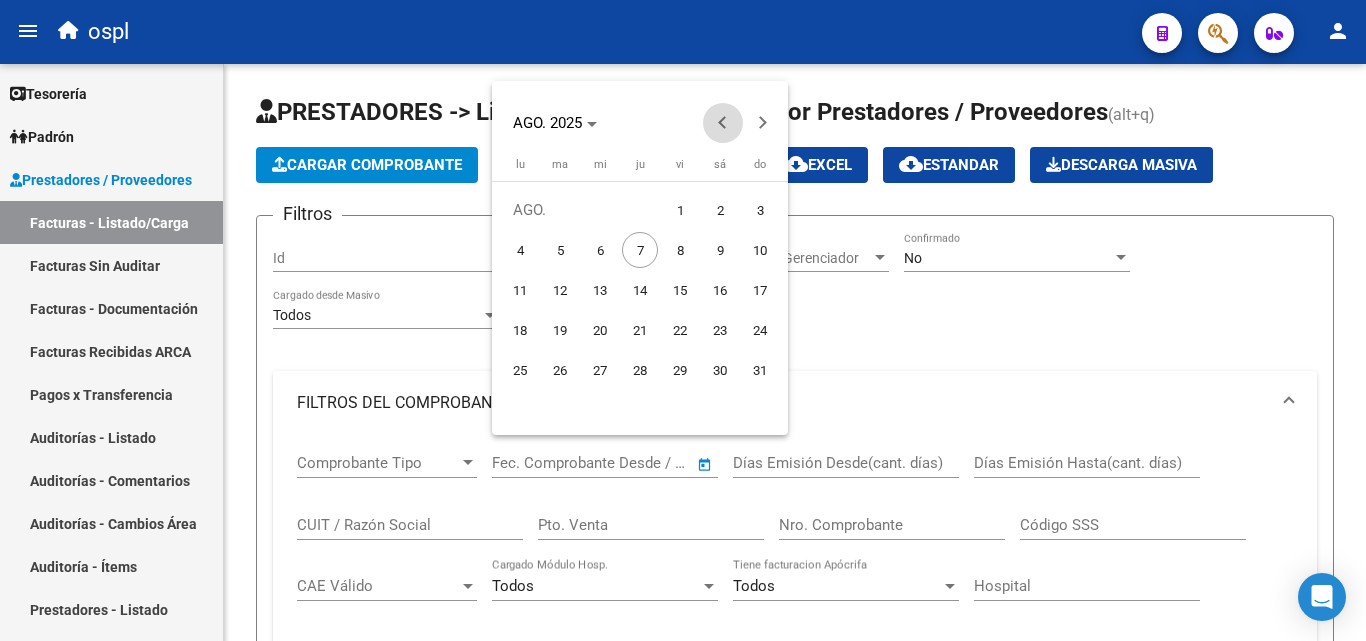 click at bounding box center [723, 123] 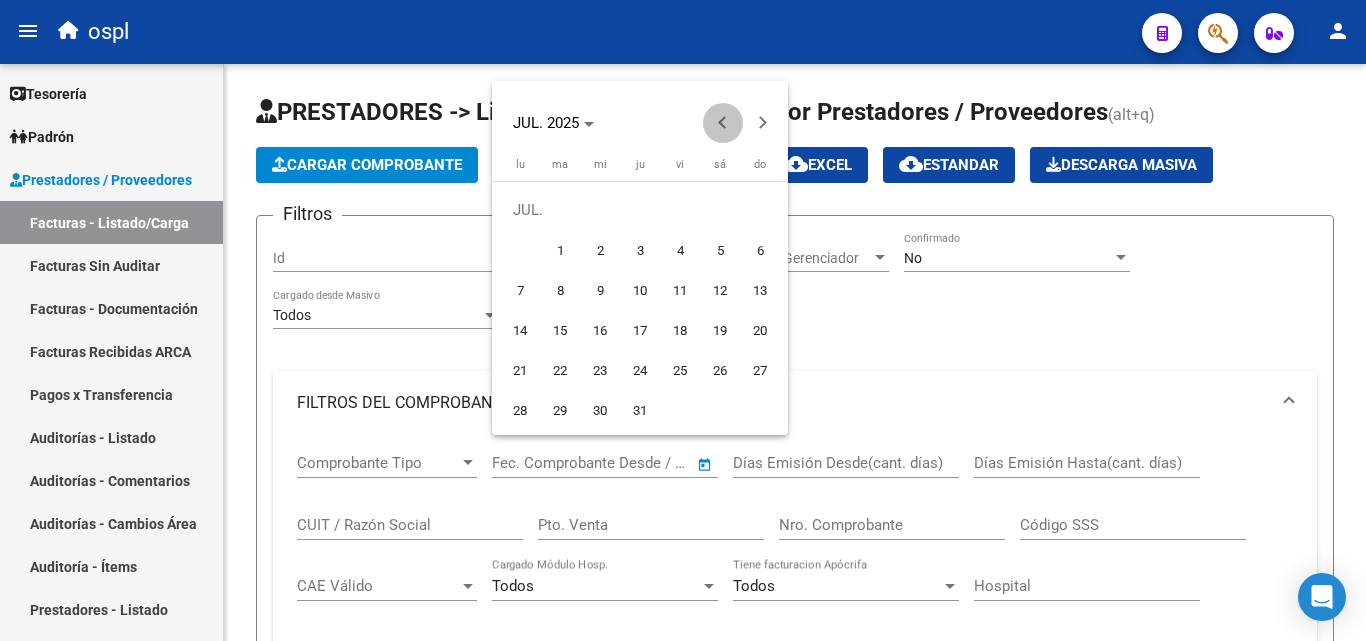 click at bounding box center [723, 123] 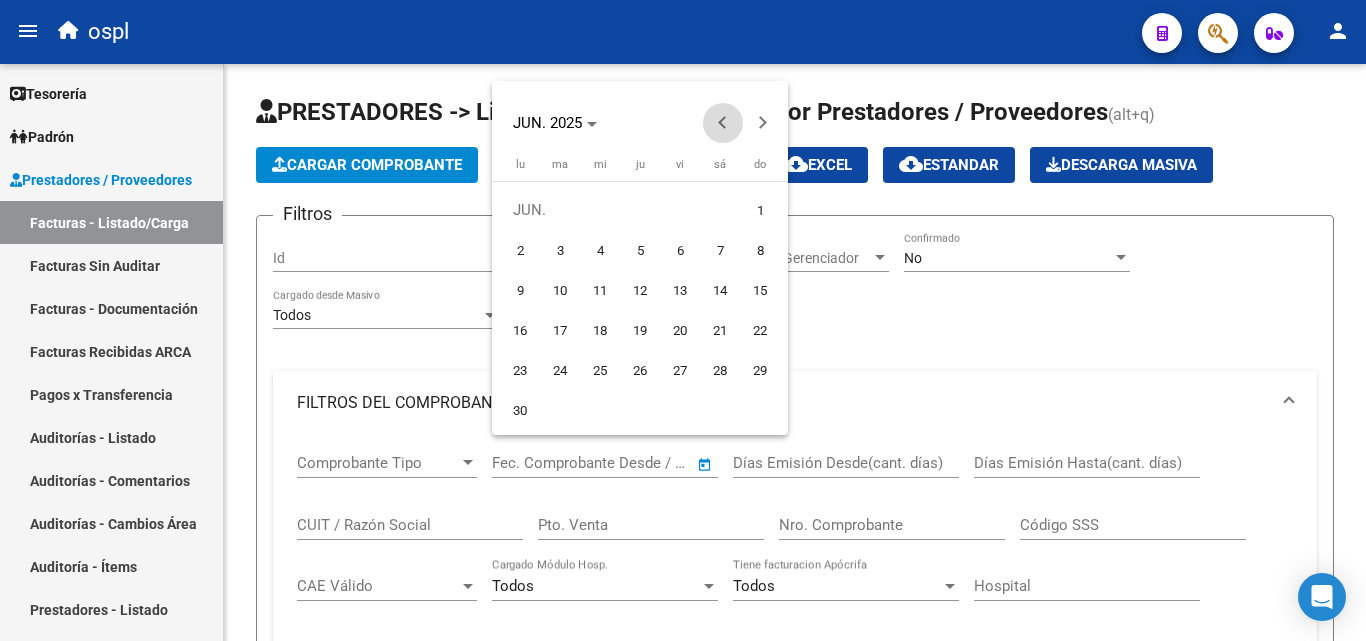 click at bounding box center (723, 123) 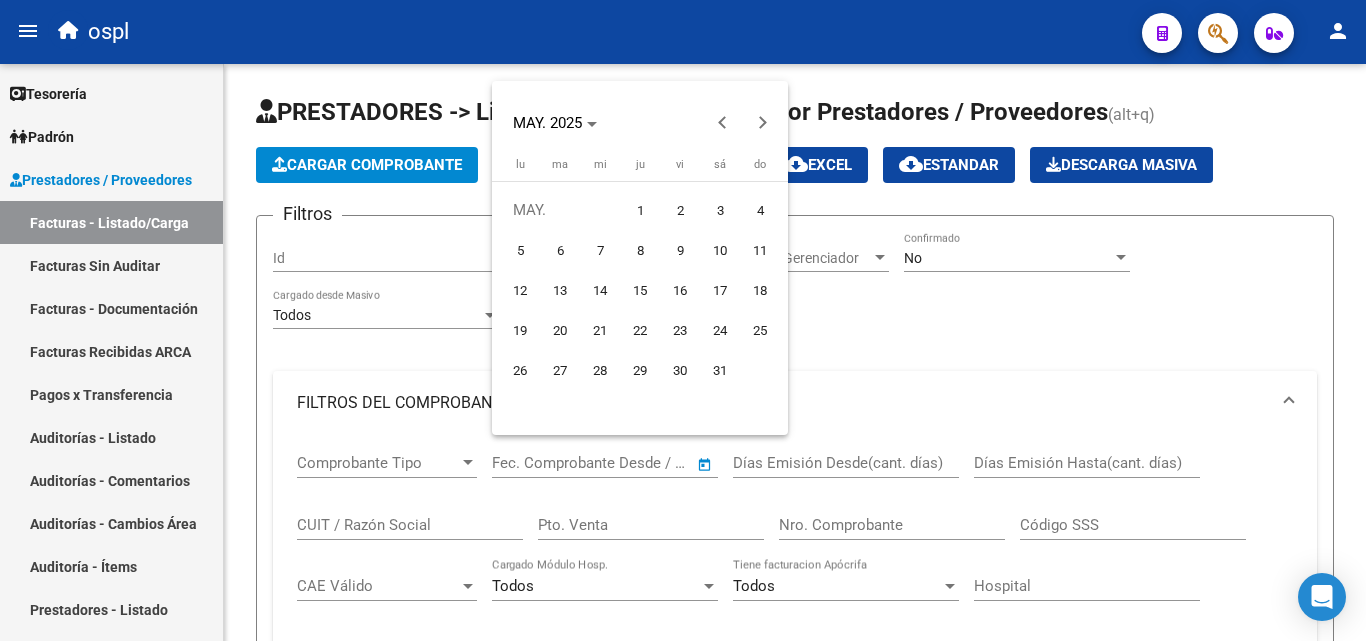 click on "1" at bounding box center [640, 210] 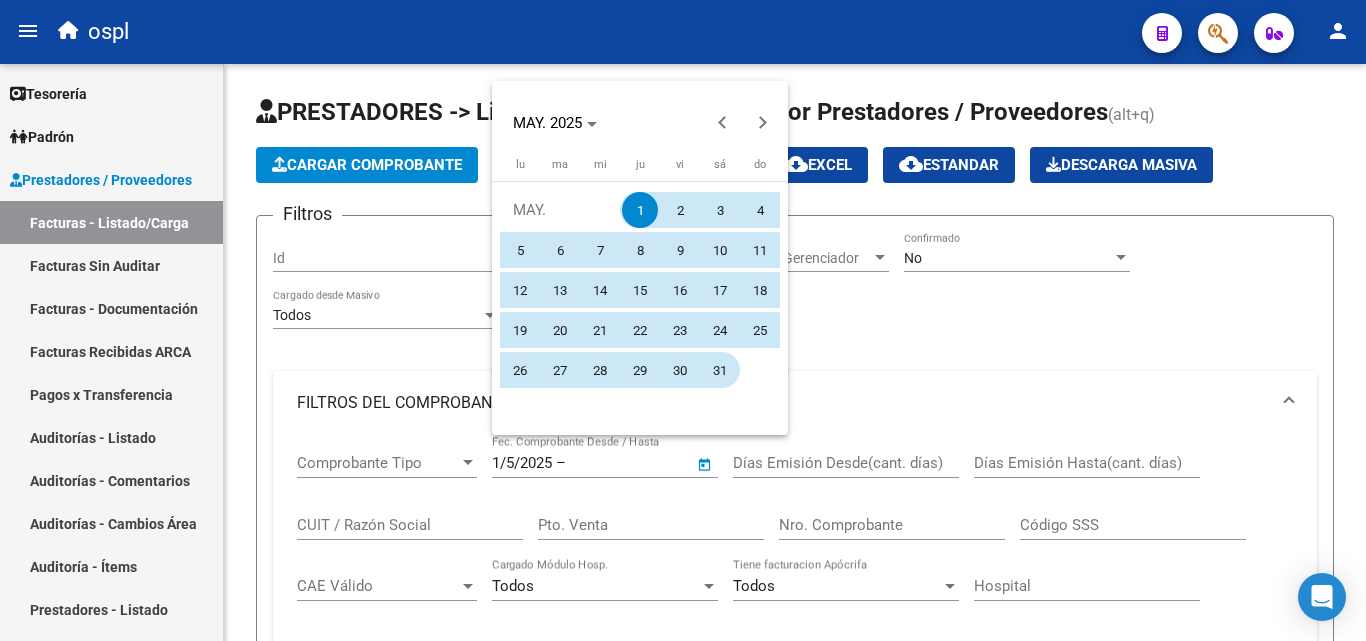 click on "31" at bounding box center (720, 370) 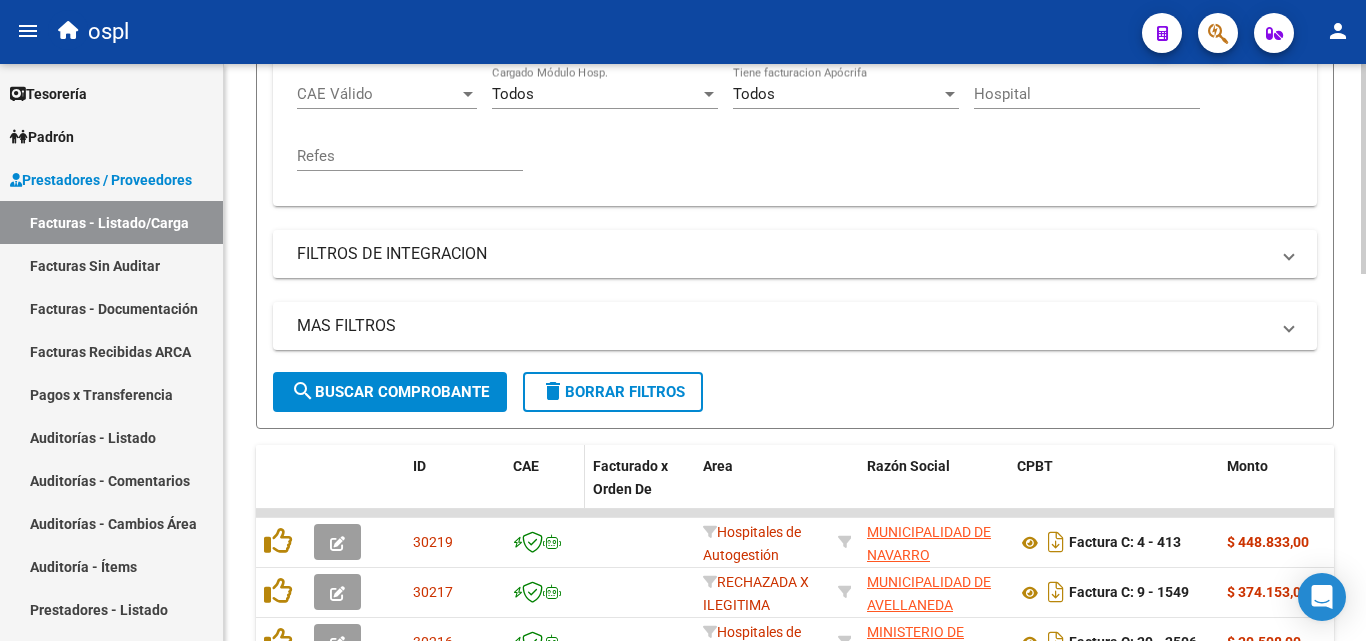 scroll, scrollTop: 600, scrollLeft: 0, axis: vertical 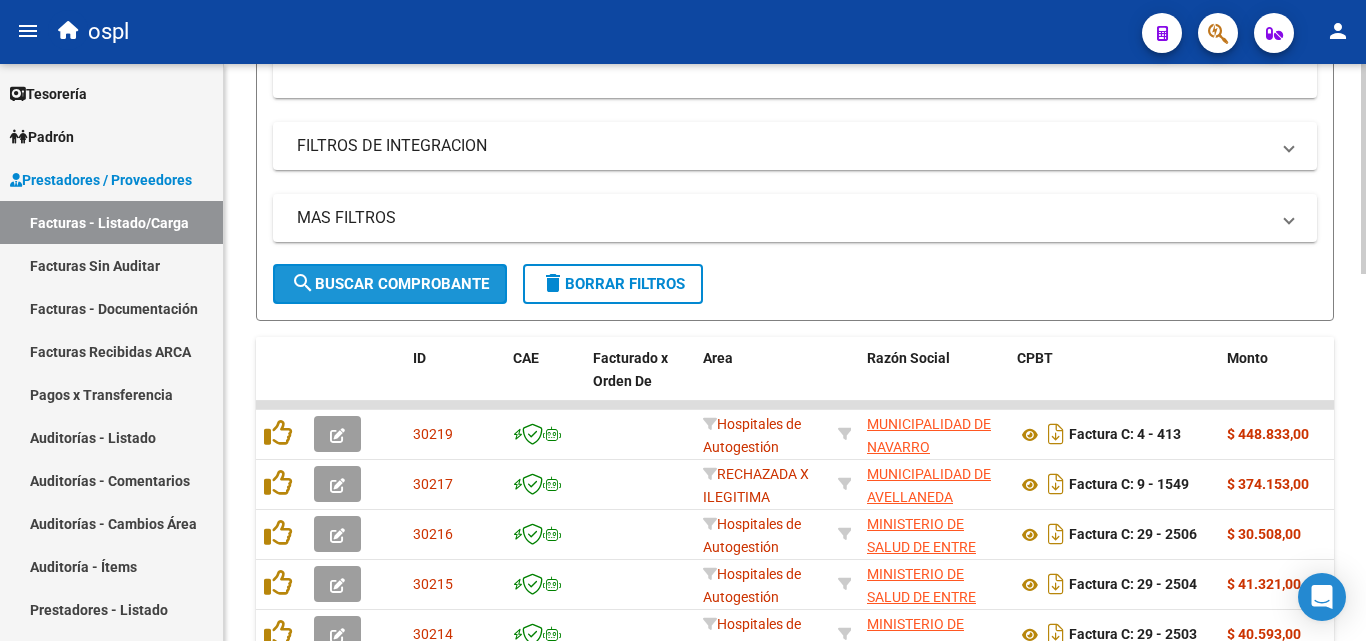 click on "search  Buscar Comprobante" 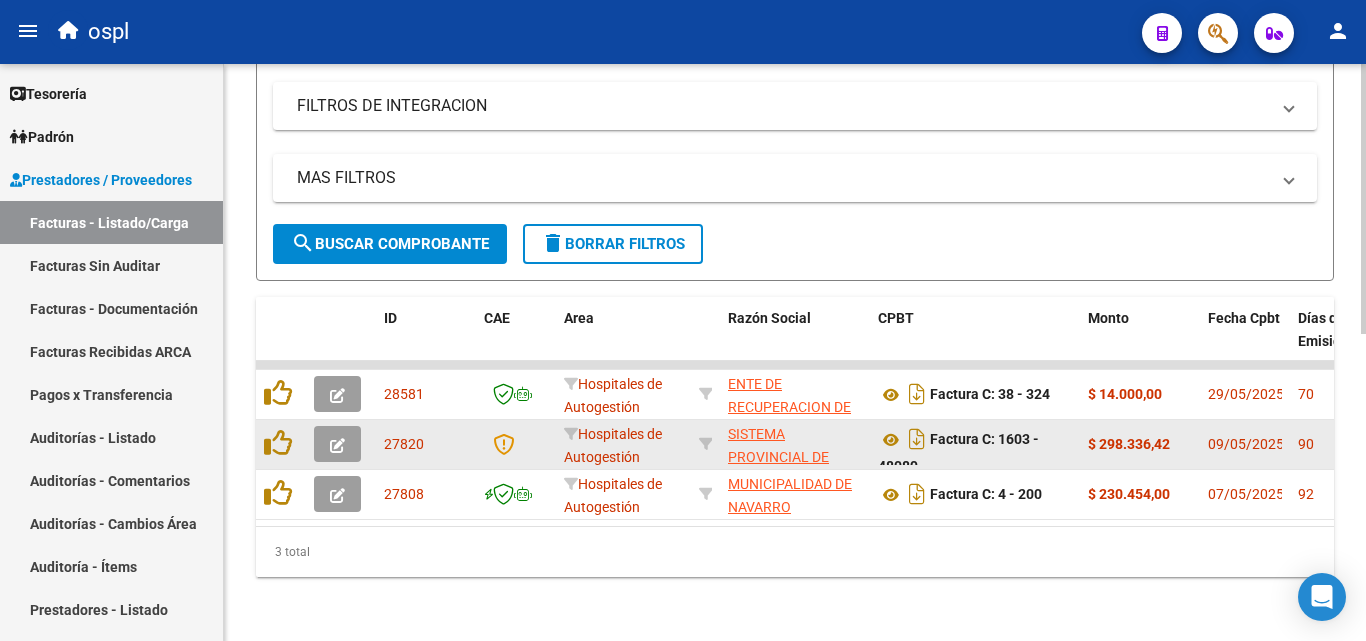 scroll, scrollTop: 656, scrollLeft: 0, axis: vertical 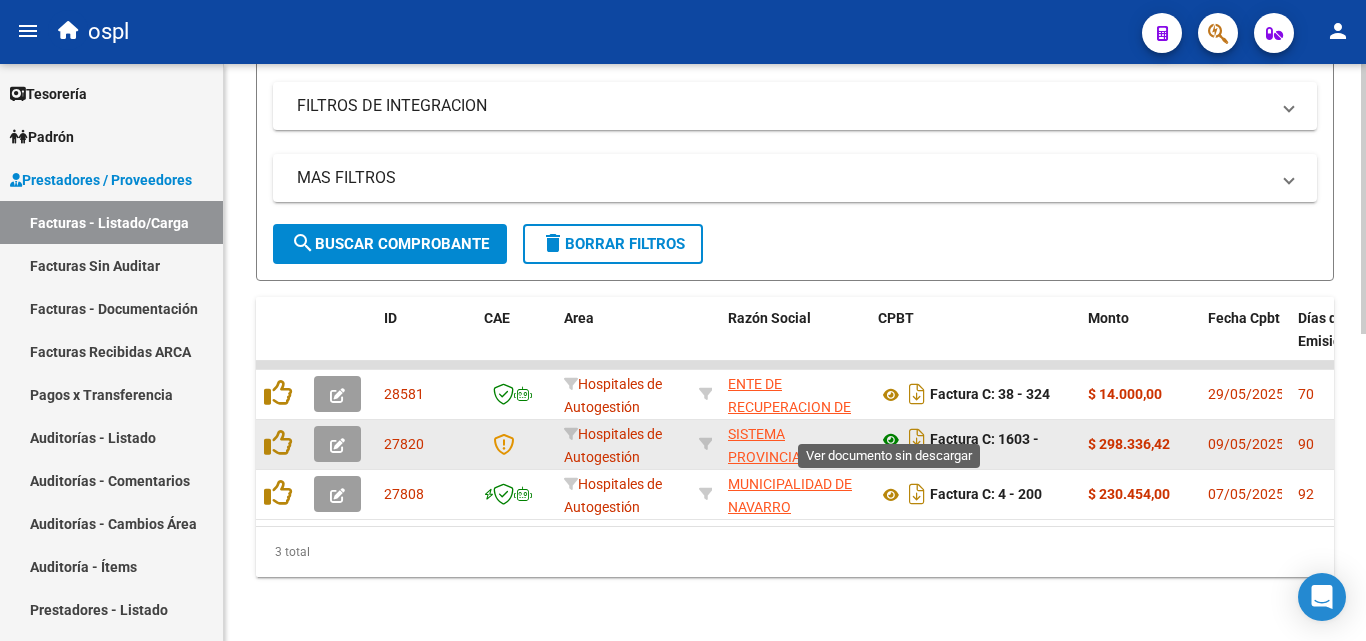 click 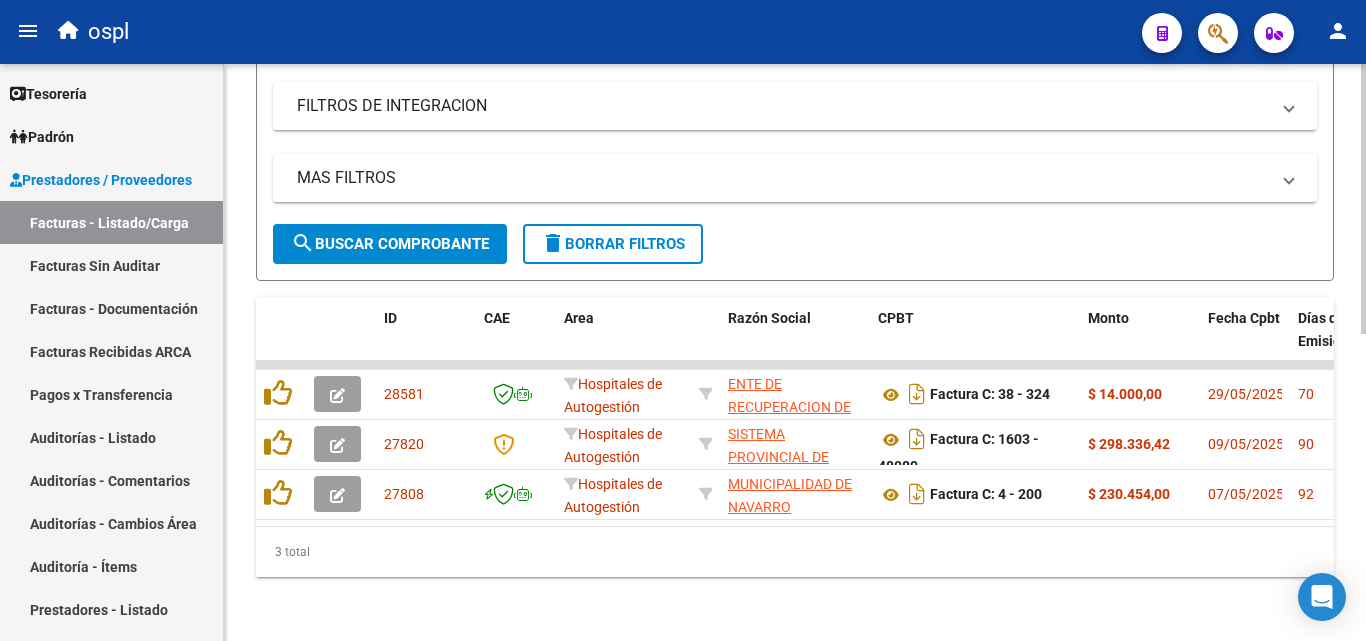click on "FACTURACION Y COBRANZA DE LOS EFECTORES PUBLICOS S.E. ([NUMERO])
[NUMERO] Hospitales de Autogestión ENTE DE RECUPERACION DE FONDOS PARA EL FORTALECIMIENTO DEL SISTEMA DE SALUD DE MENDOZA (REFORSAL) O.    [NUMERO]   Factura C: [NUMERO] - [NUMERO] $ [MONTO] [FECHA] [NUMERO] [FECHA]  -     [FECHA] [NOMBRE] [EMAIL]
[NUMERO]  Hospitales de Autogestión SISTEMA PROVINCIAL DE SALUD    [NUMERO]   Factura C: [NUMERO] - [NUMERO] $ [MONTO] [FECHA] [NUMERO] [FECHA]  -     [FECHA] [NOMBRE] [EMAIL]
[NUMERO]  Hospitales de Autogestión MUNICIPALIDAD DE NAVARRO    [NUMERO]   Factura C: [NUMERO] - [NUMERO] $ [MONTO] [FECHA] [NUMERO] [FECHA]  -     [FECHA] [NOMBRE] [EMAIL]" 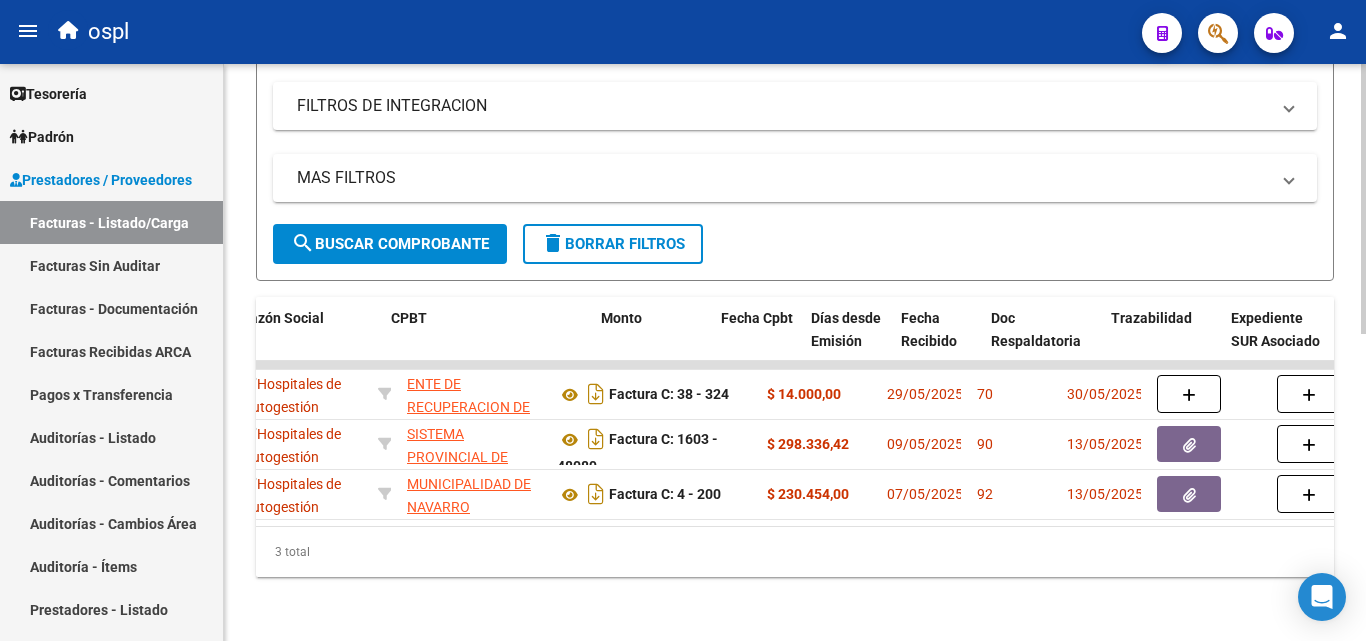 scroll, scrollTop: 0, scrollLeft: 487, axis: horizontal 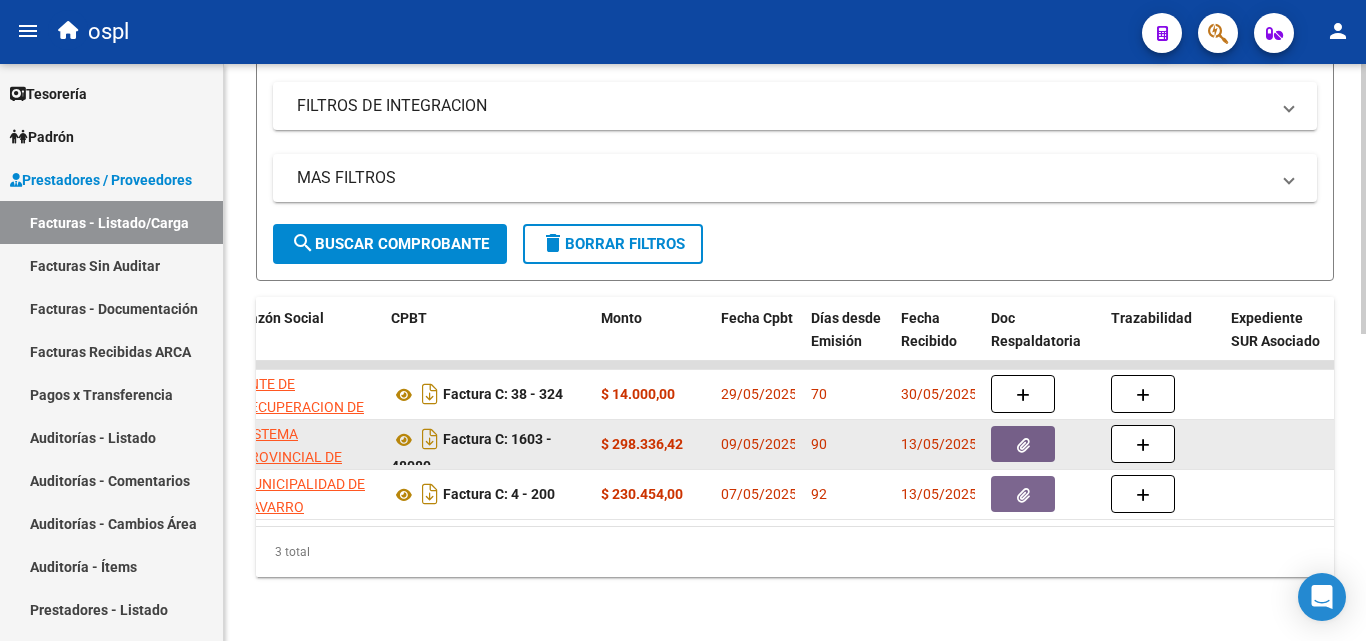 click 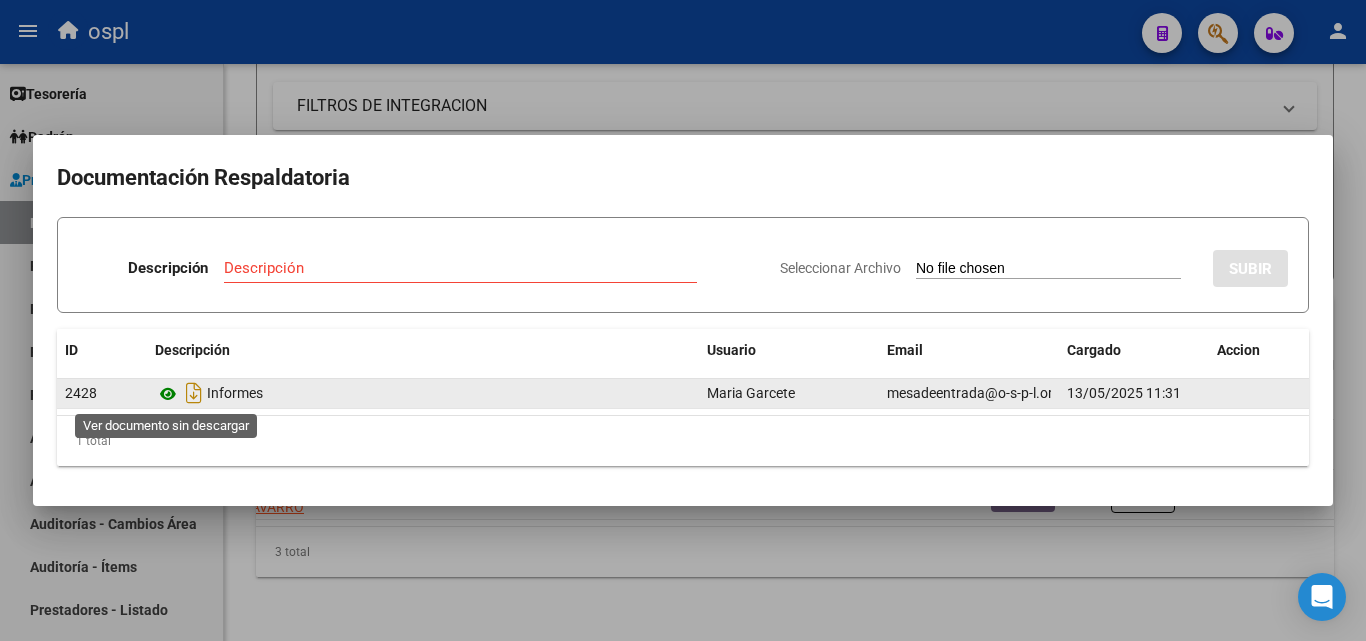 click 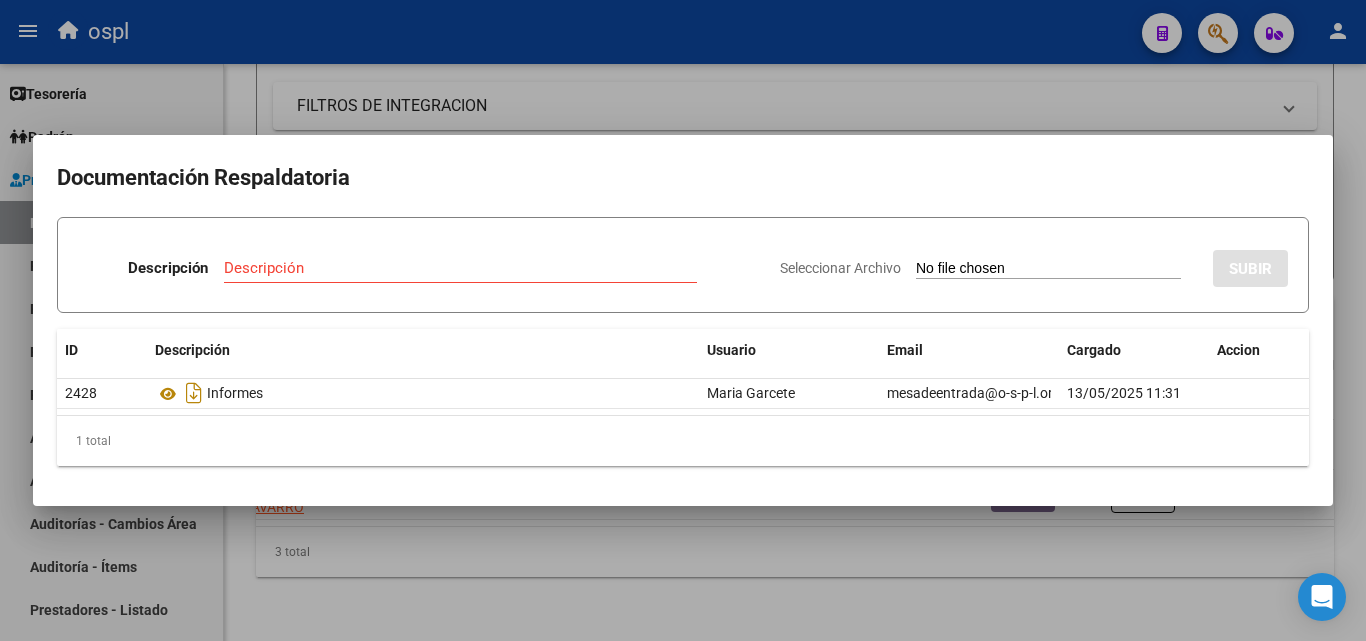 click at bounding box center (683, 320) 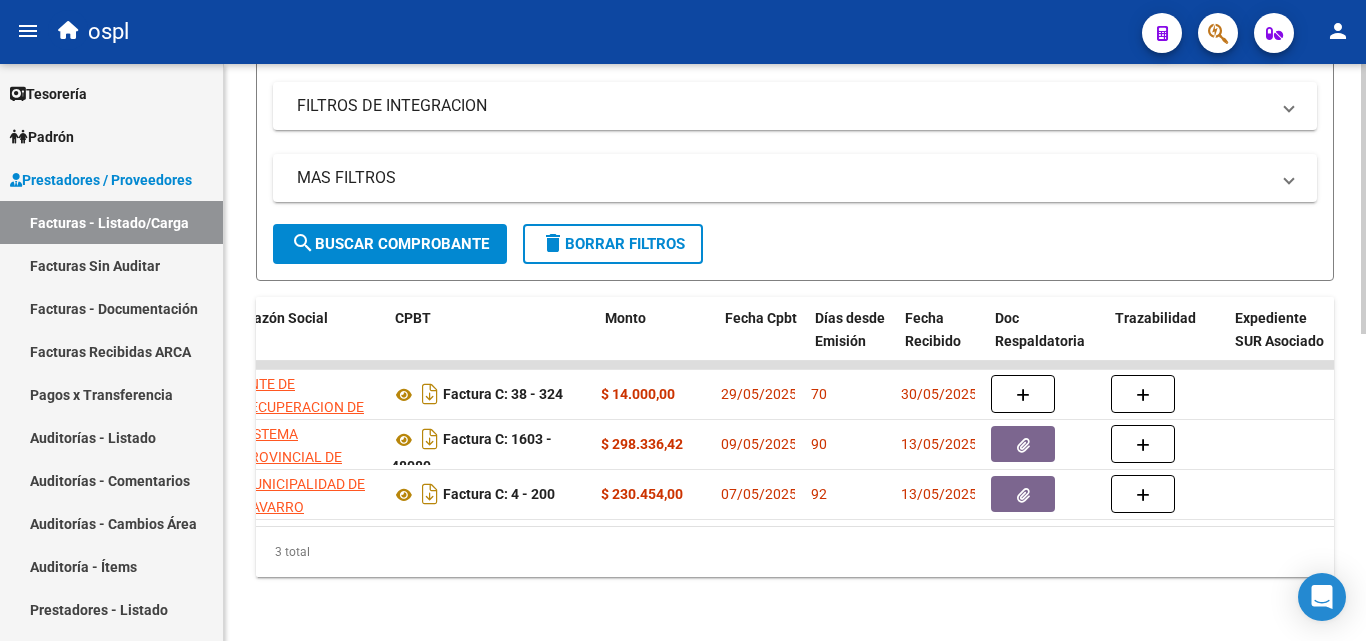 scroll, scrollTop: 0, scrollLeft: 0, axis: both 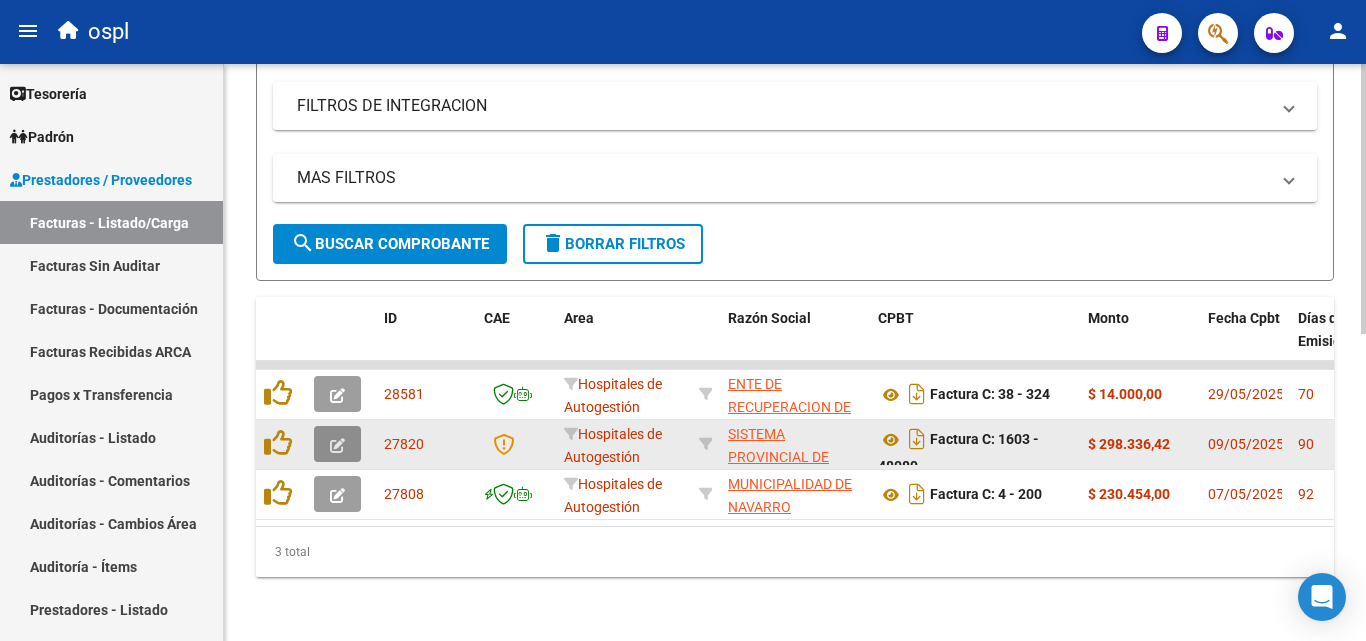 click 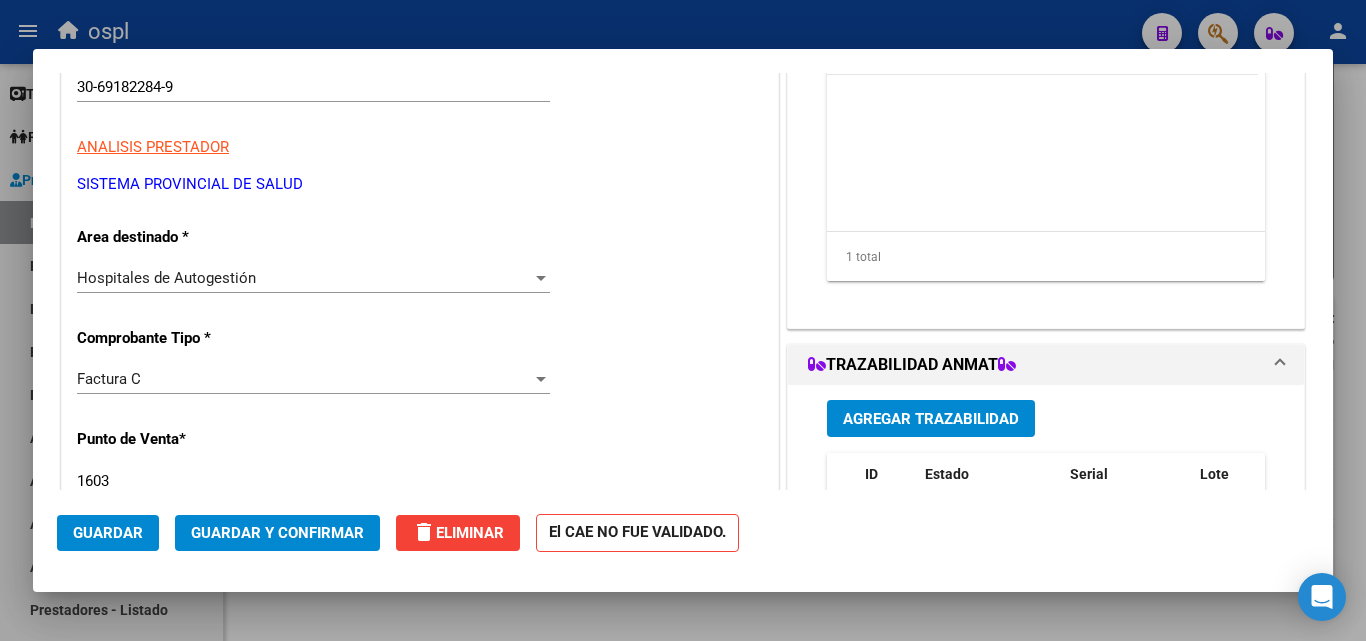 scroll, scrollTop: 300, scrollLeft: 0, axis: vertical 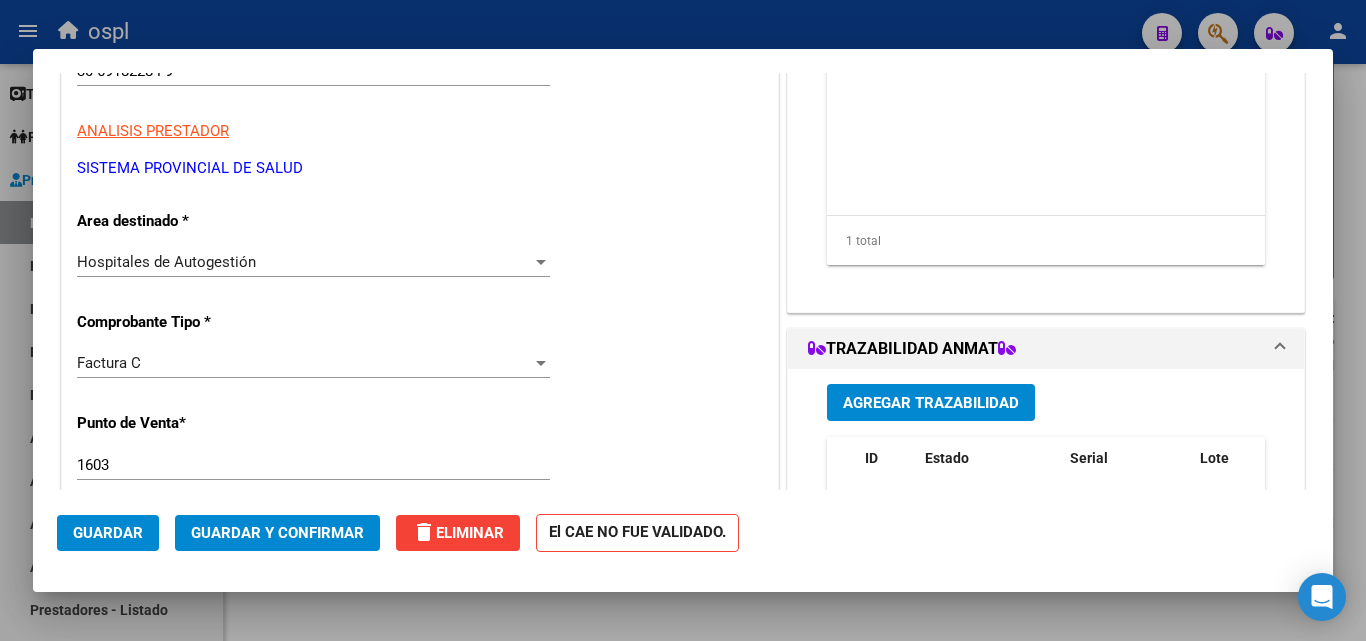 click on "Hospitales de Autogestión" at bounding box center (304, 262) 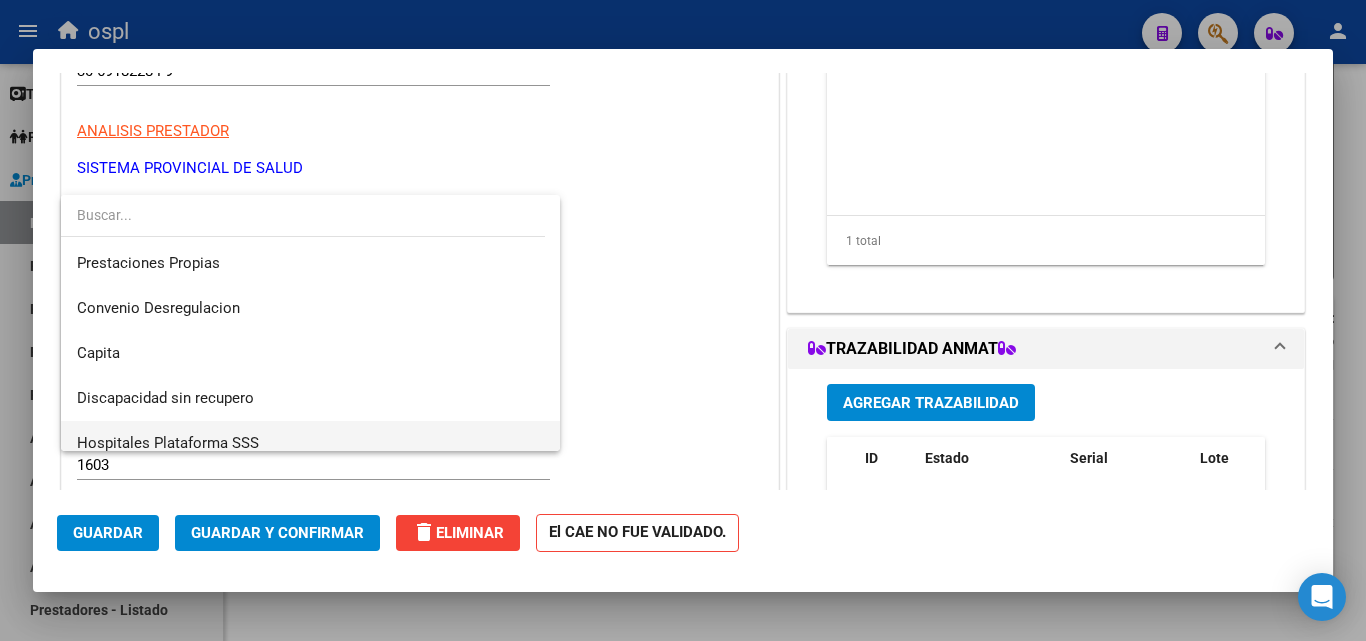 scroll, scrollTop: 284, scrollLeft: 0, axis: vertical 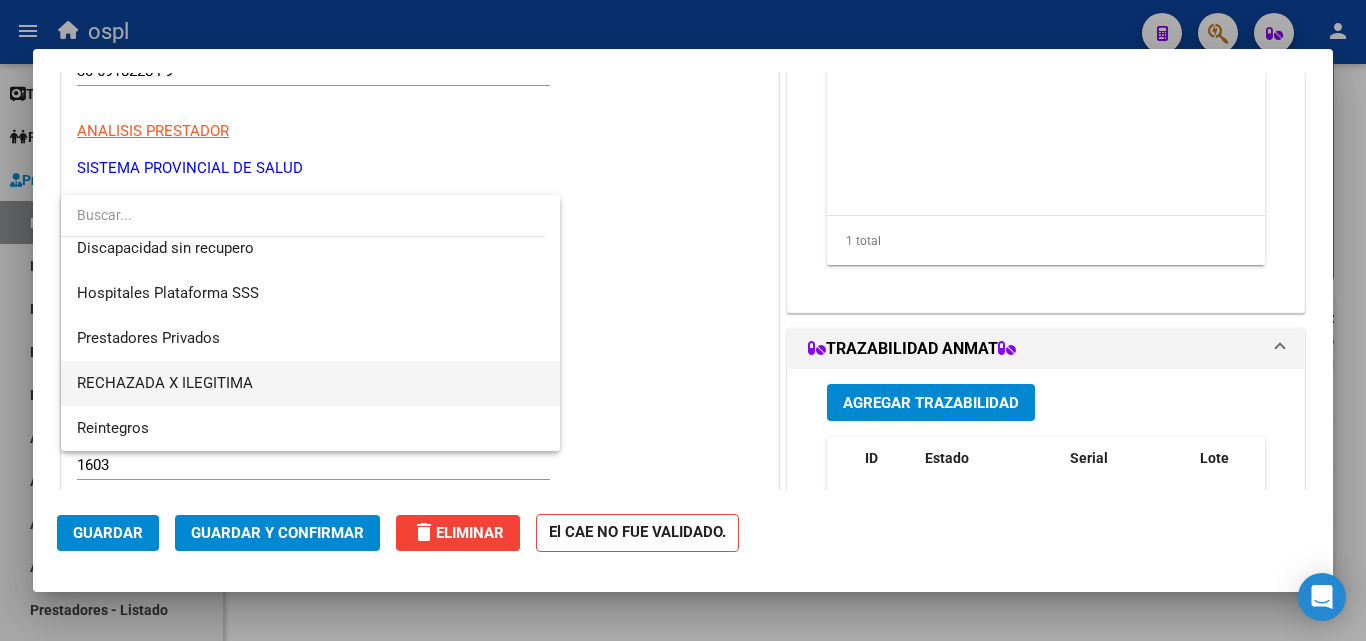 click on "RECHAZADA X ILEGITIMA" at bounding box center (310, 383) 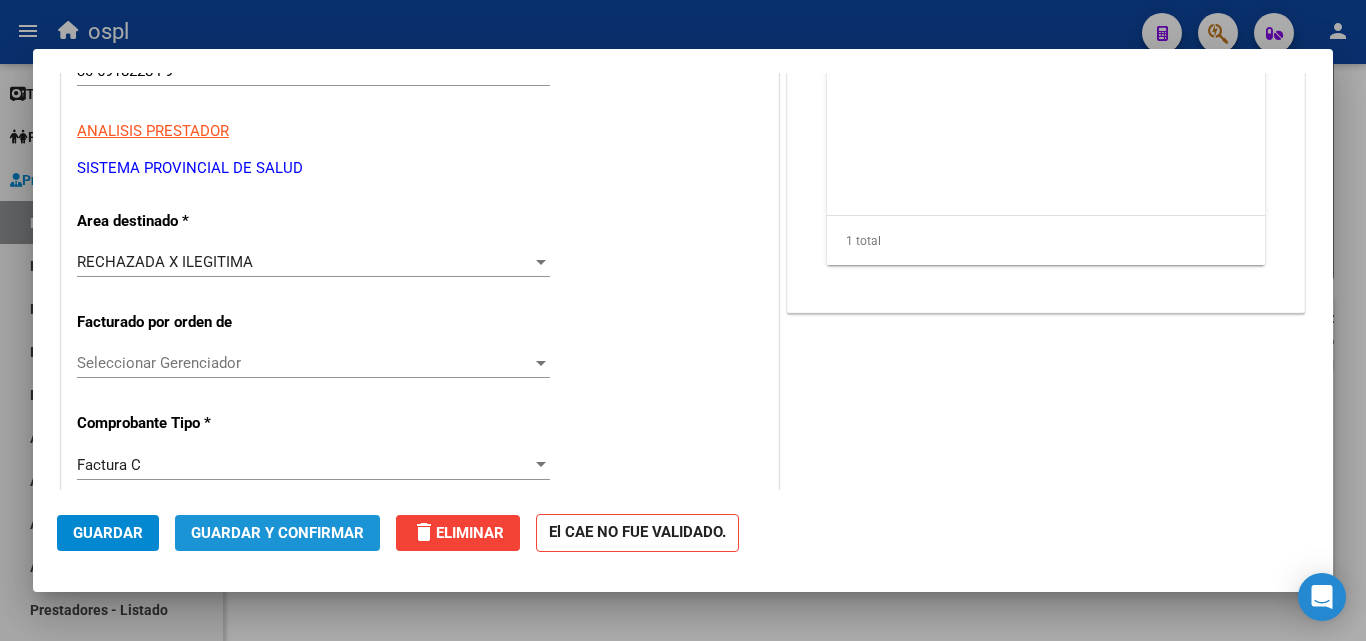 click on "Guardar y Confirmar" 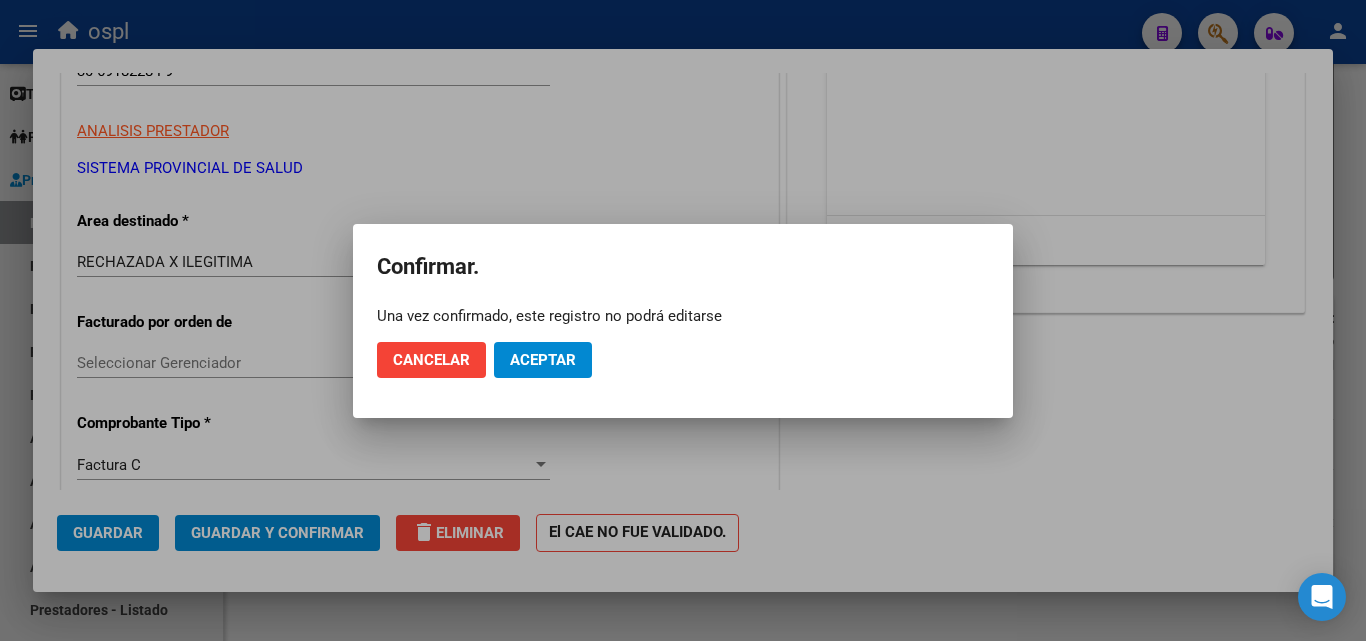 click on "Cancelar Aceptar" 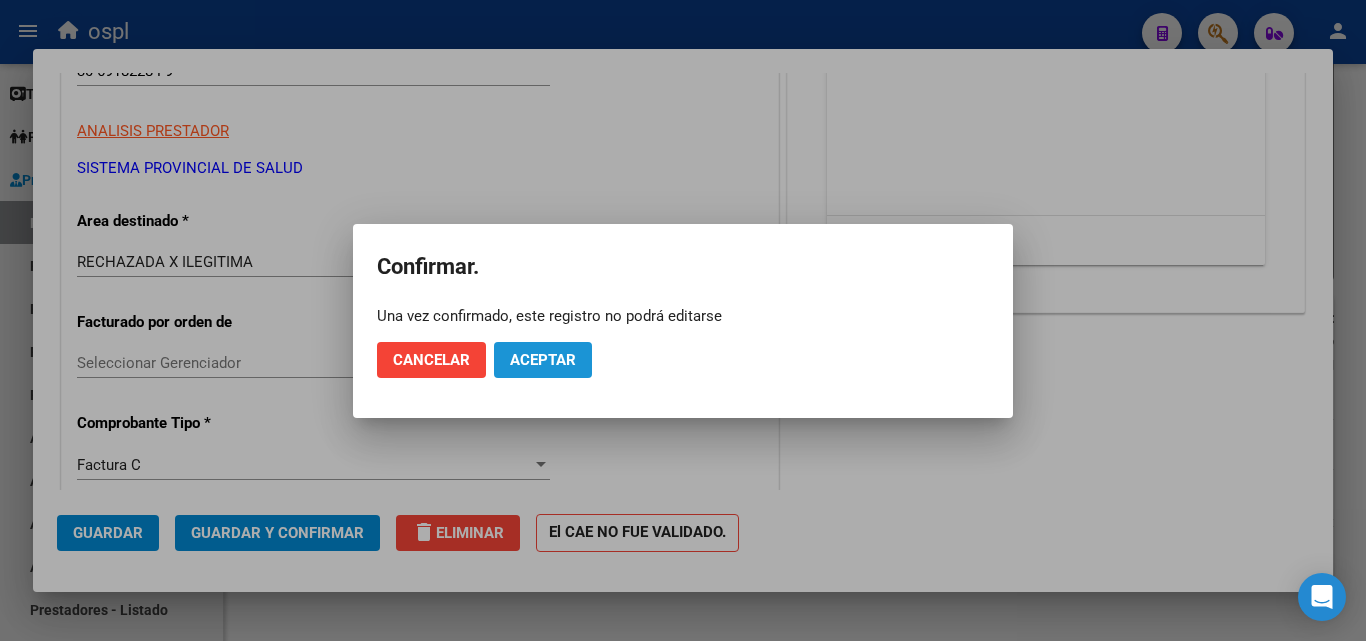 click on "Aceptar" 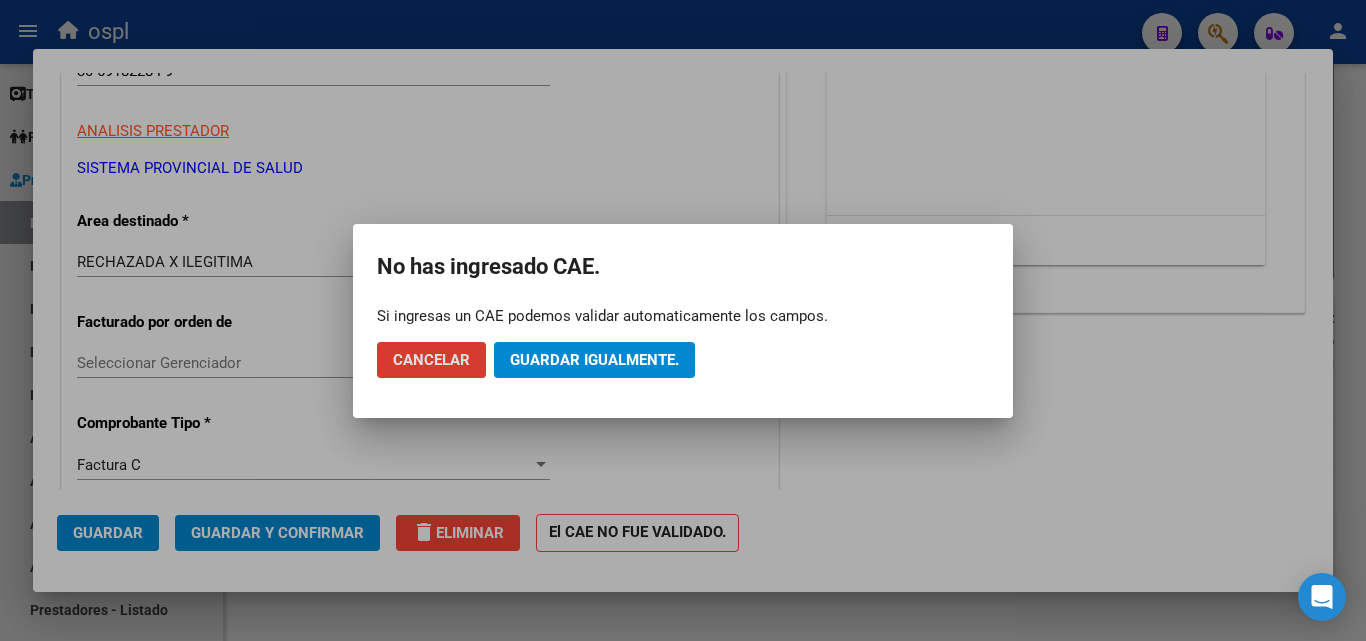 click on "Guardar igualmente." 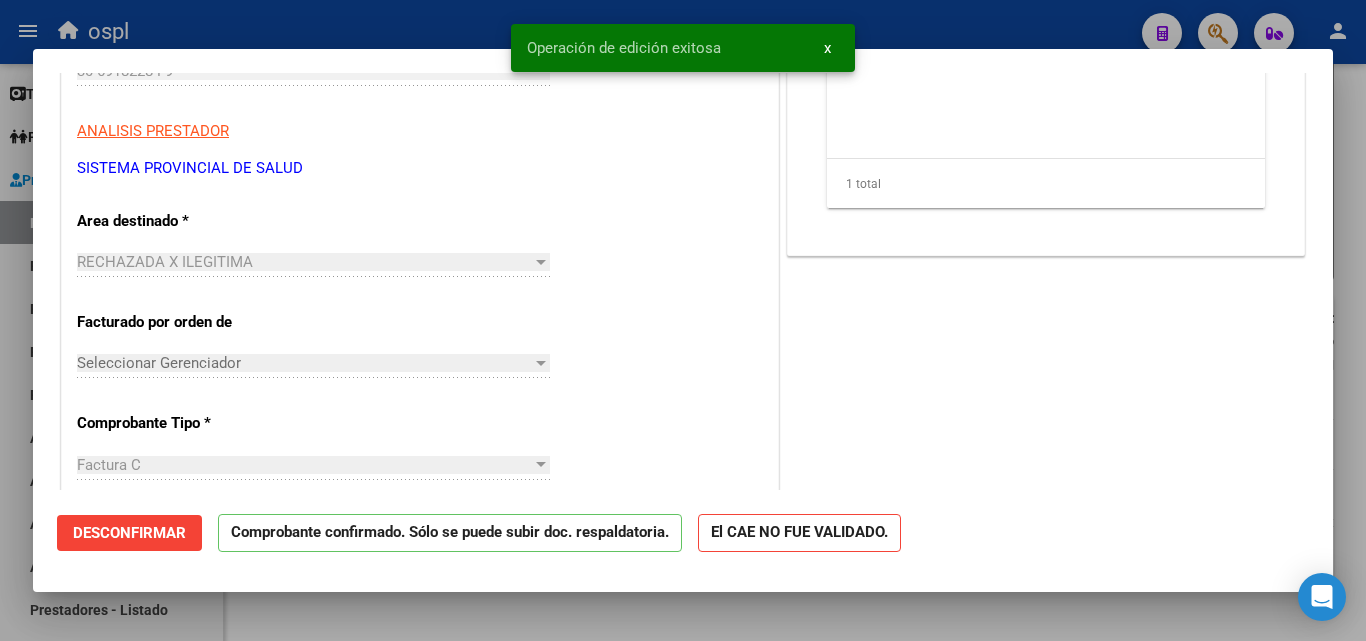 click at bounding box center [683, 320] 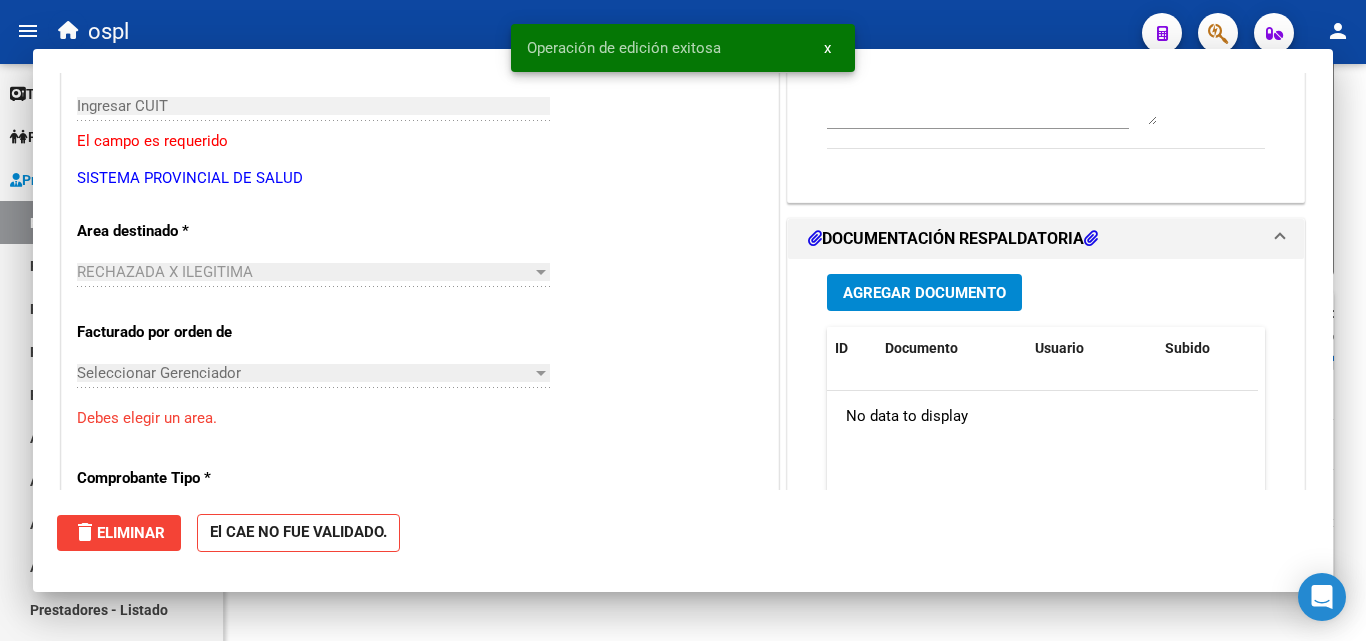 scroll, scrollTop: 335, scrollLeft: 0, axis: vertical 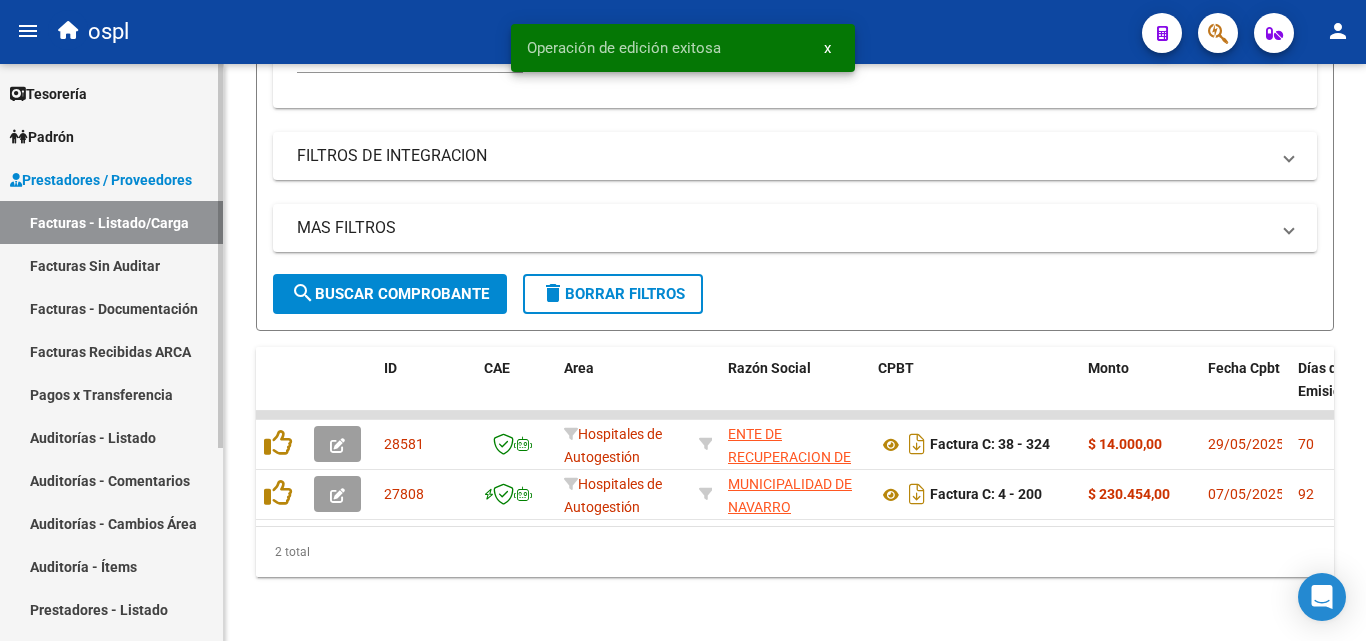 click on "Facturas Sin Auditar" at bounding box center [111, 265] 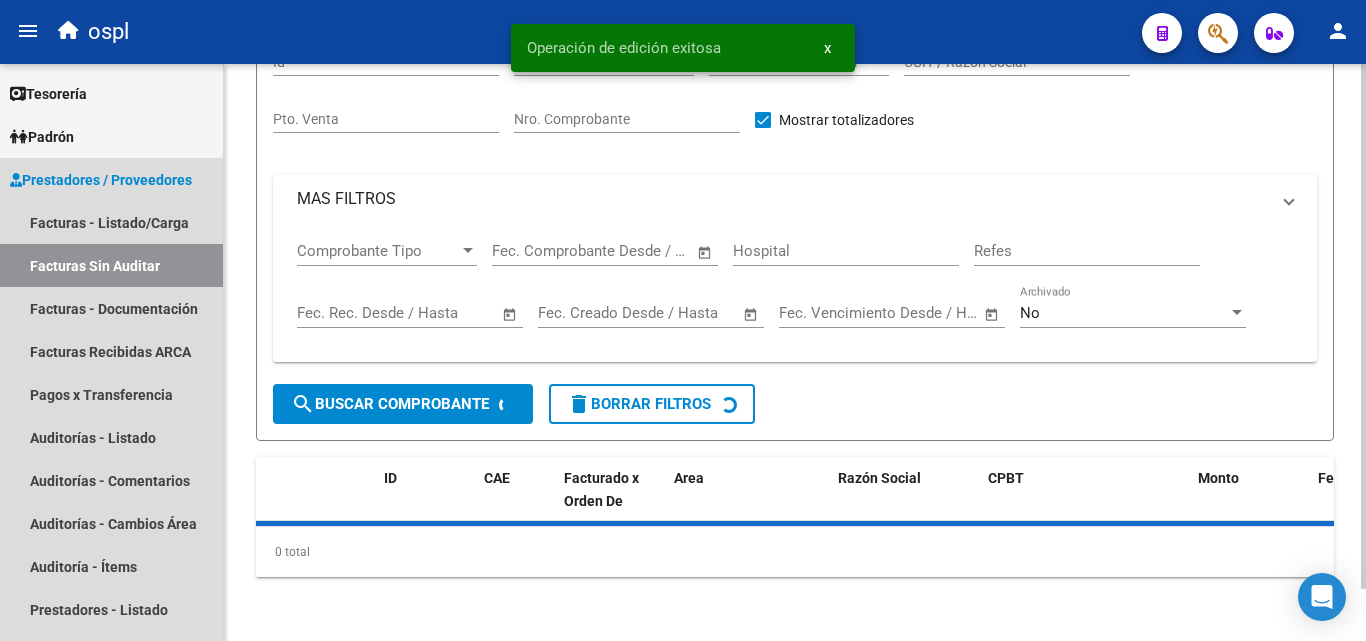 scroll, scrollTop: 0, scrollLeft: 0, axis: both 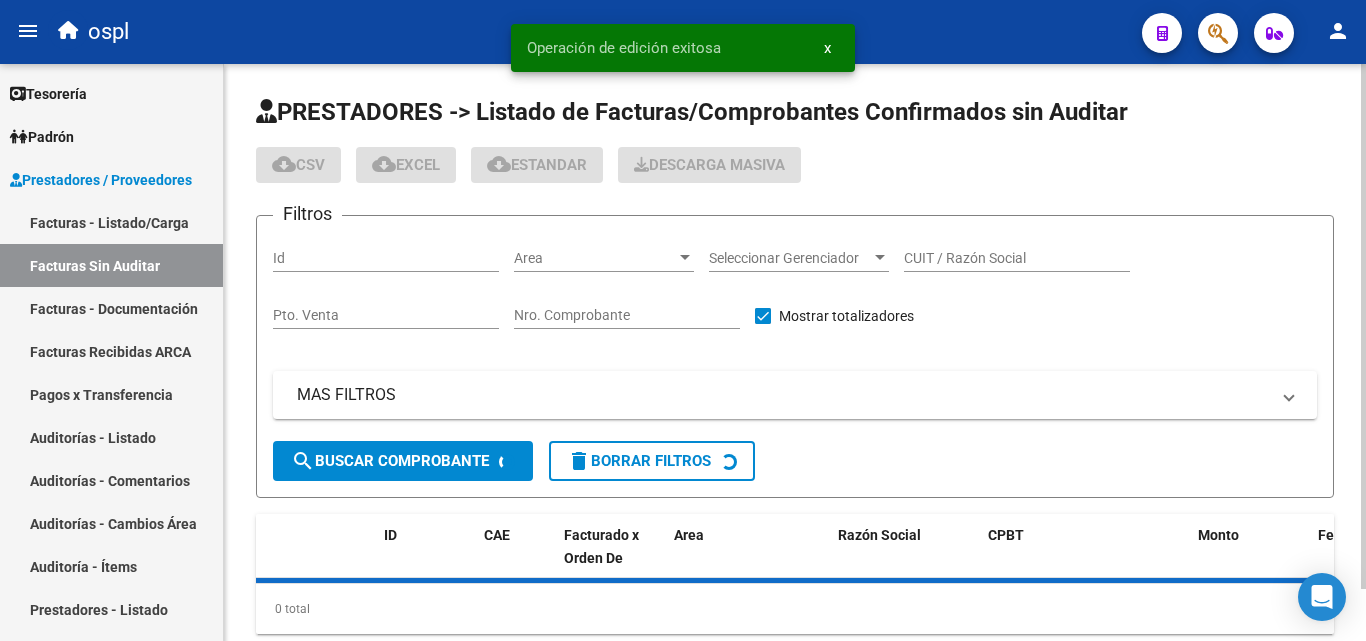 click on "Nro. Comprobante" at bounding box center [627, 315] 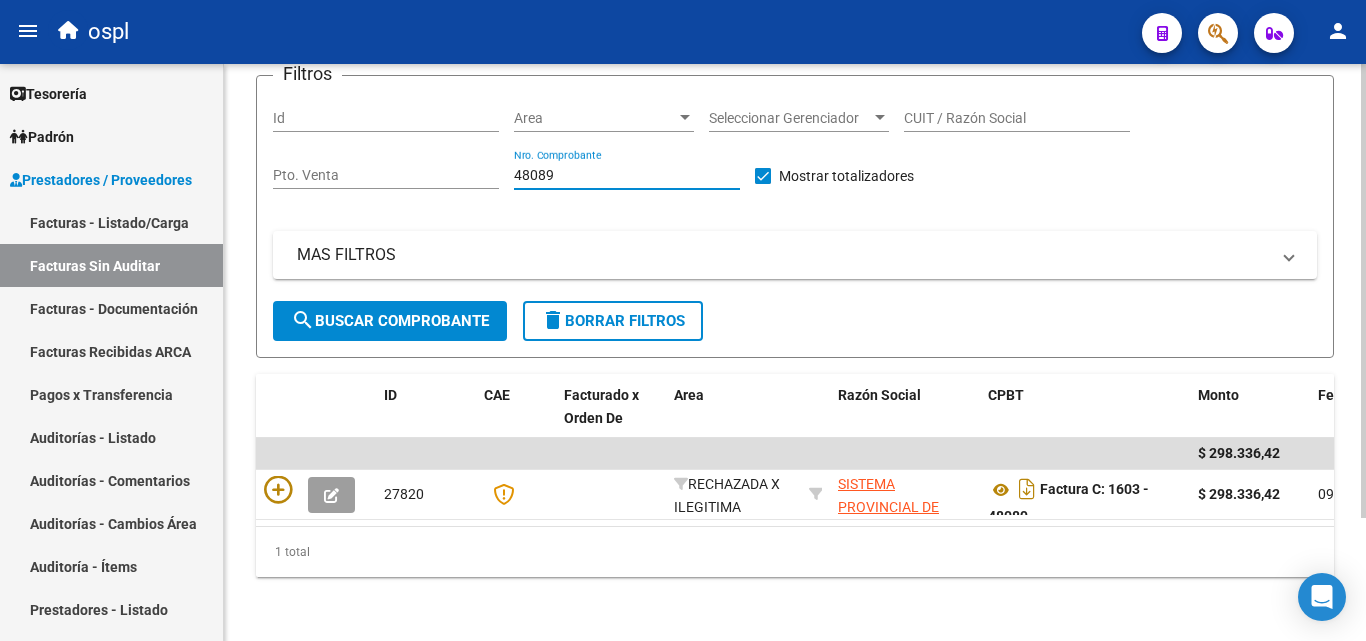 scroll, scrollTop: 156, scrollLeft: 0, axis: vertical 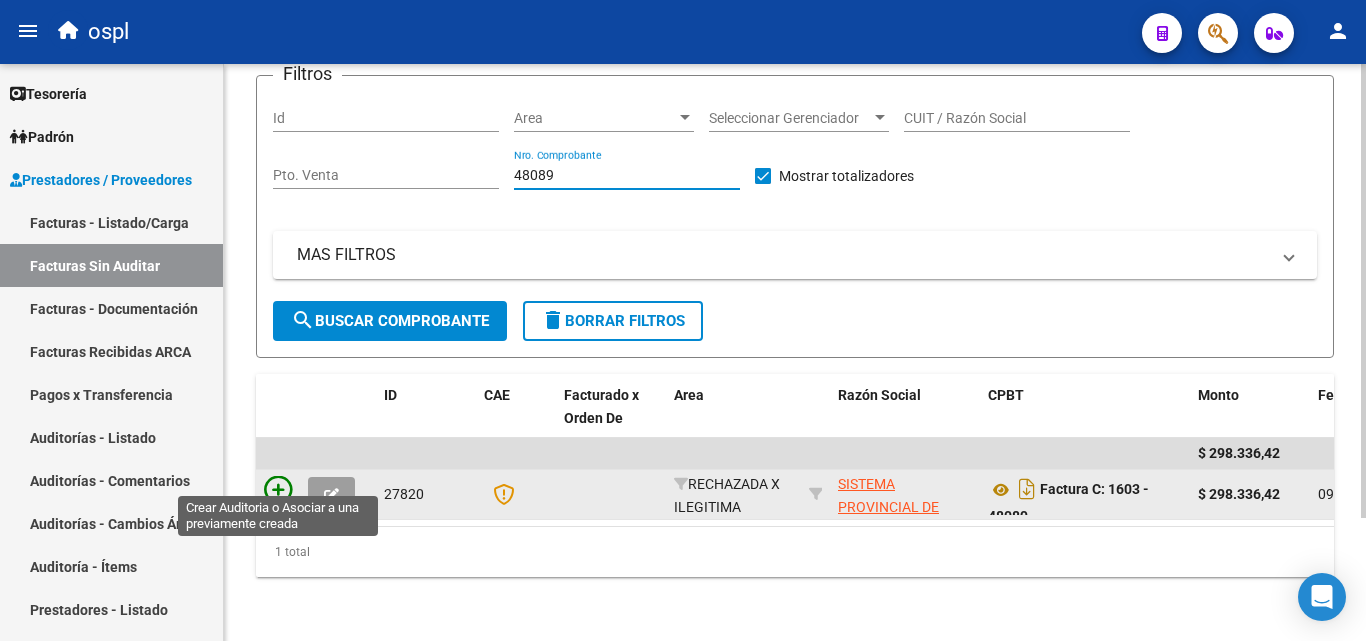 type on "48089" 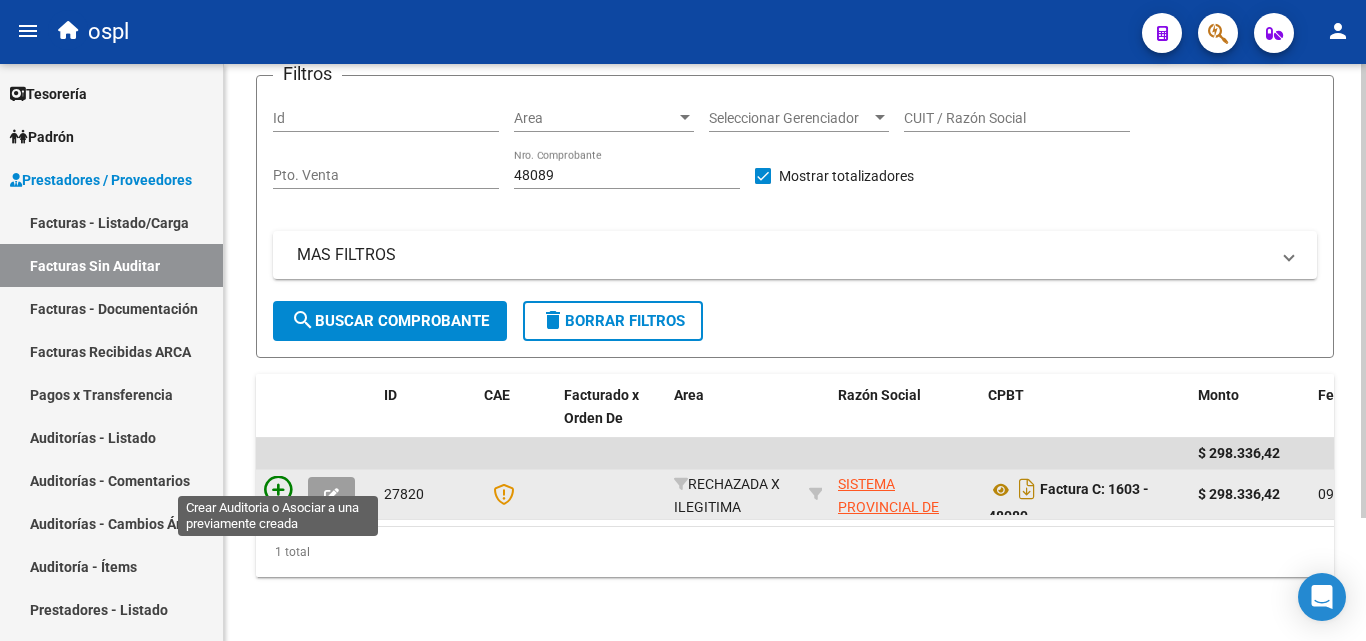 click 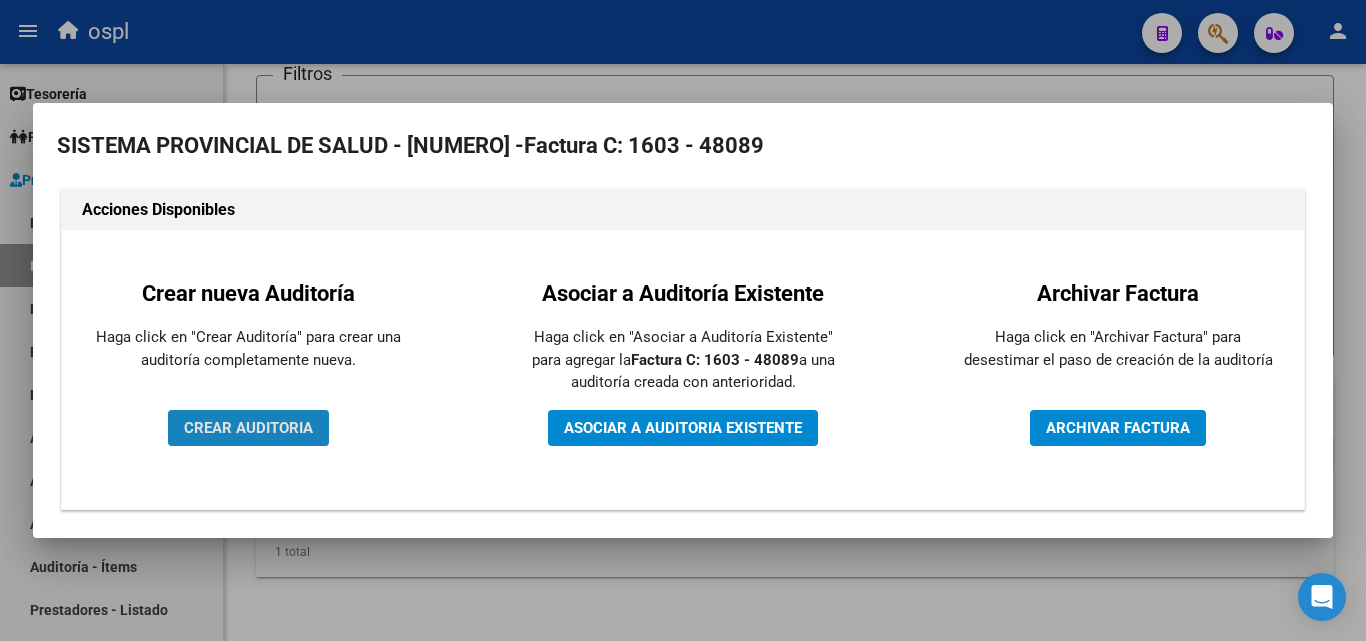 click on "CREAR AUDITORIA" at bounding box center [248, 428] 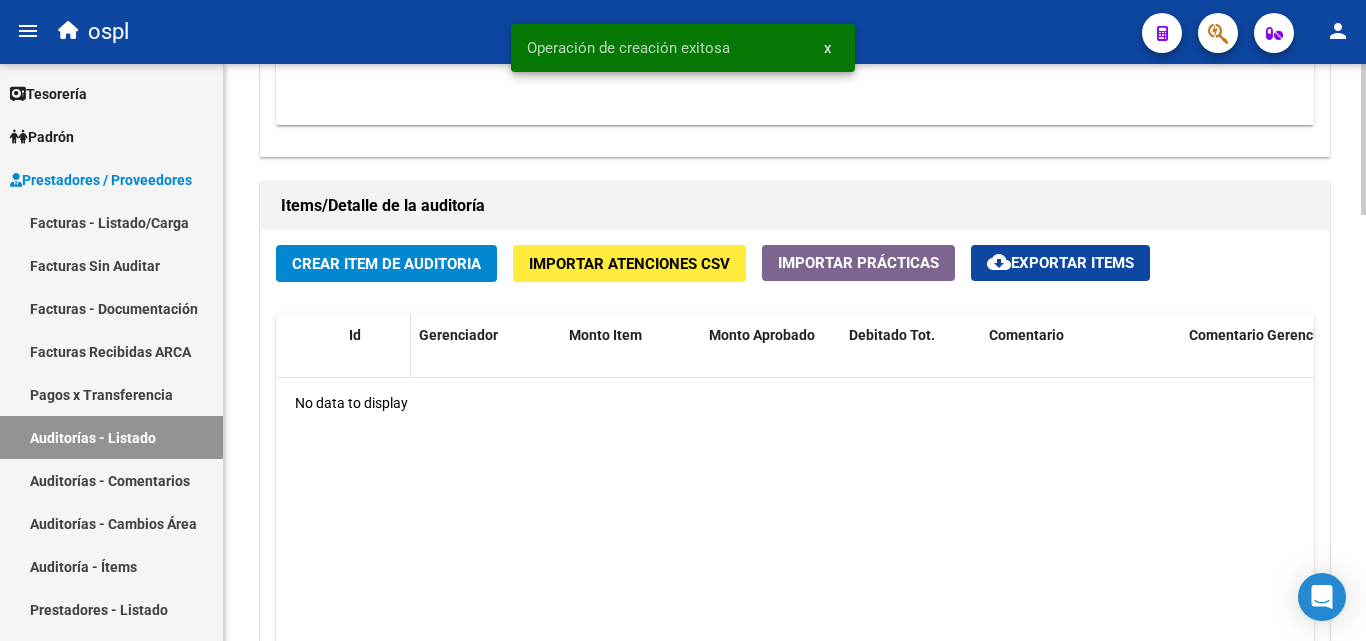 scroll, scrollTop: 1223, scrollLeft: 0, axis: vertical 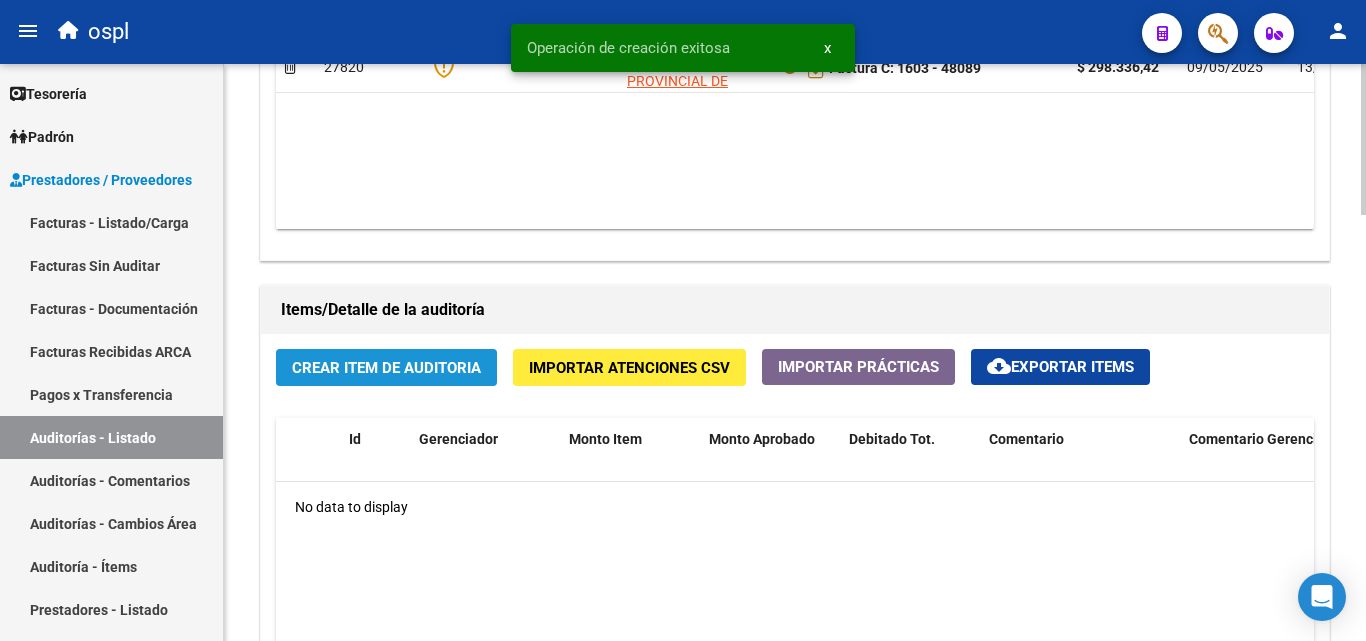 click on "Crear Item de Auditoria" 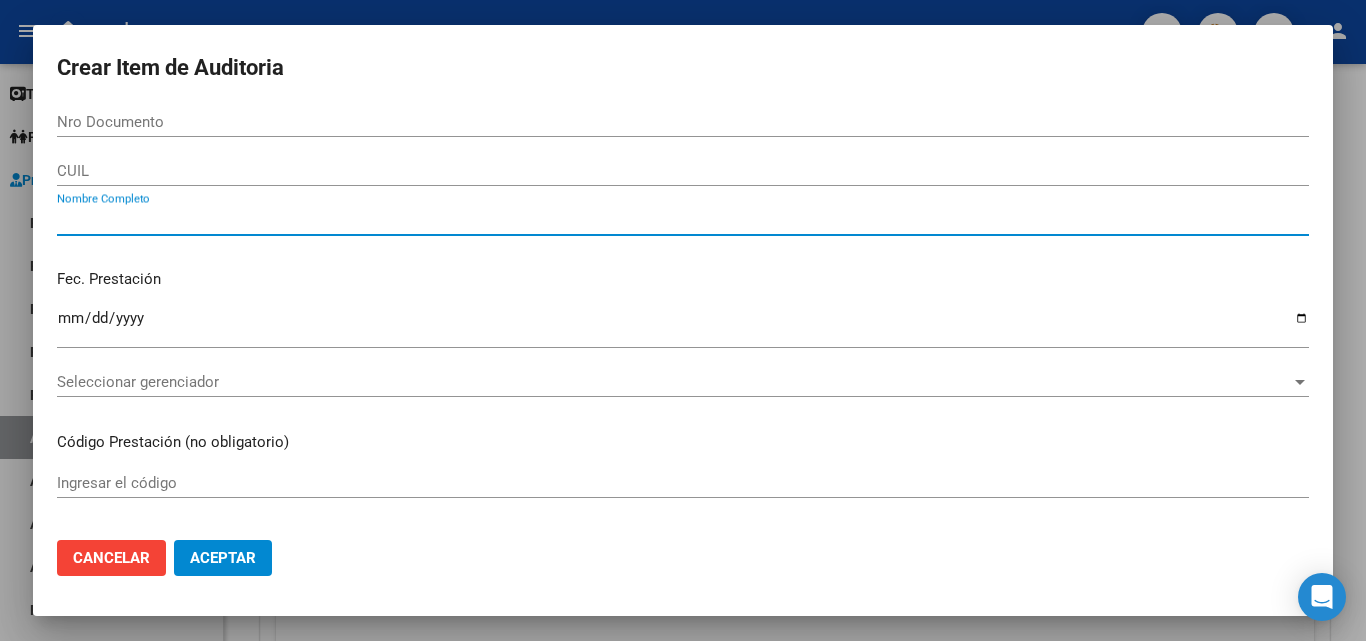 click on "Nombre Completo" at bounding box center (683, 220) 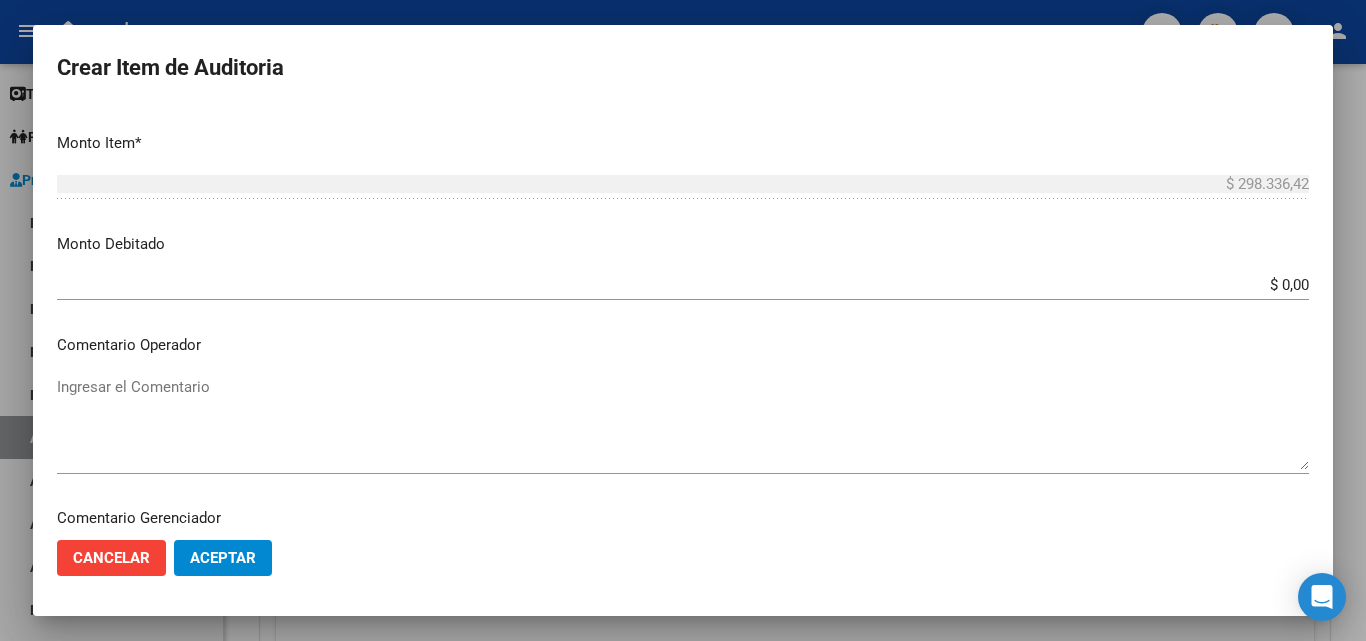 scroll, scrollTop: 500, scrollLeft: 0, axis: vertical 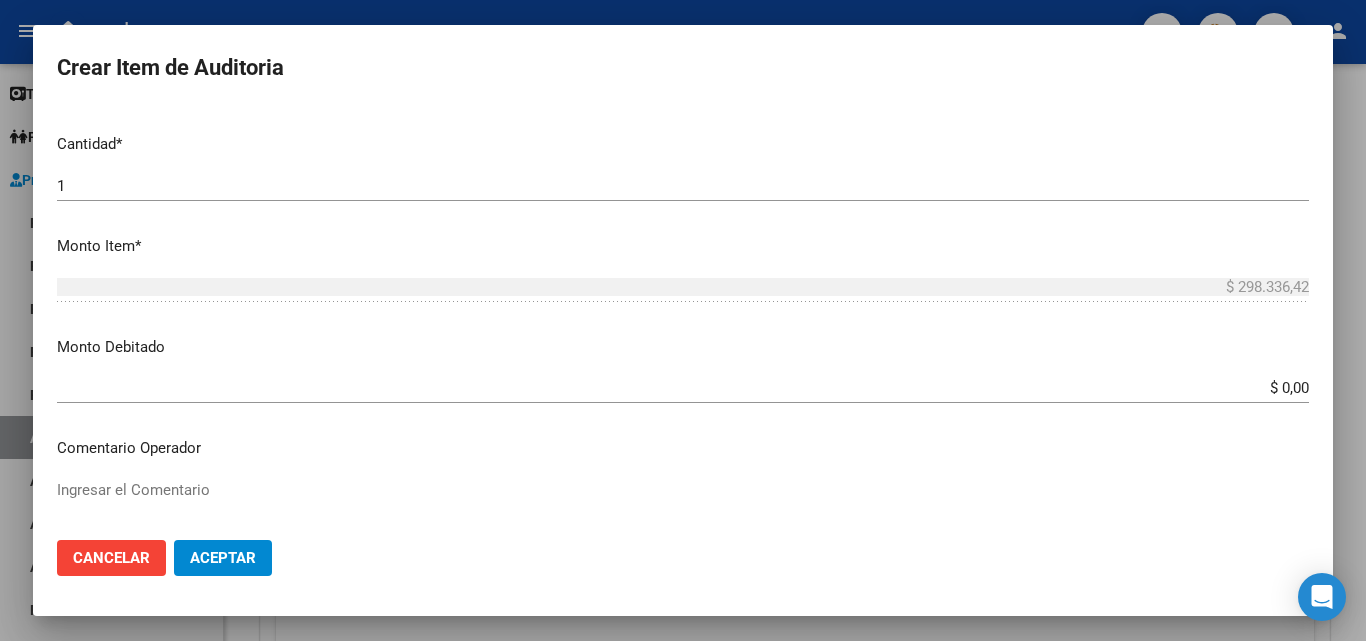 type on "TODOS" 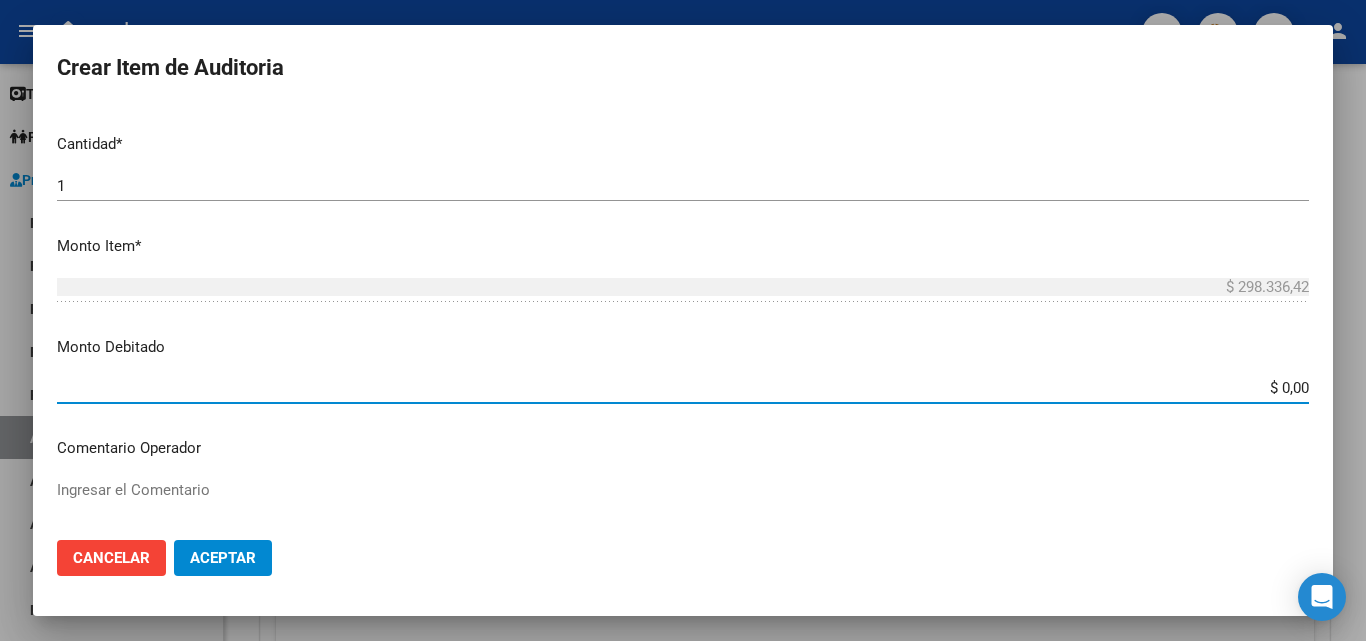 drag, startPoint x: 1258, startPoint y: 390, endPoint x: 1303, endPoint y: 390, distance: 45 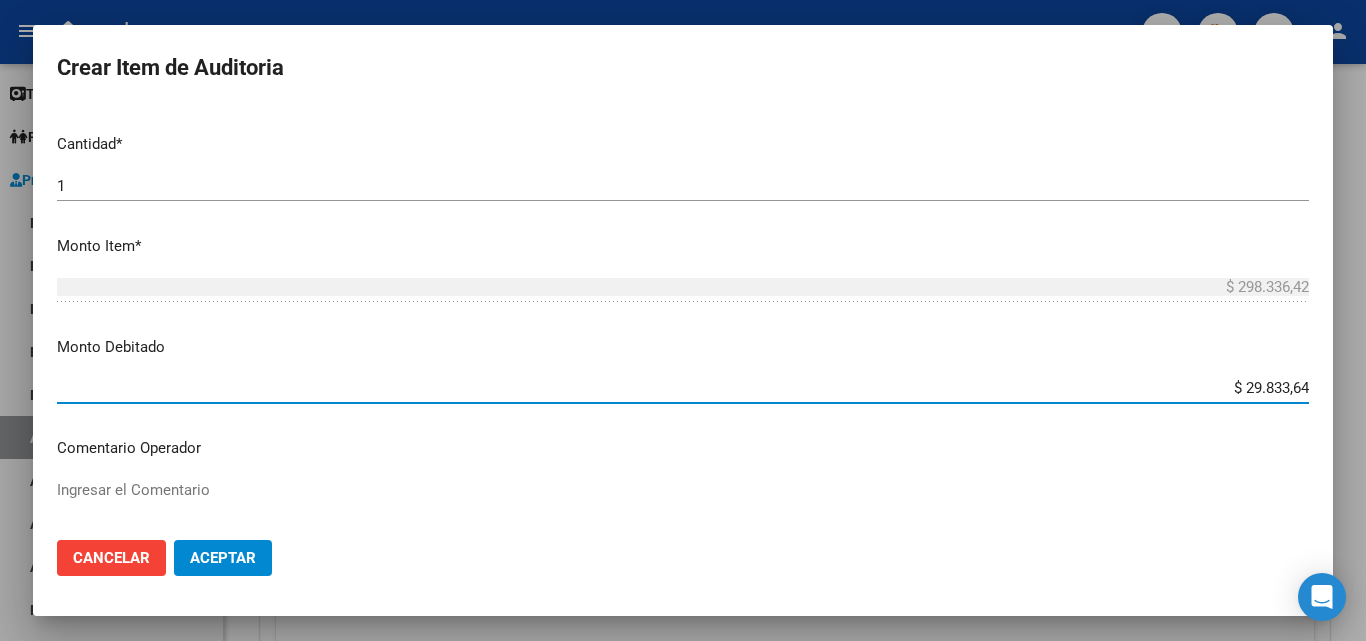 type on "$ 298.336,42" 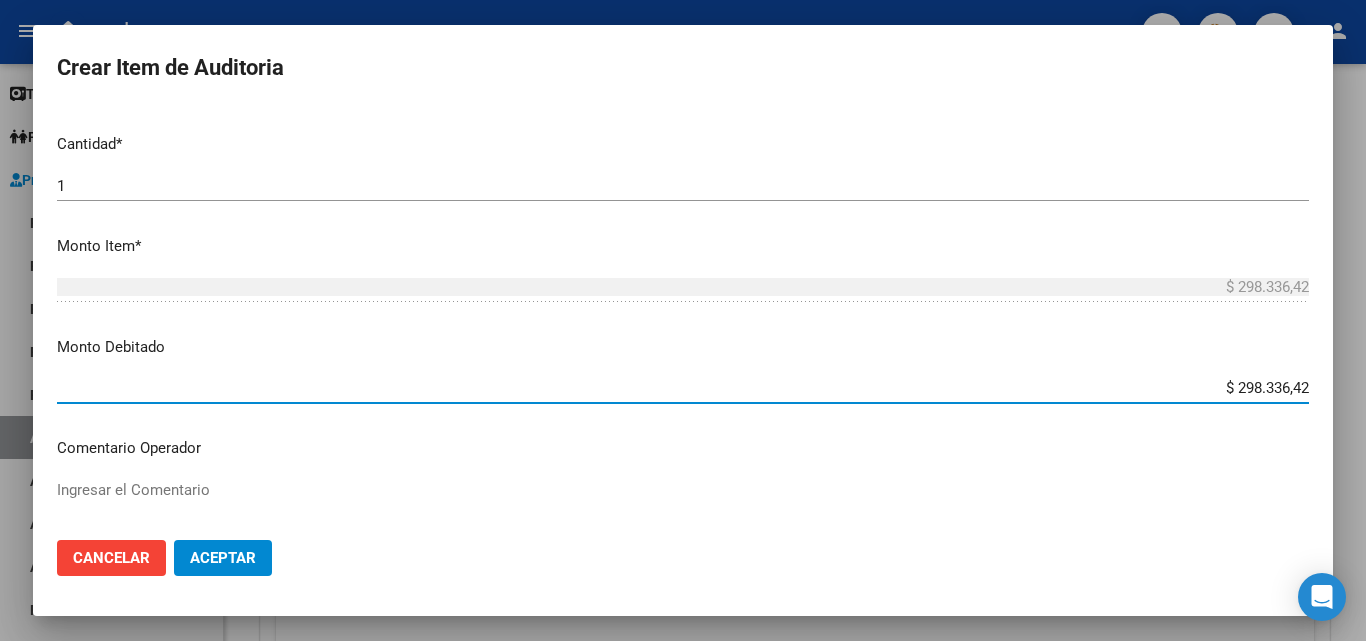 click on "Ingresar el Comentario" at bounding box center (683, 526) 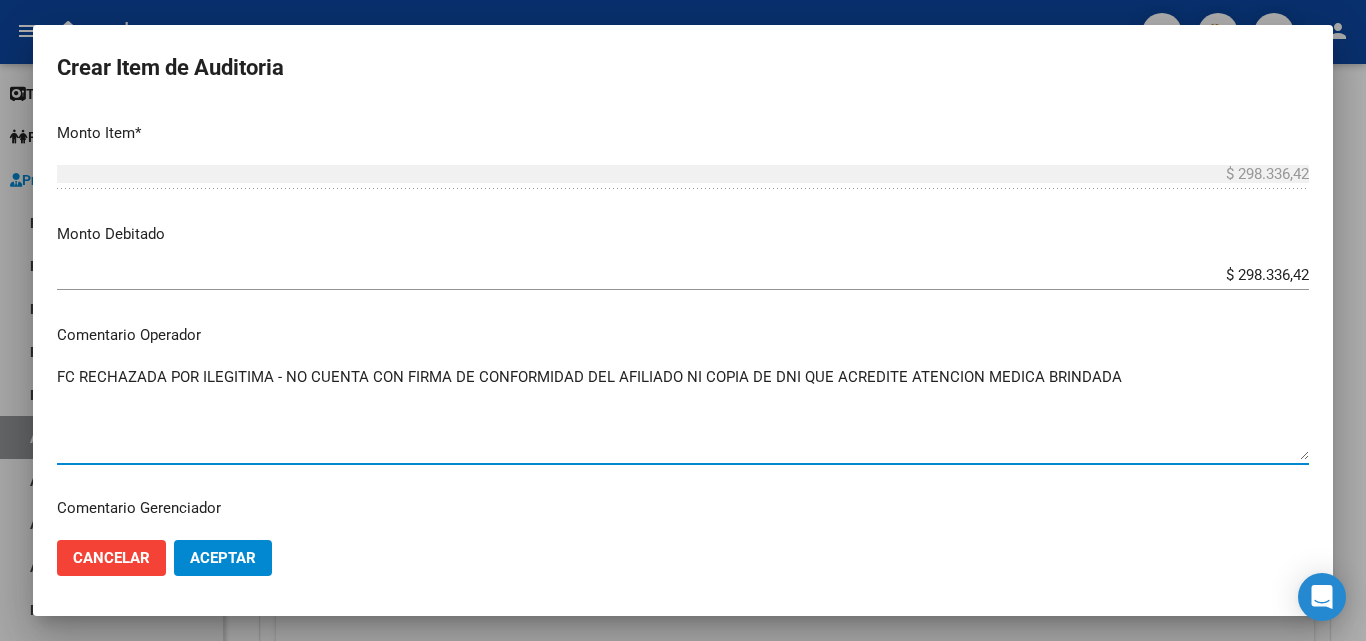 scroll, scrollTop: 800, scrollLeft: 0, axis: vertical 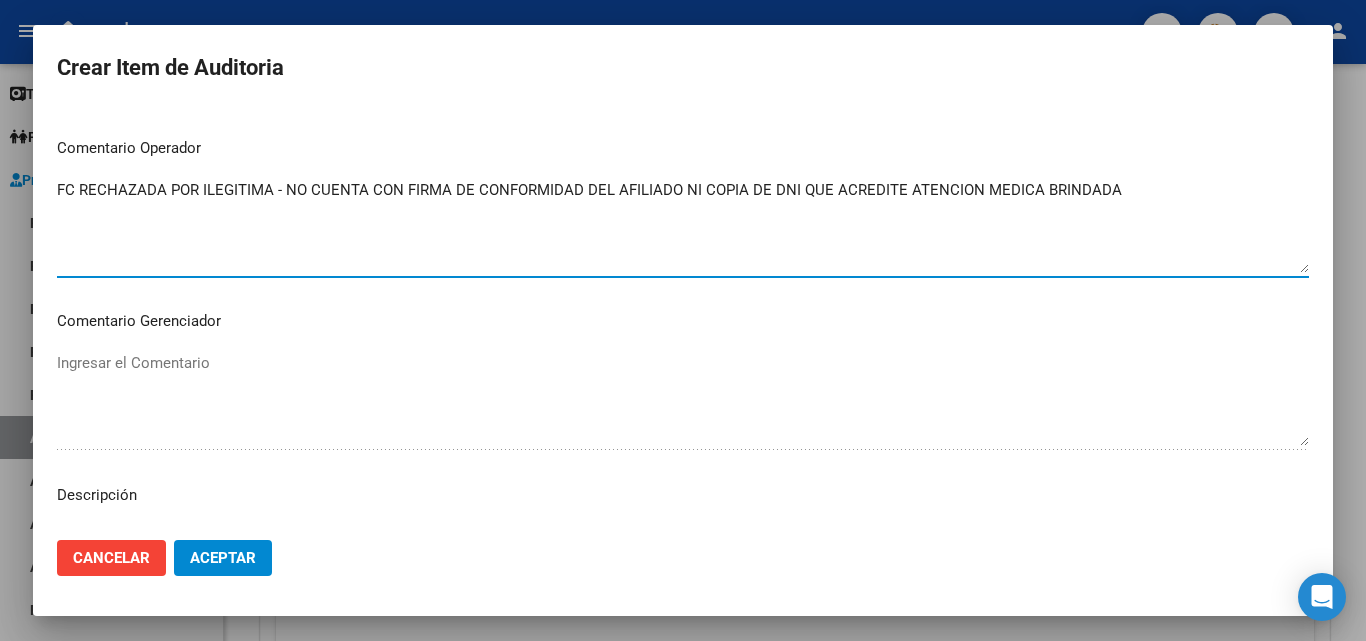 type on "FC RECHAZADA POR ILEGITIMA - NO CUENTA CON FIRMA DE CONFORMIDAD DEL AFILIADO NI COPIA DE DNI QUE ACREDITE ATENCION MEDICA BRINDADA" 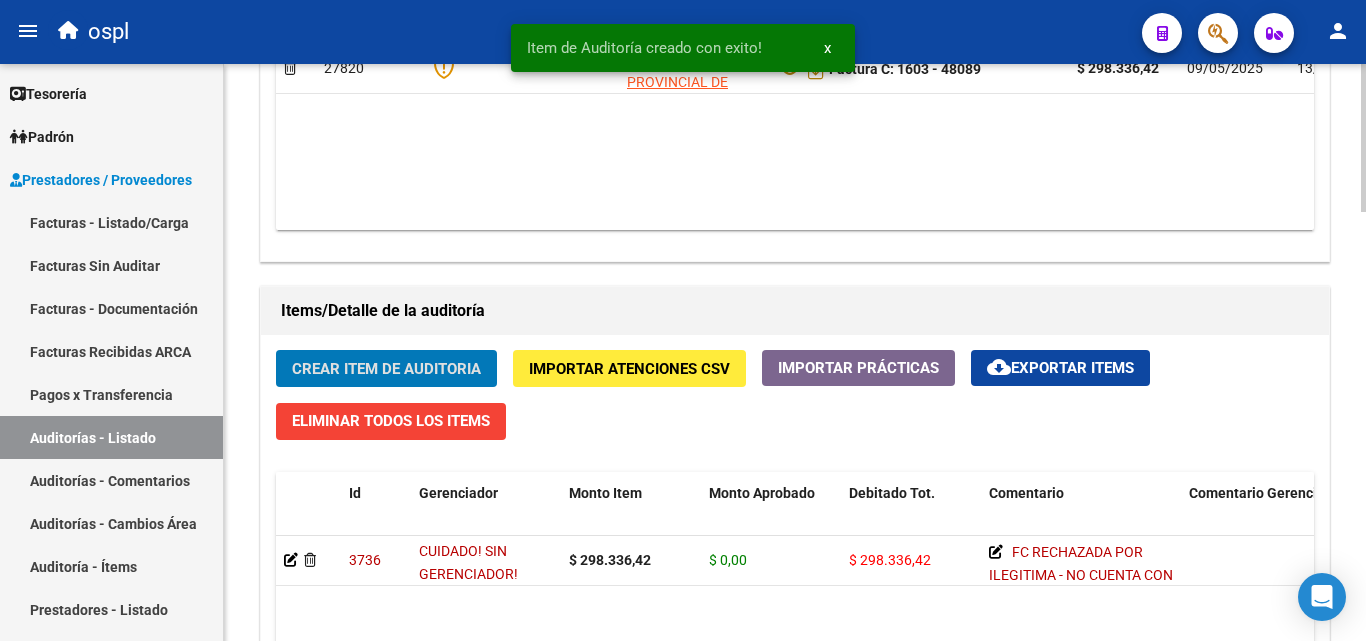 scroll, scrollTop: 1224, scrollLeft: 0, axis: vertical 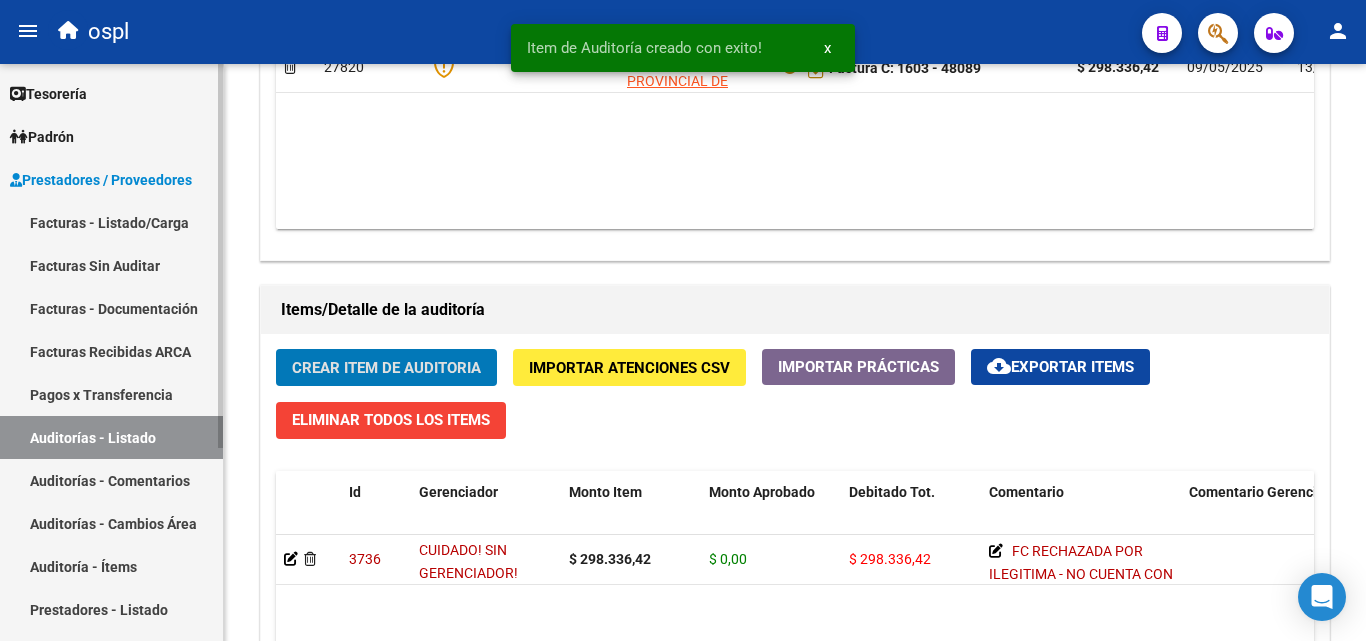 click on "Facturas - Listado/Carga" at bounding box center (111, 222) 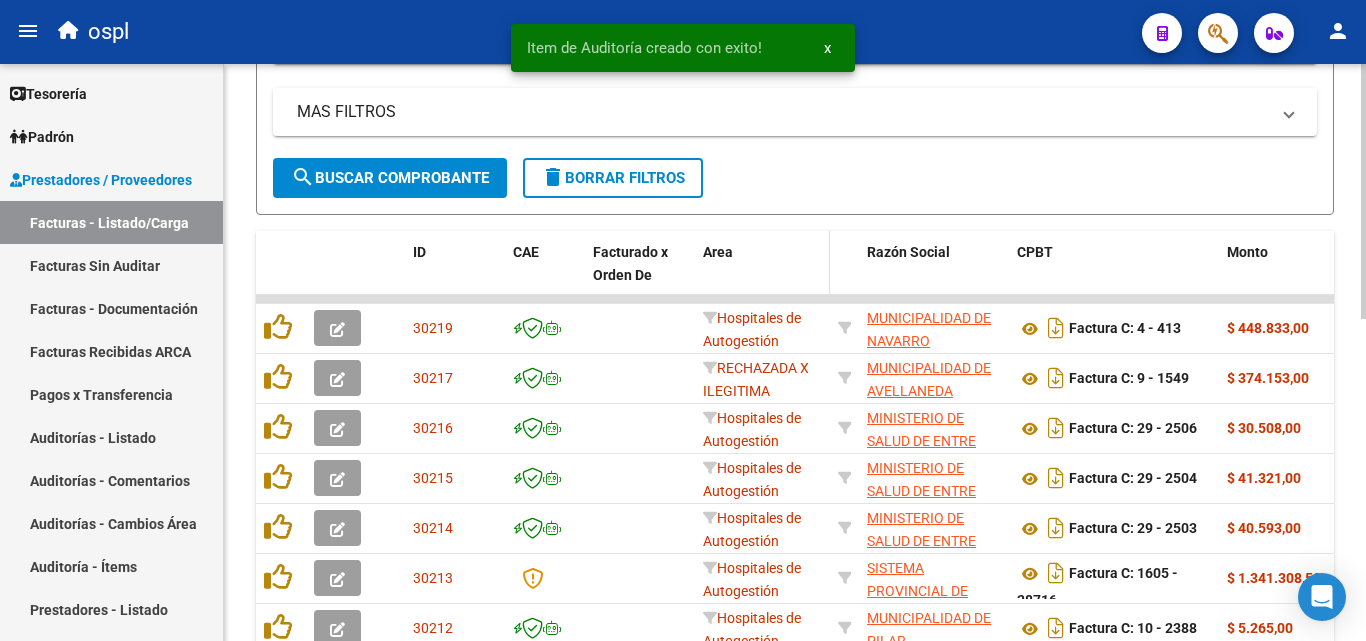 scroll, scrollTop: 27, scrollLeft: 0, axis: vertical 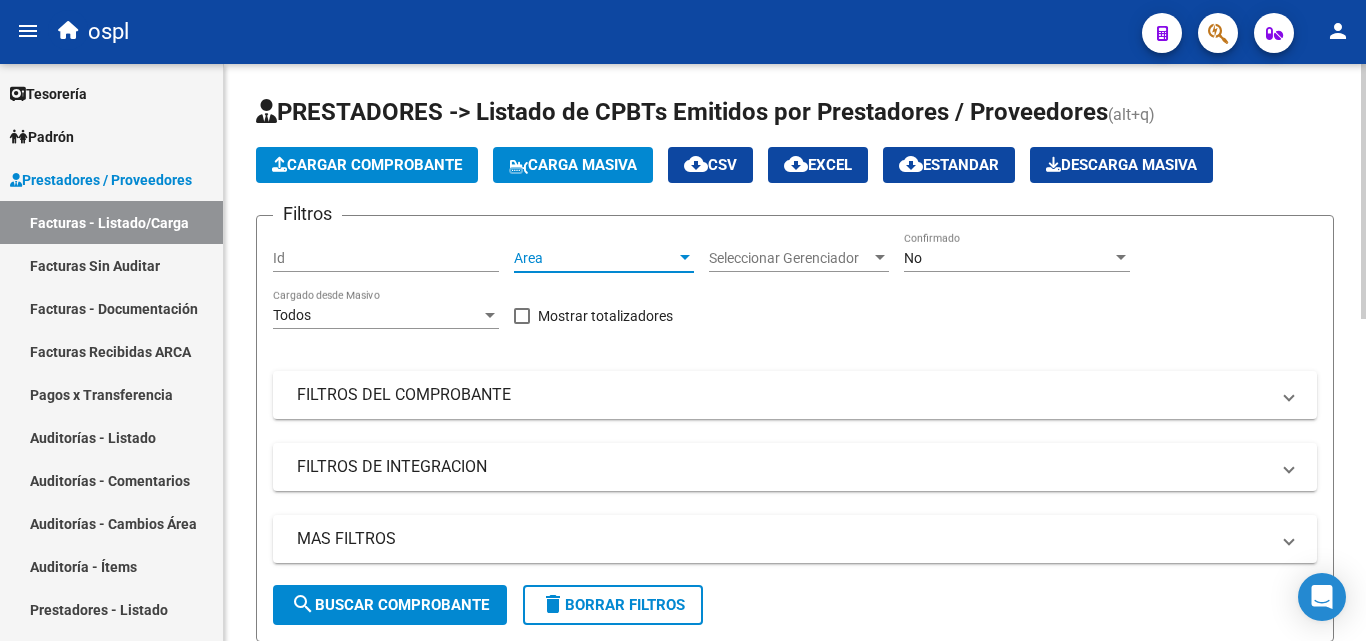 click on "Area" at bounding box center [595, 258] 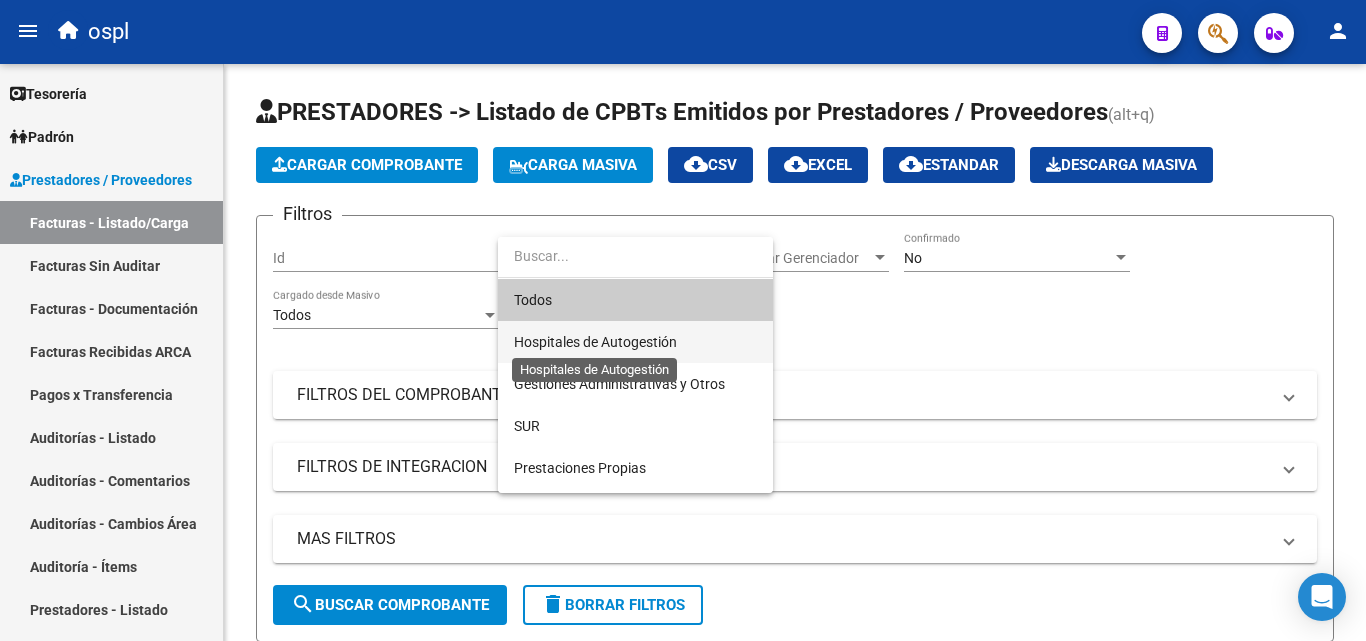 click on "Hospitales de Autogestión" at bounding box center (595, 342) 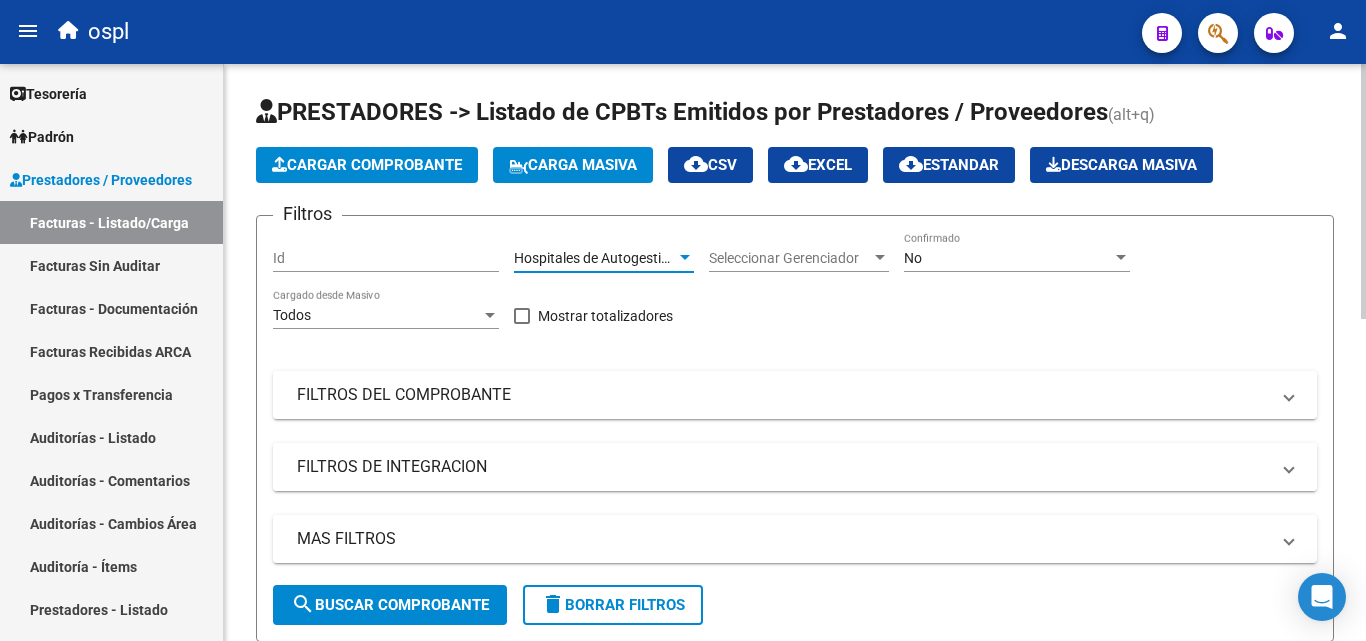 scroll, scrollTop: 300, scrollLeft: 0, axis: vertical 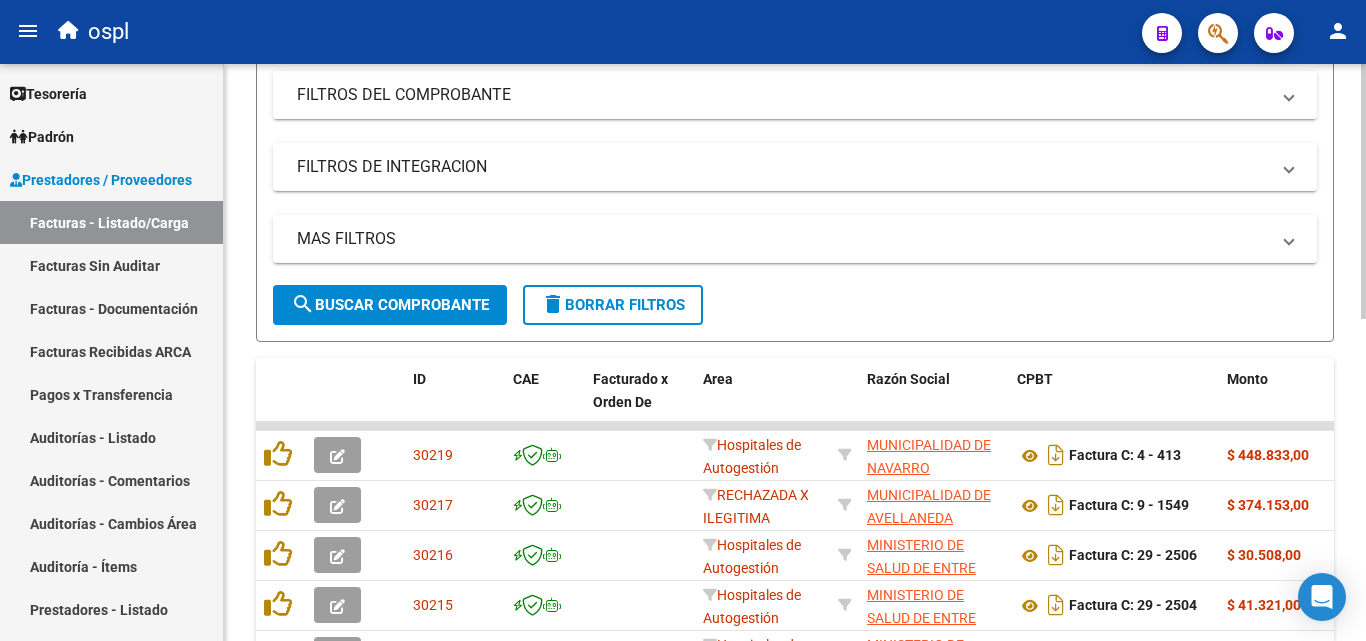 click on "FILTROS DEL COMPROBANTE" at bounding box center (795, 95) 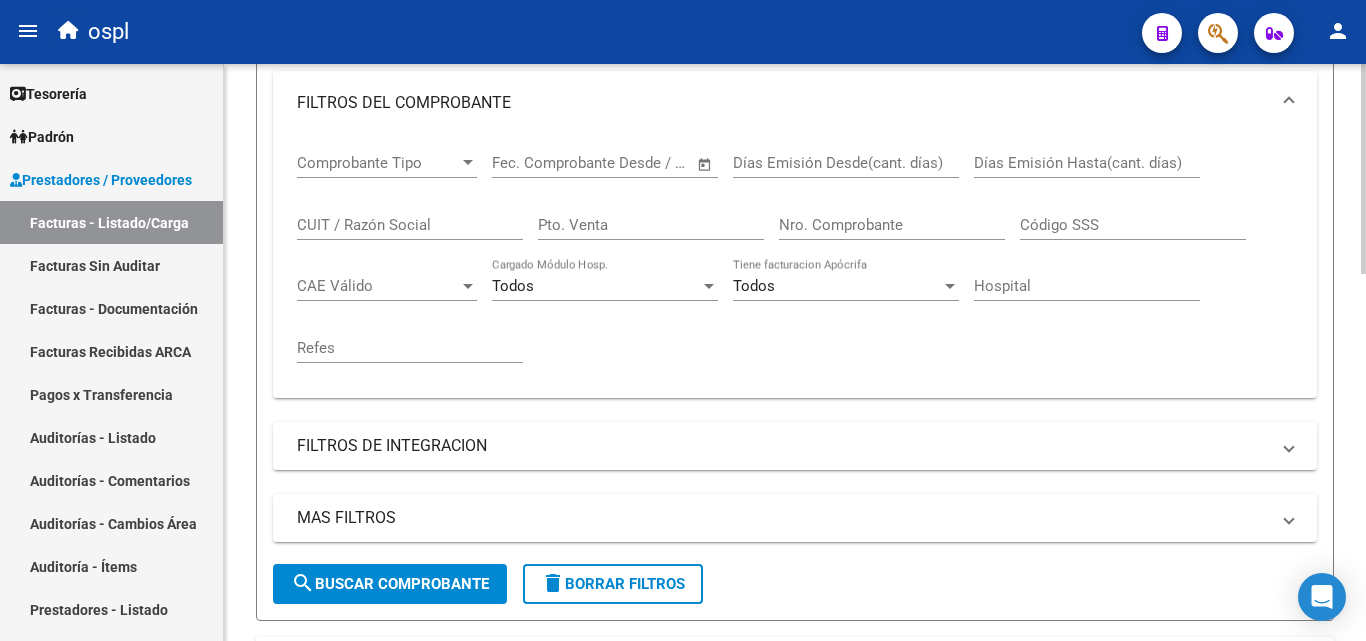 click 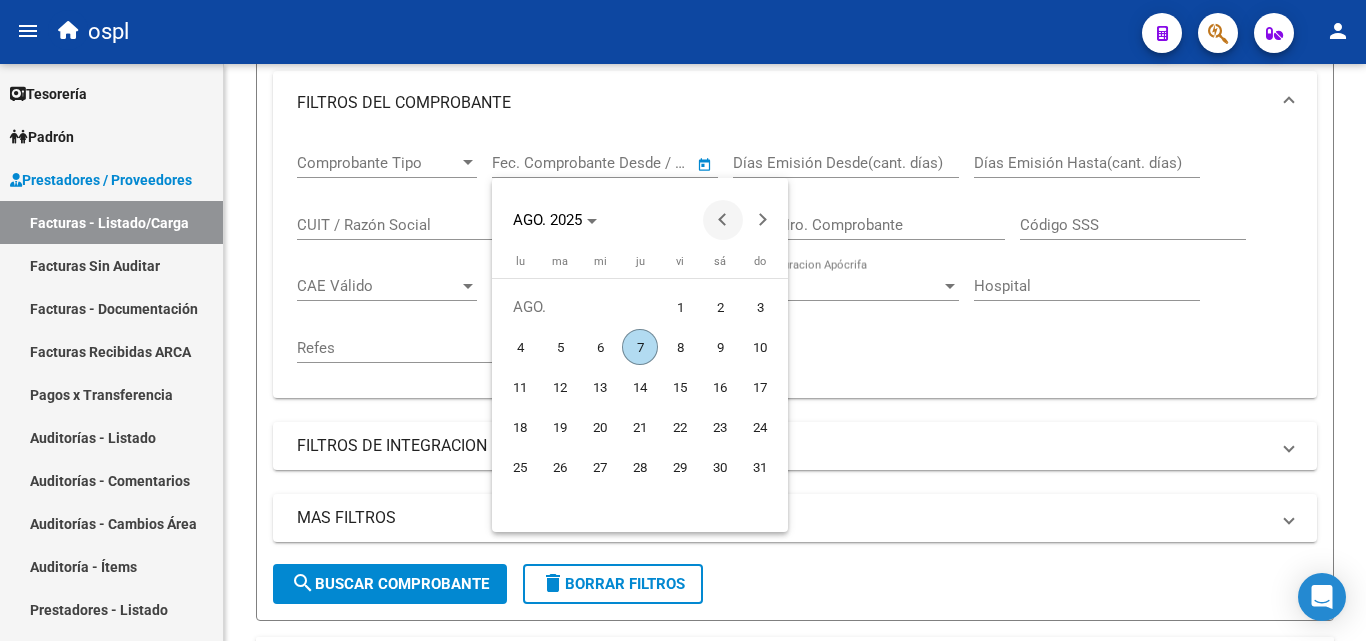 click at bounding box center [723, 220] 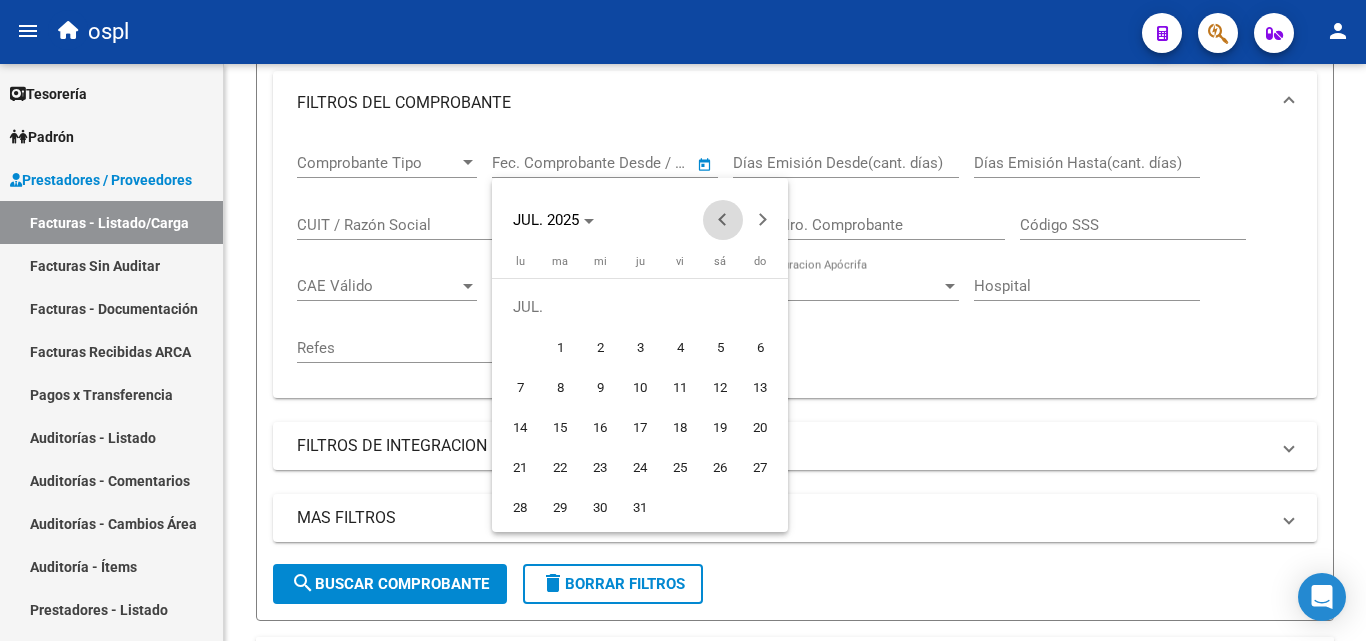click at bounding box center [723, 220] 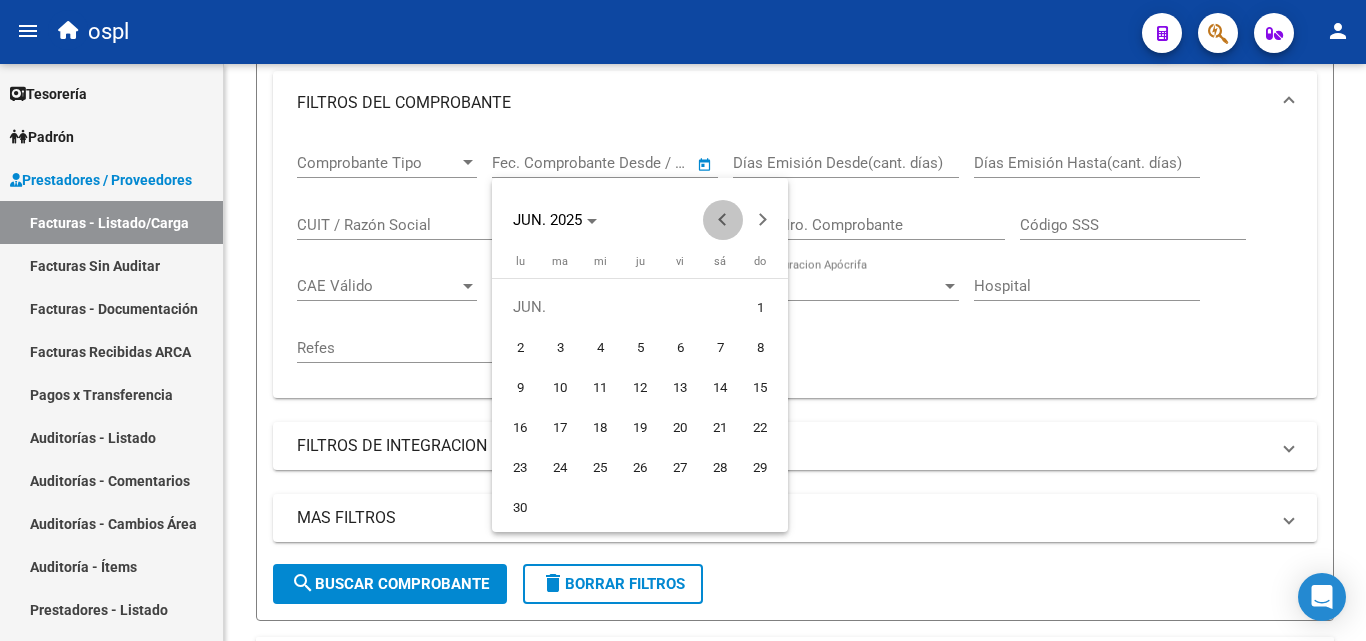 click at bounding box center [723, 220] 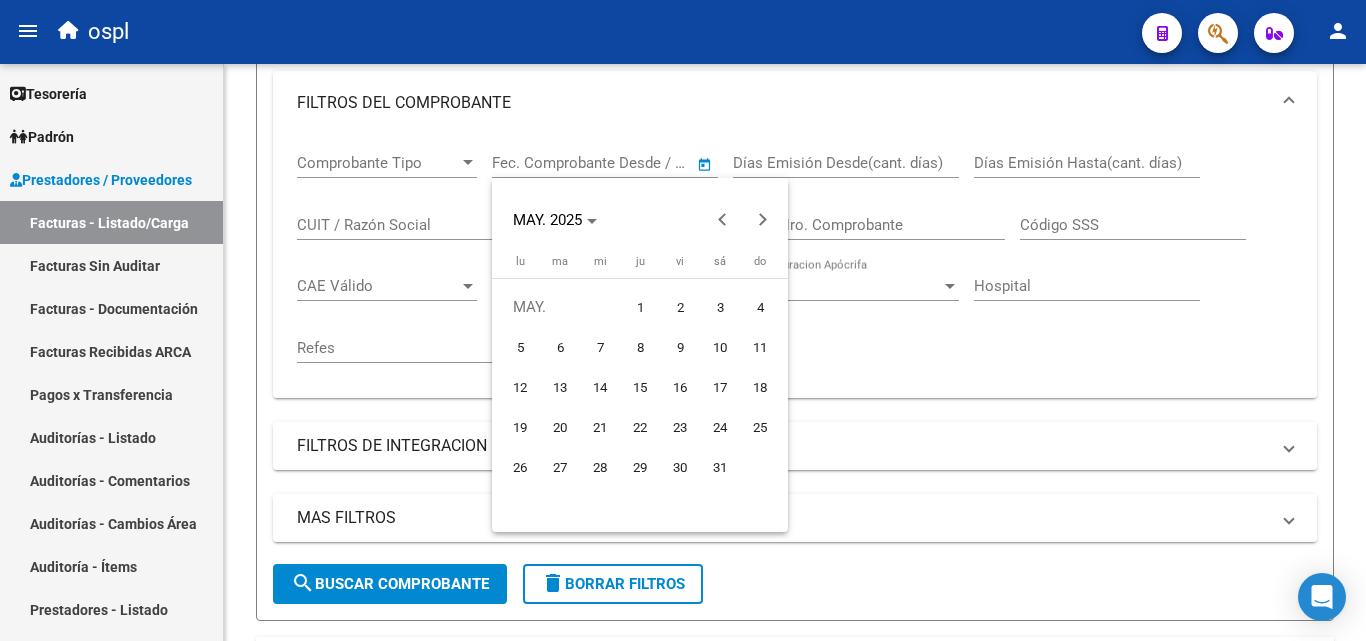 click on "1" at bounding box center [640, 307] 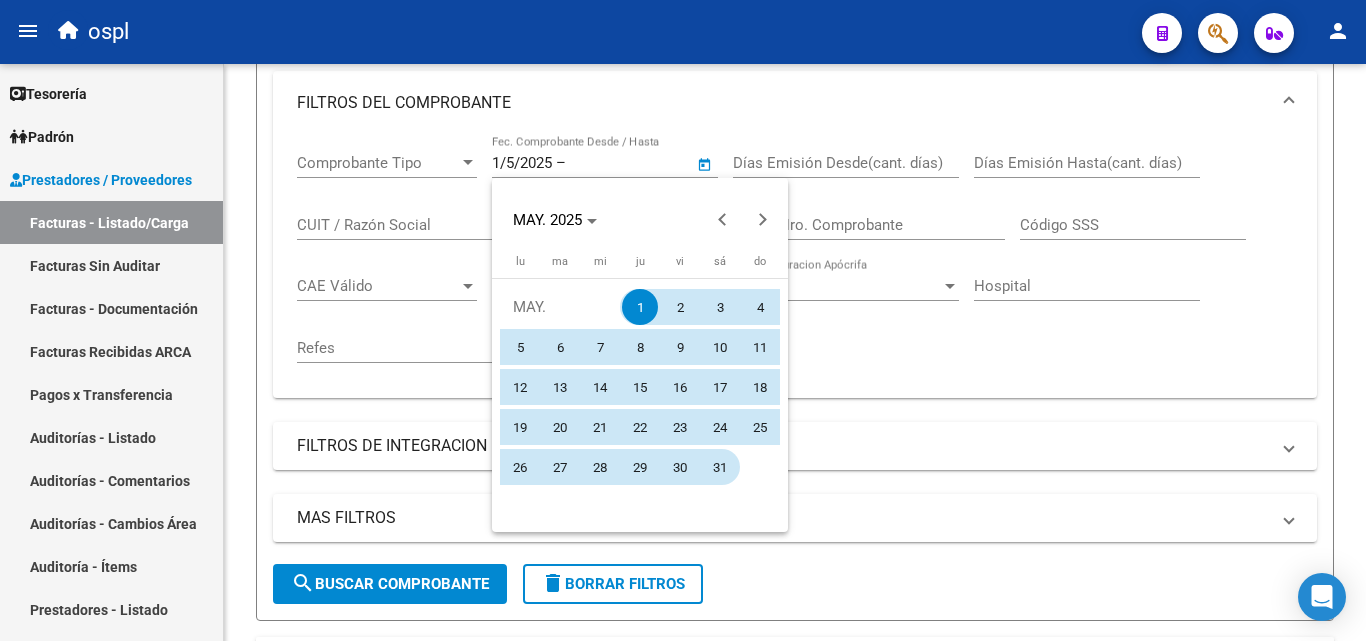 click on "31" at bounding box center [720, 467] 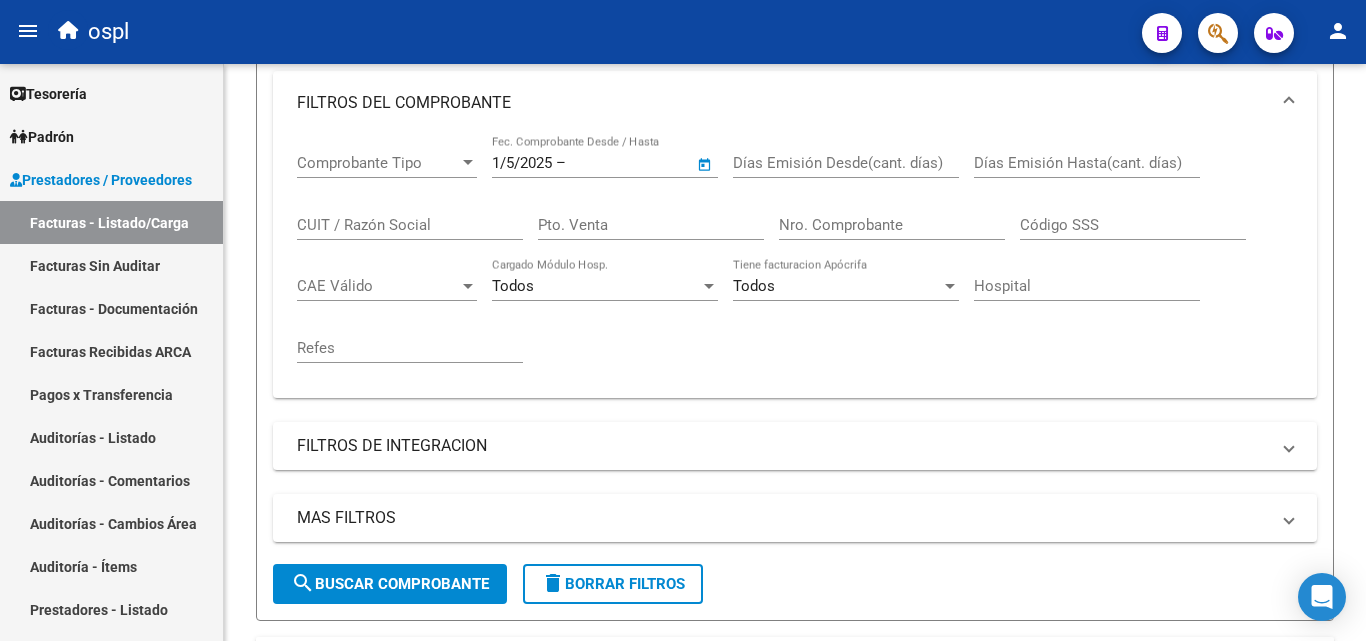 type on "31/5/2025" 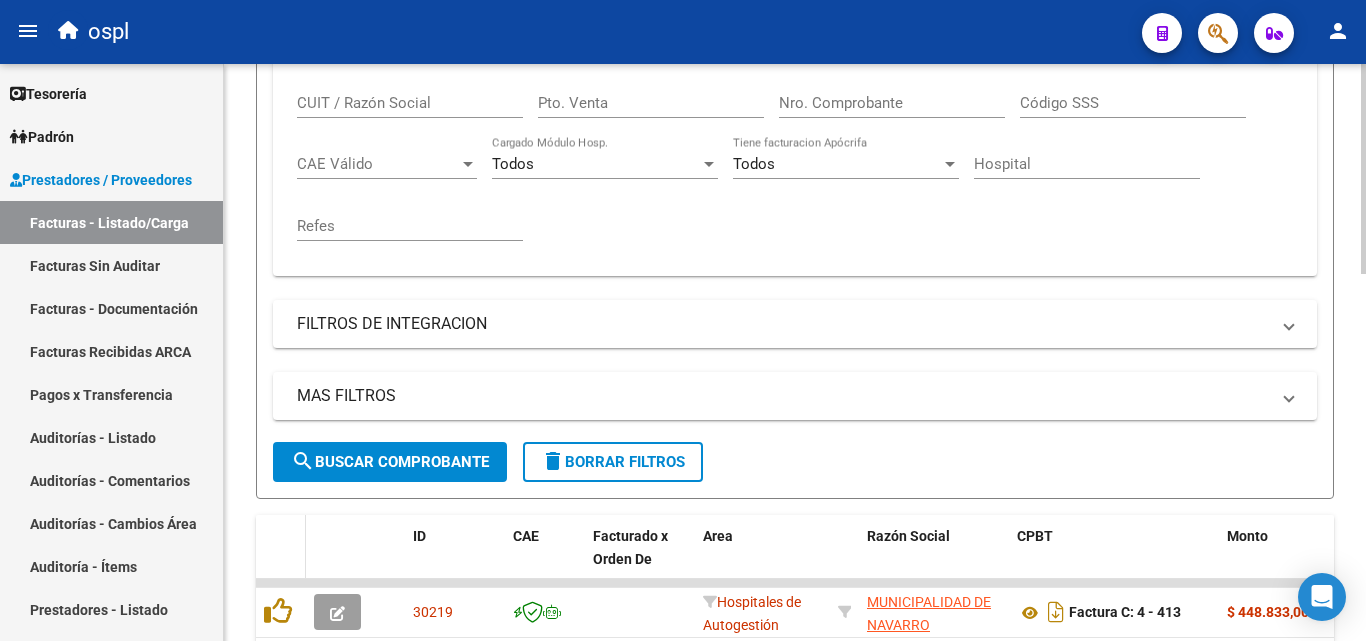 scroll, scrollTop: 600, scrollLeft: 0, axis: vertical 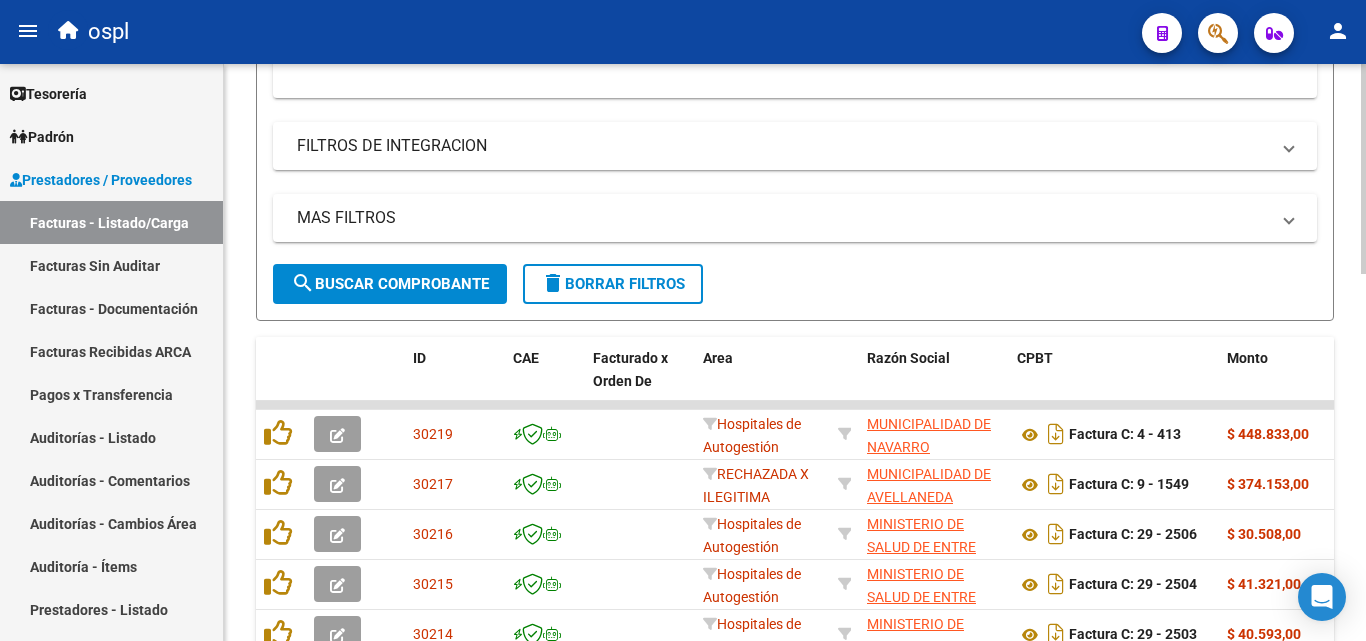 click on "search  Buscar Comprobante" 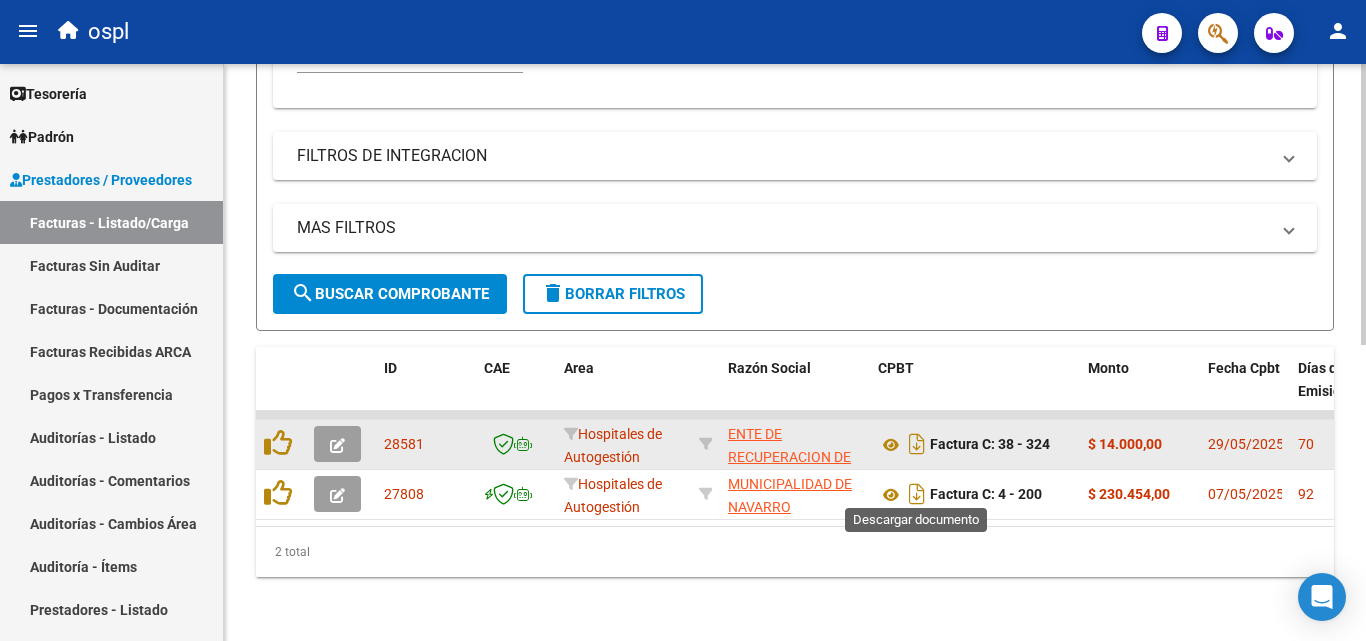 scroll, scrollTop: 606, scrollLeft: 0, axis: vertical 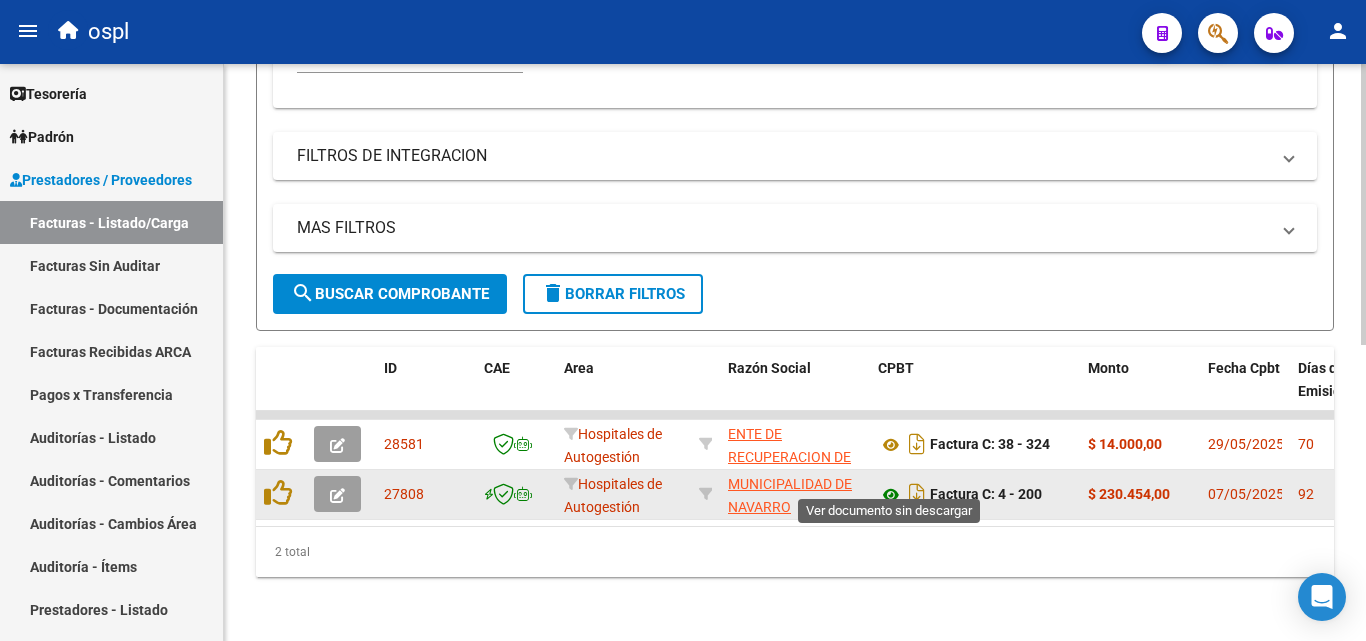 click 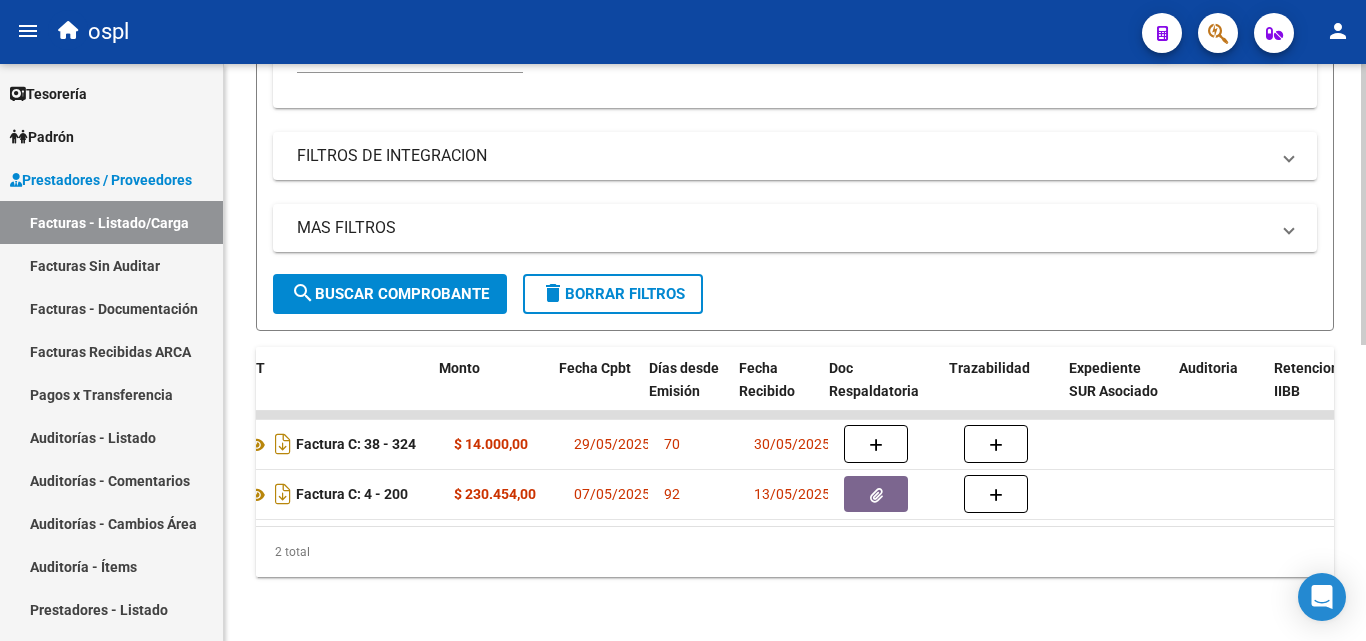 scroll, scrollTop: 0, scrollLeft: 652, axis: horizontal 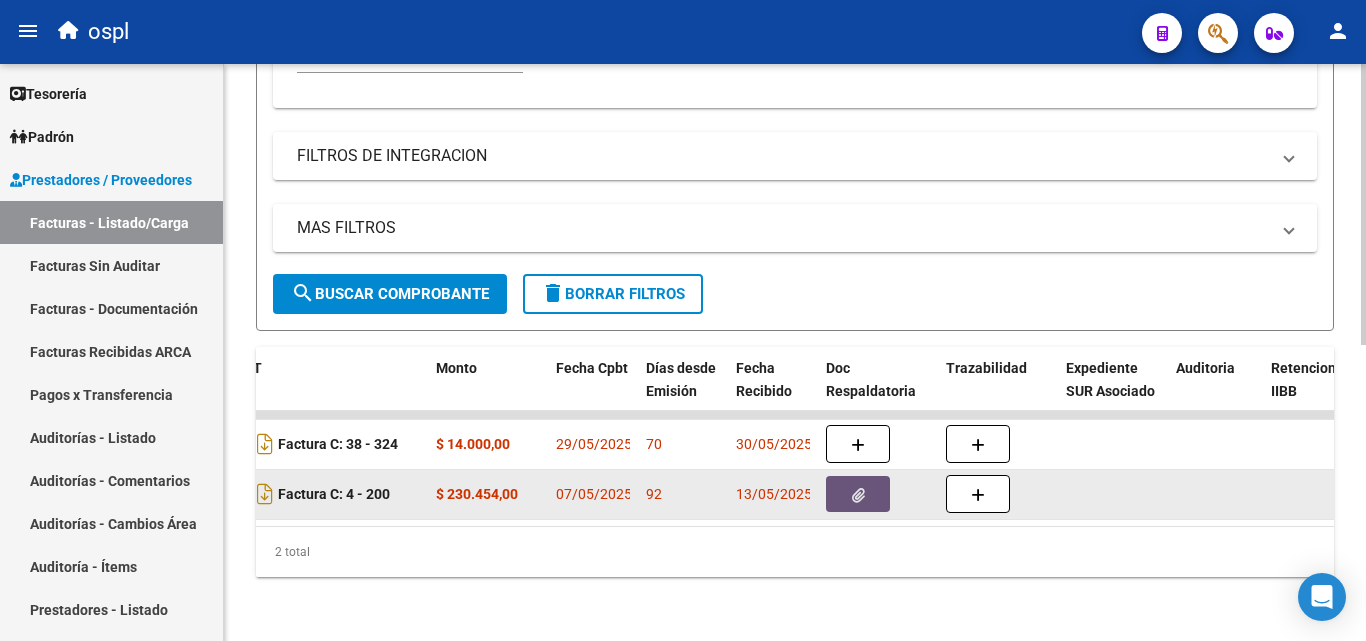 click 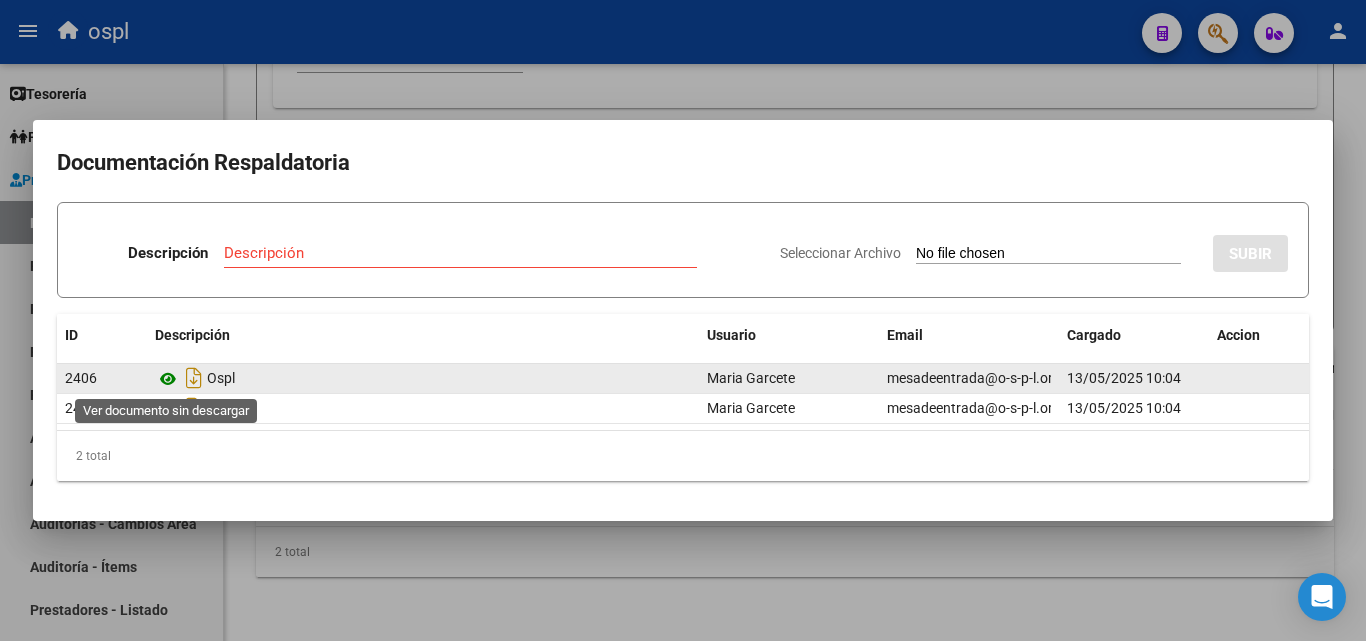 click 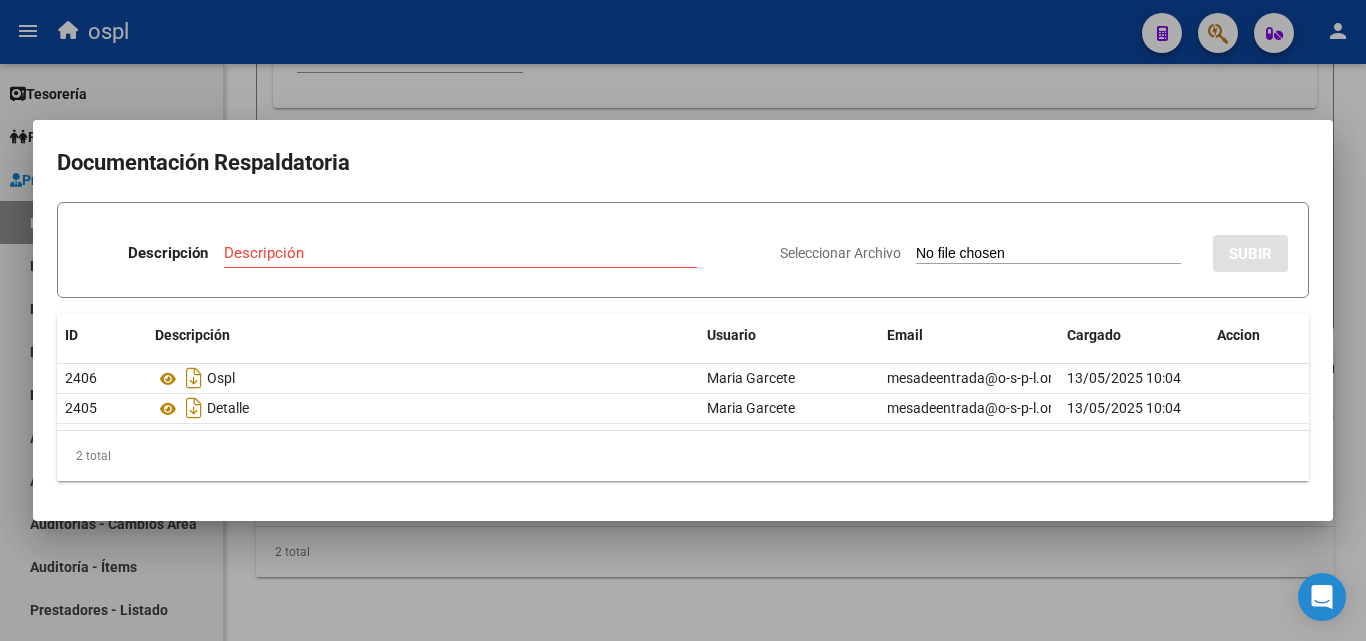 click at bounding box center (683, 320) 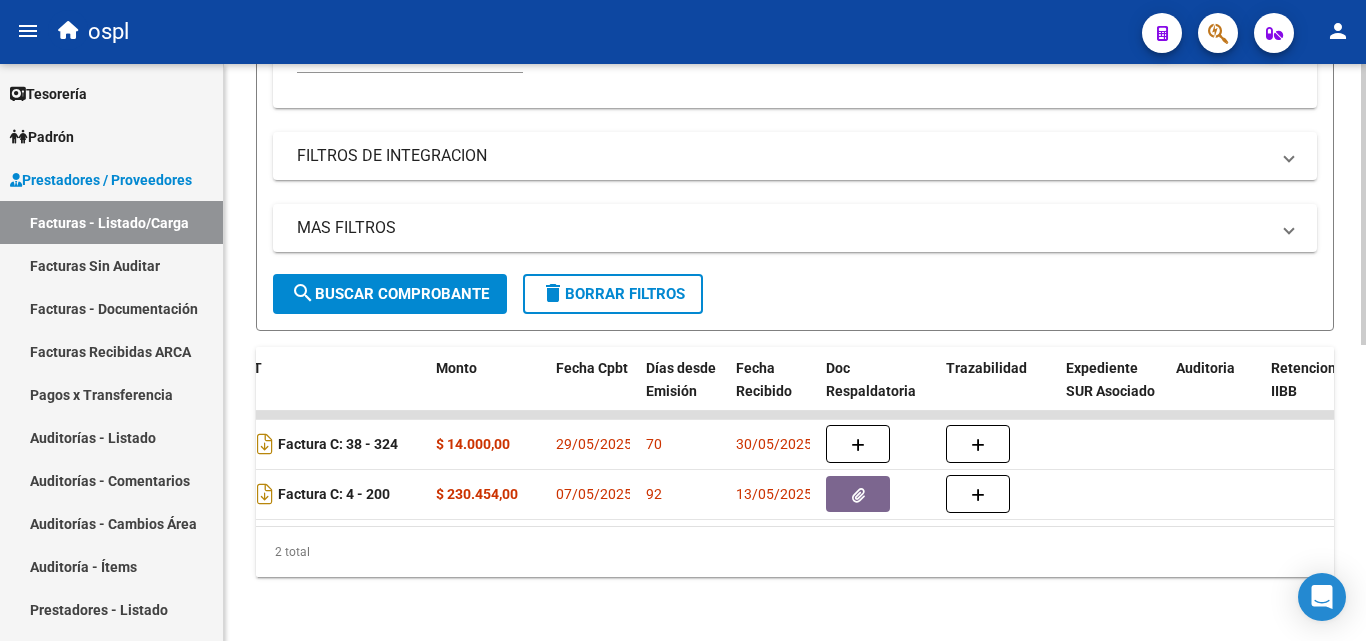 drag, startPoint x: 683, startPoint y: 510, endPoint x: 616, endPoint y: 510, distance: 67 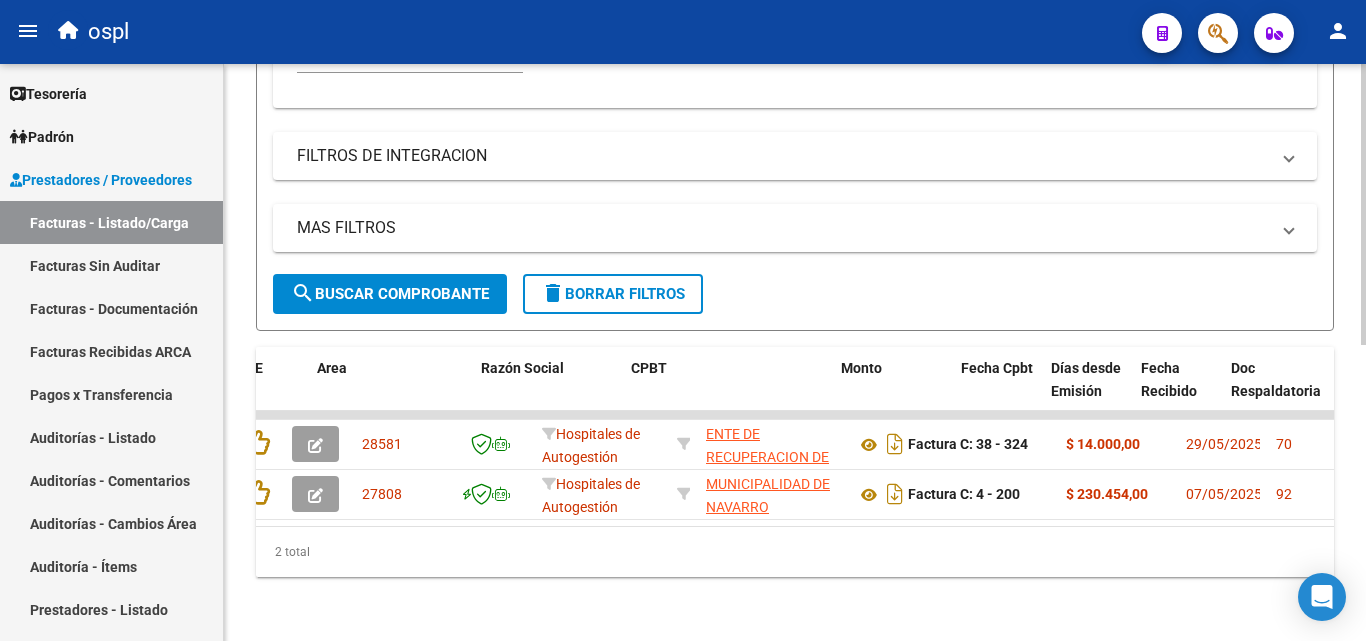 scroll, scrollTop: 0, scrollLeft: 0, axis: both 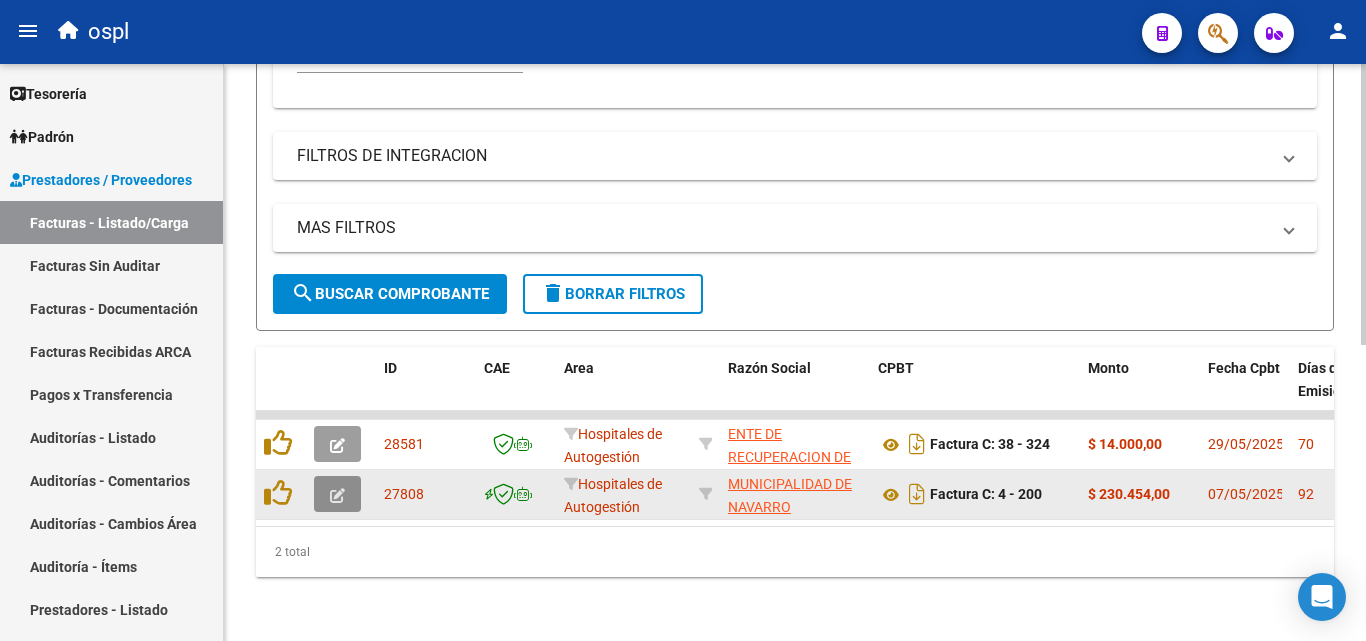 click 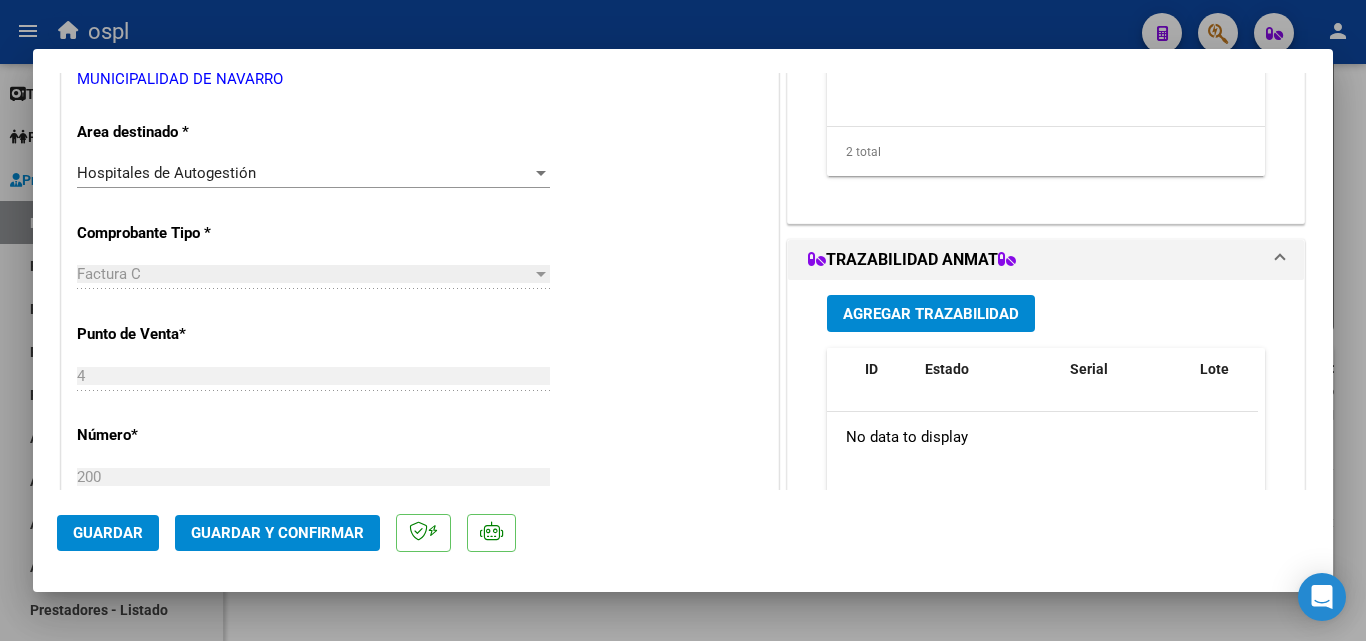 scroll, scrollTop: 400, scrollLeft: 0, axis: vertical 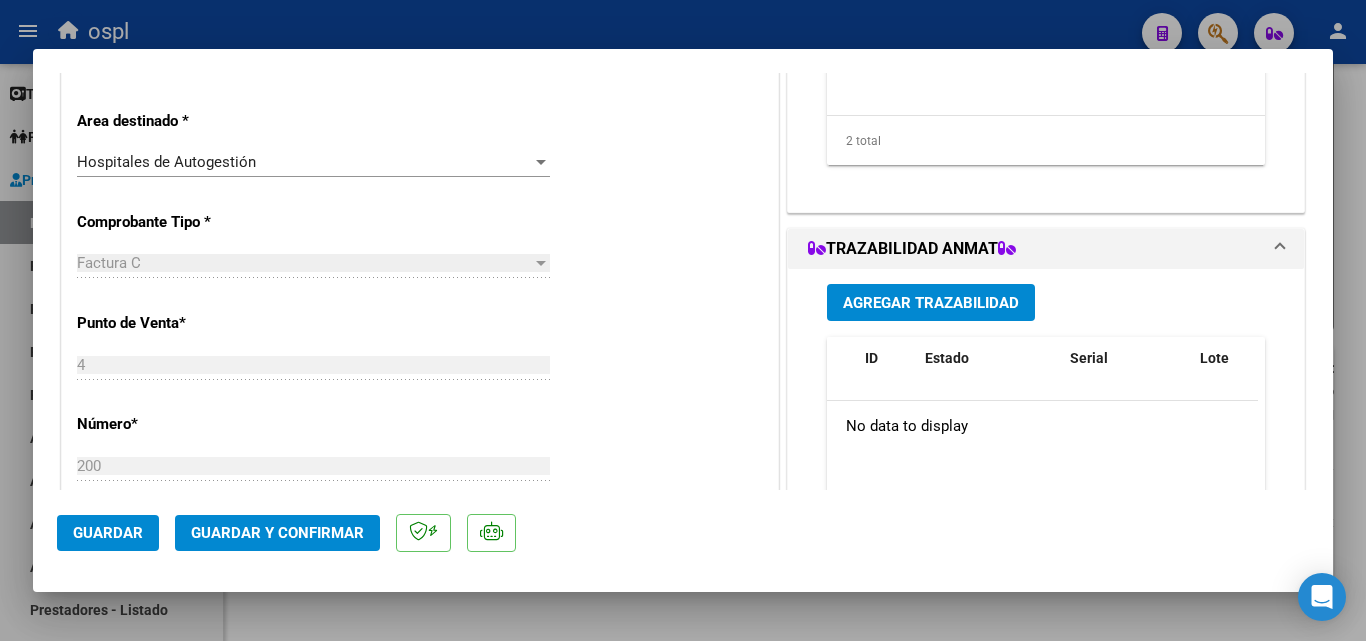 drag, startPoint x: 371, startPoint y: 142, endPoint x: 371, endPoint y: 153, distance: 11 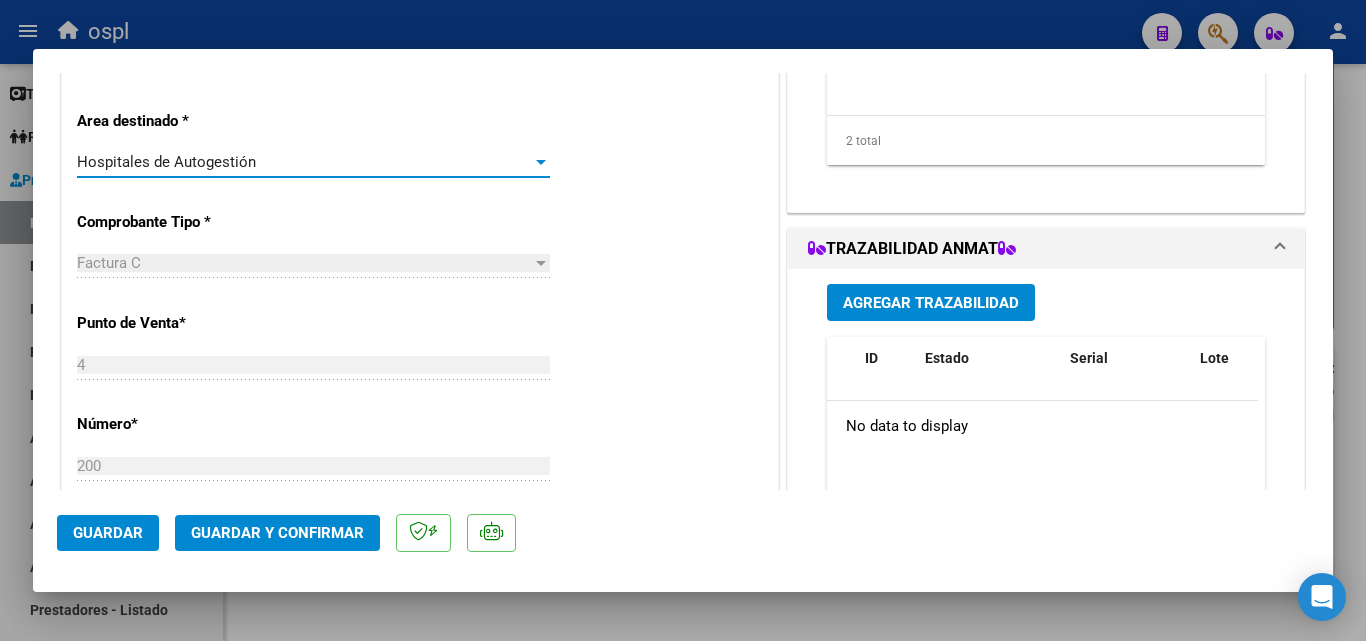 click on "Hospitales de Autogestión" at bounding box center (304, 162) 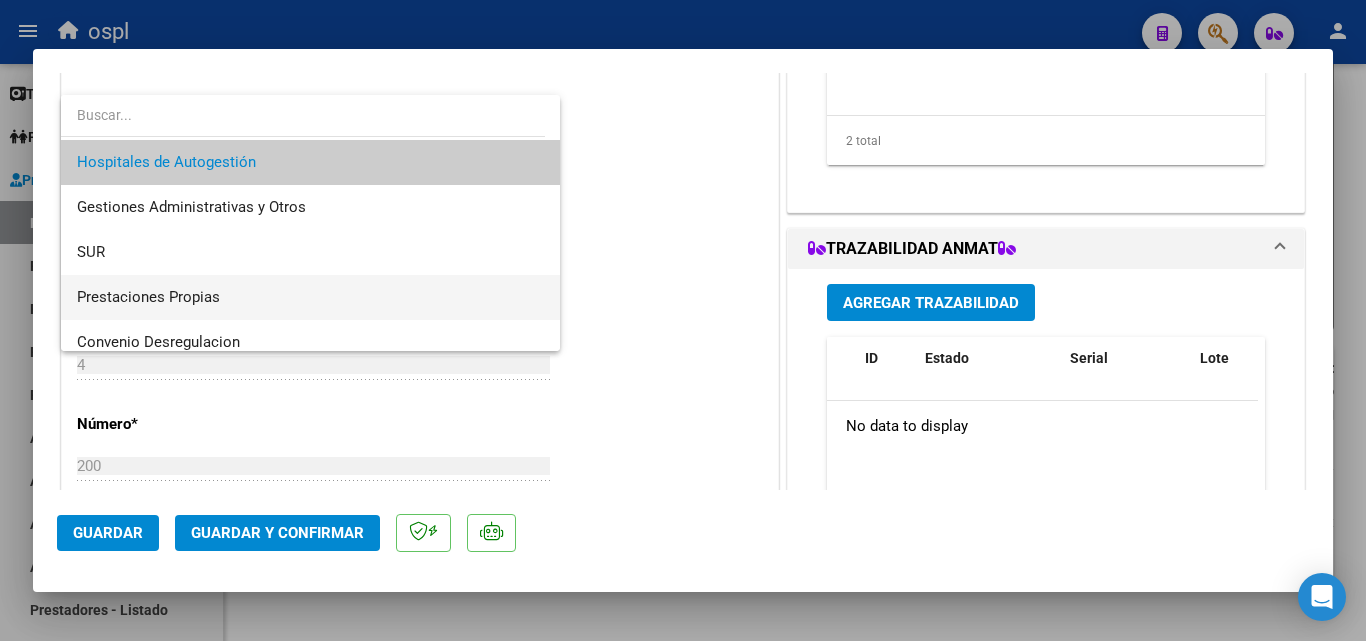 scroll, scrollTop: 284, scrollLeft: 0, axis: vertical 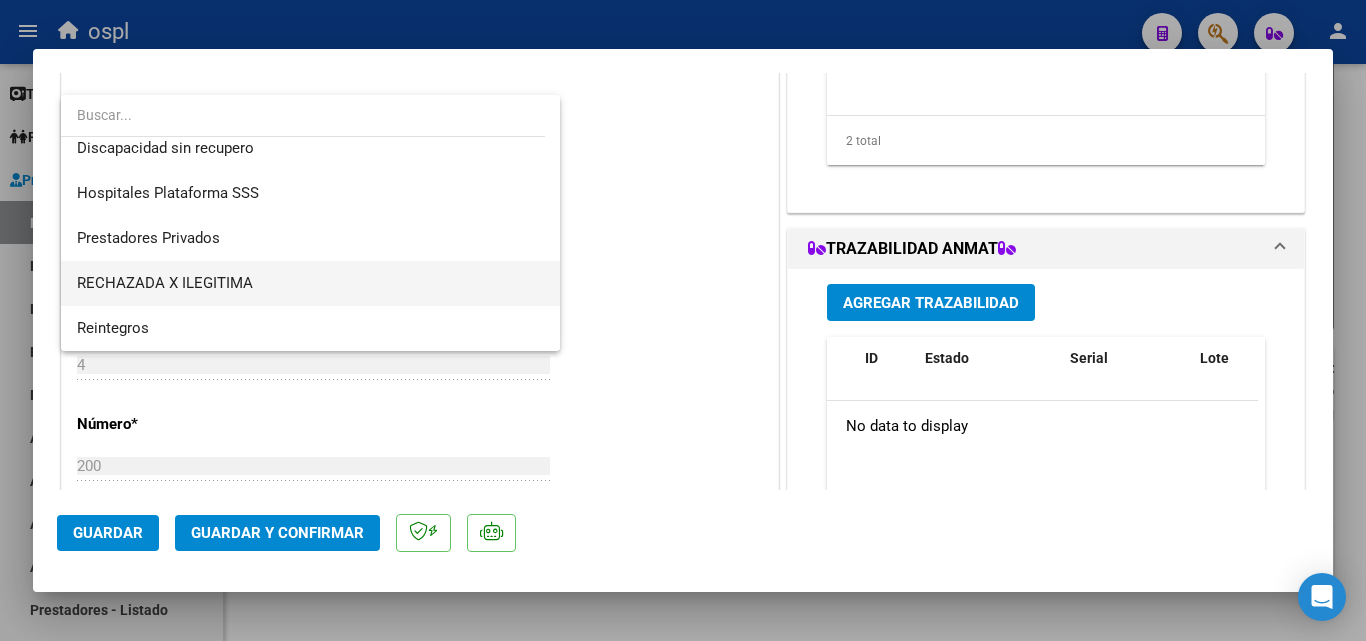 click on "RECHAZADA X ILEGITIMA" at bounding box center (310, 283) 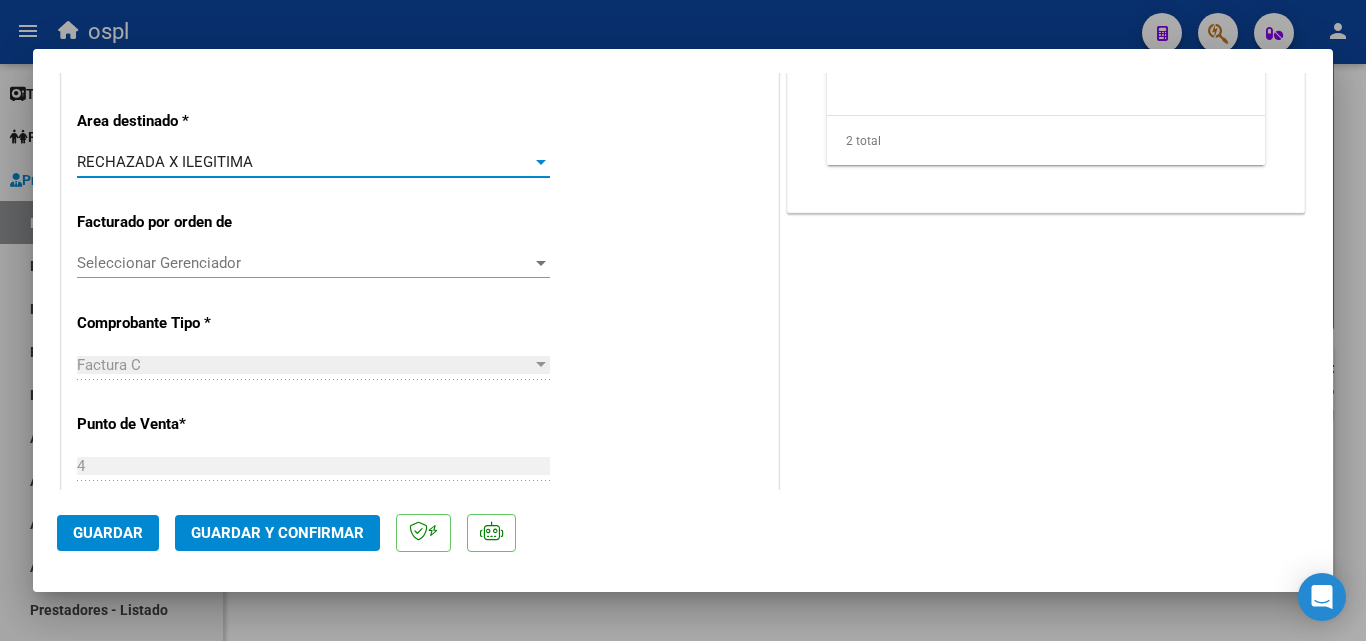 click on "Guardar y Confirmar" 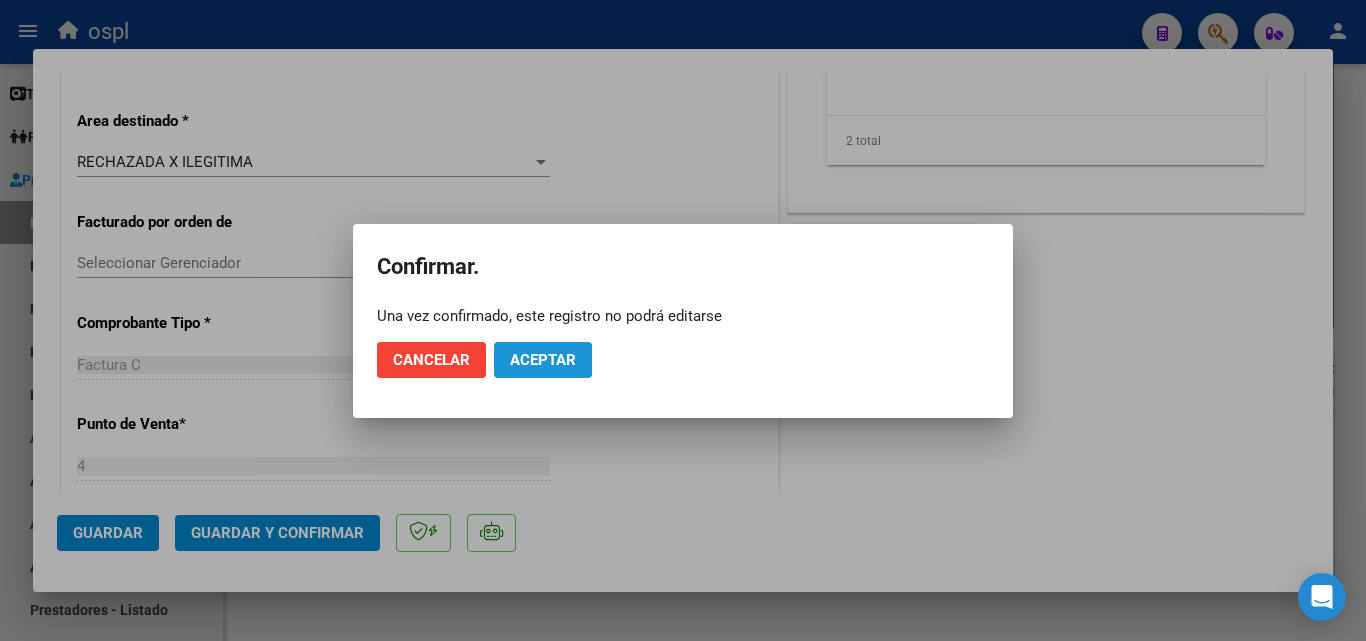 click on "Aceptar" 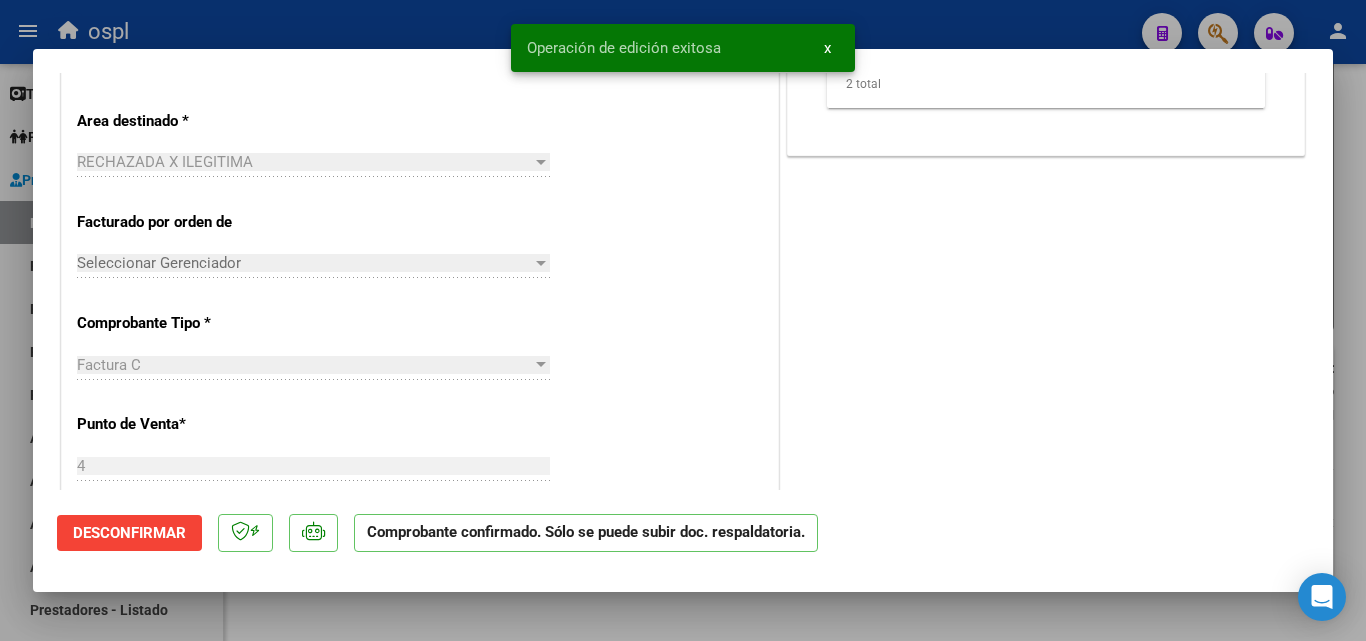 click at bounding box center [683, 320] 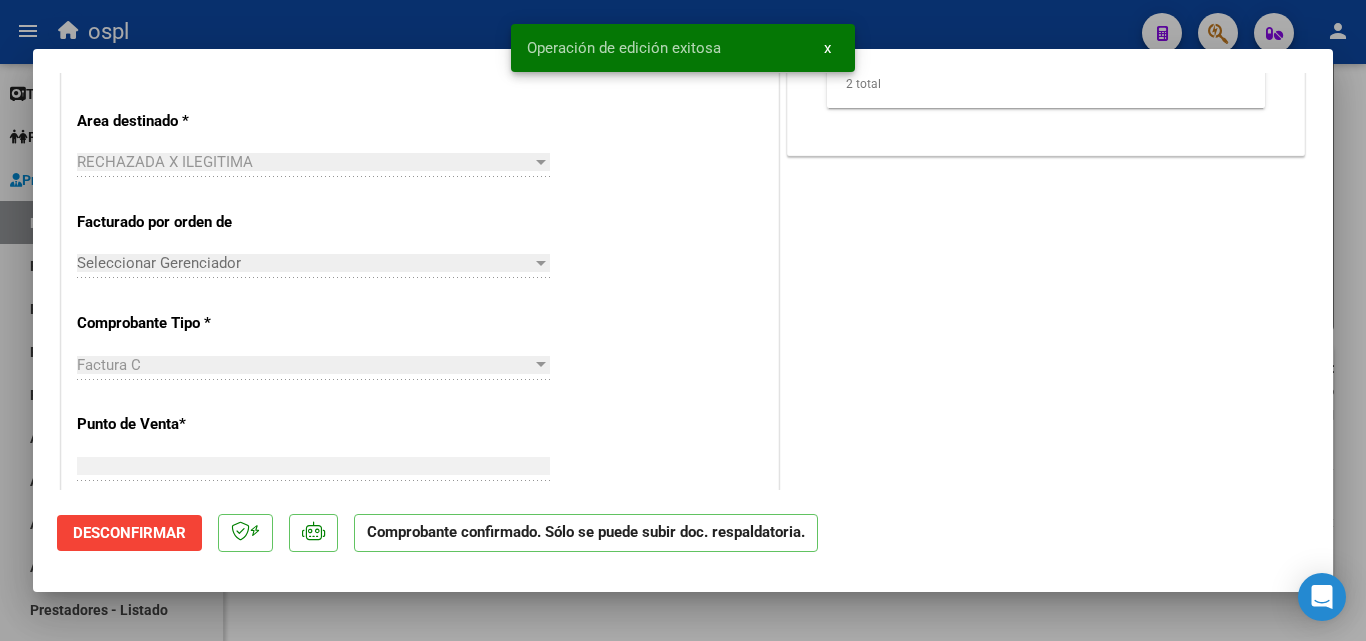 type 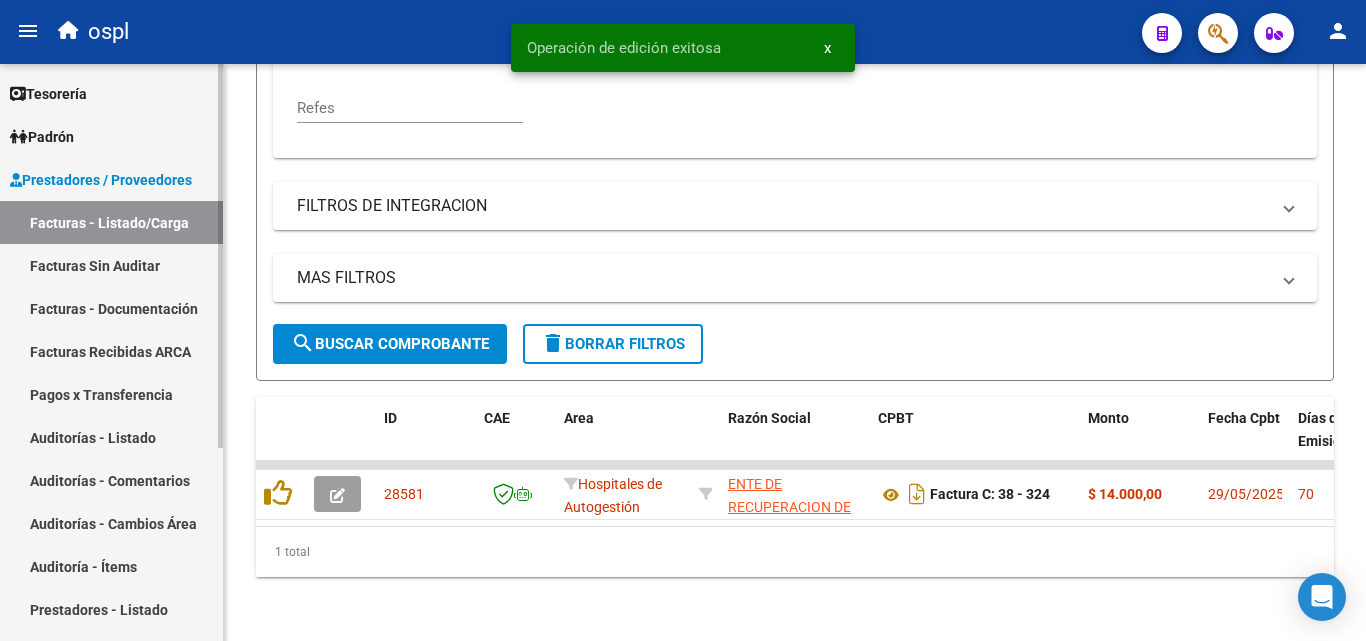 scroll, scrollTop: 556, scrollLeft: 0, axis: vertical 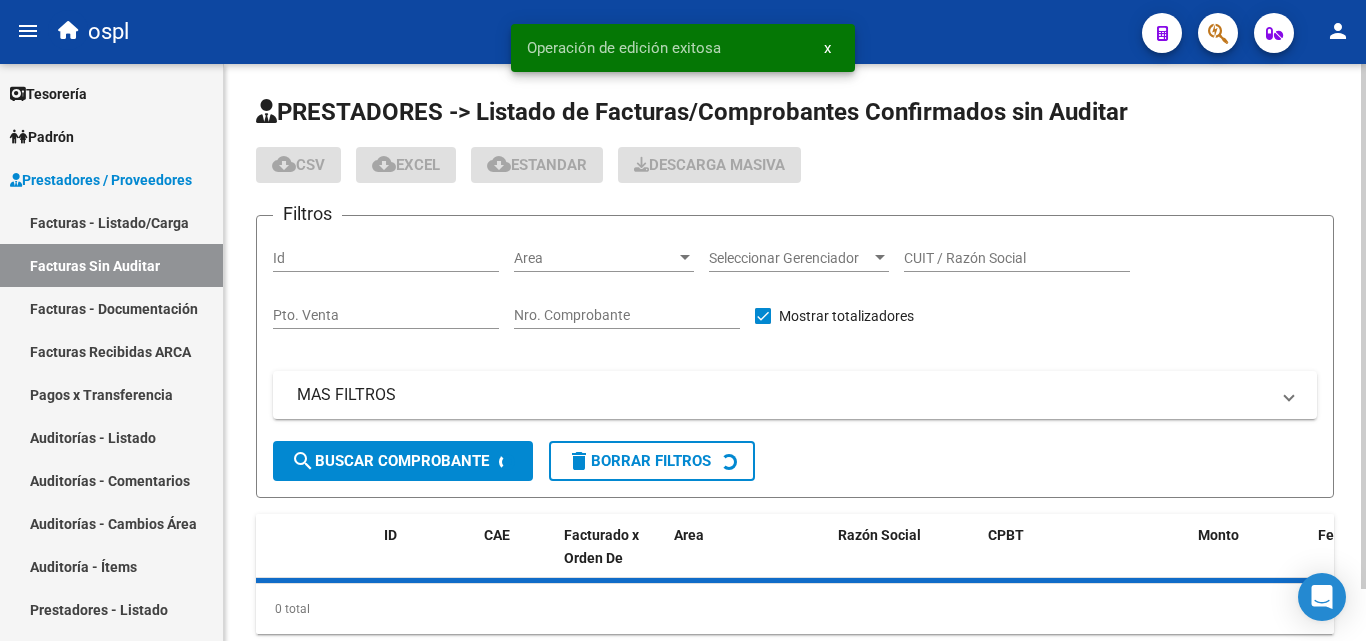 click on "Nro. Comprobante" 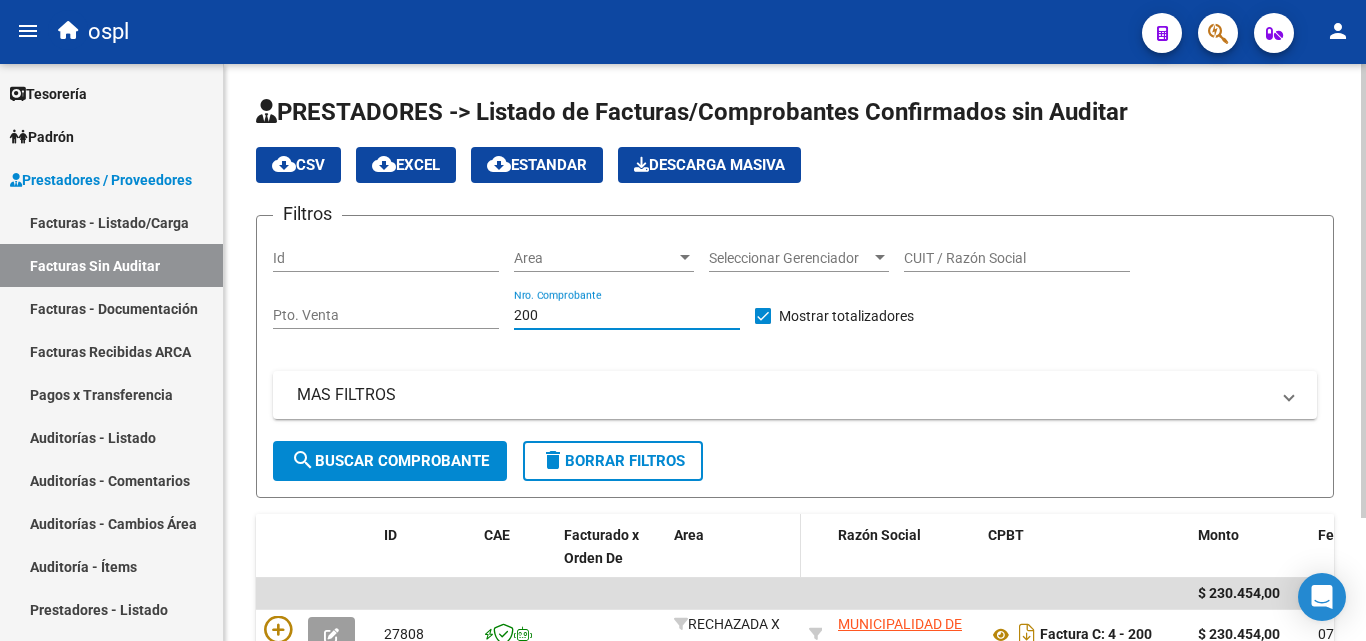 scroll, scrollTop: 156, scrollLeft: 0, axis: vertical 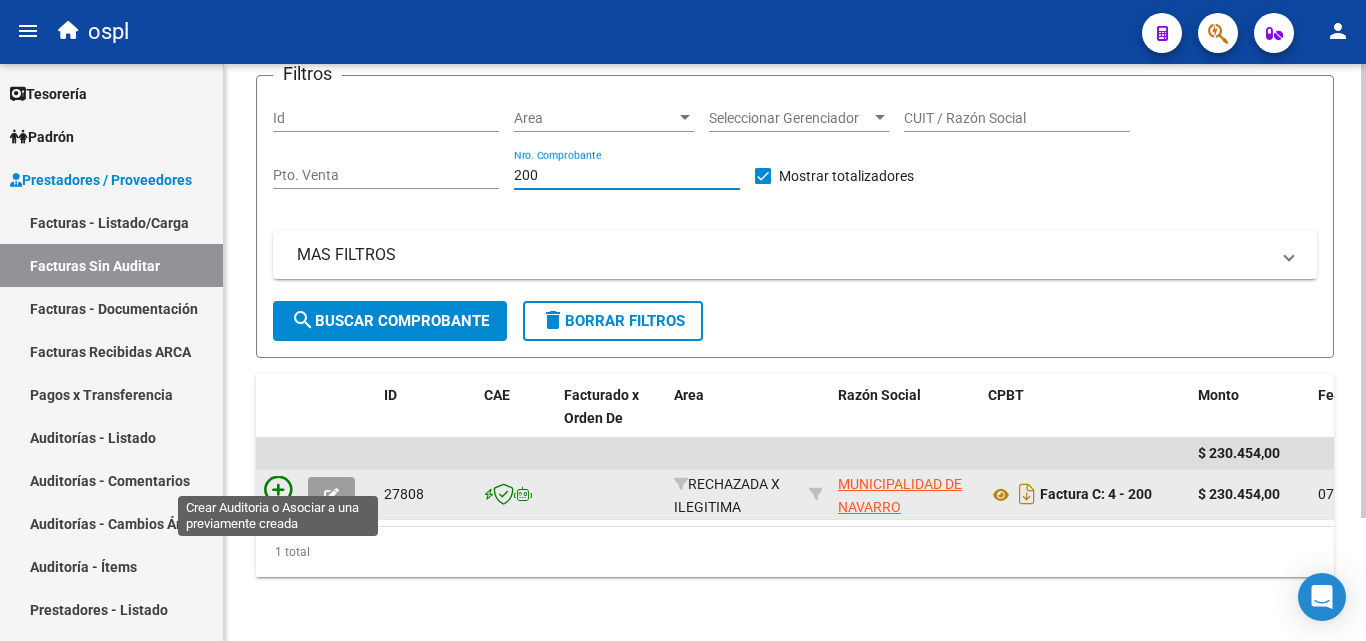 type on "200" 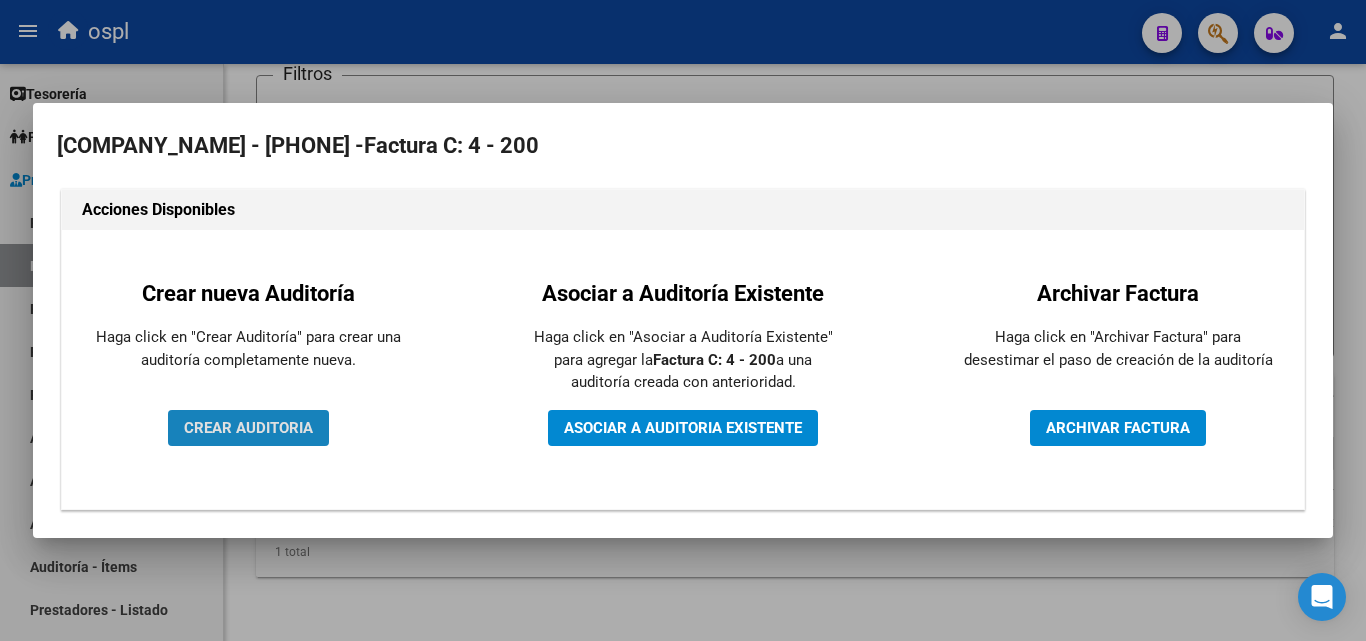 click on "CREAR AUDITORIA" at bounding box center (248, 428) 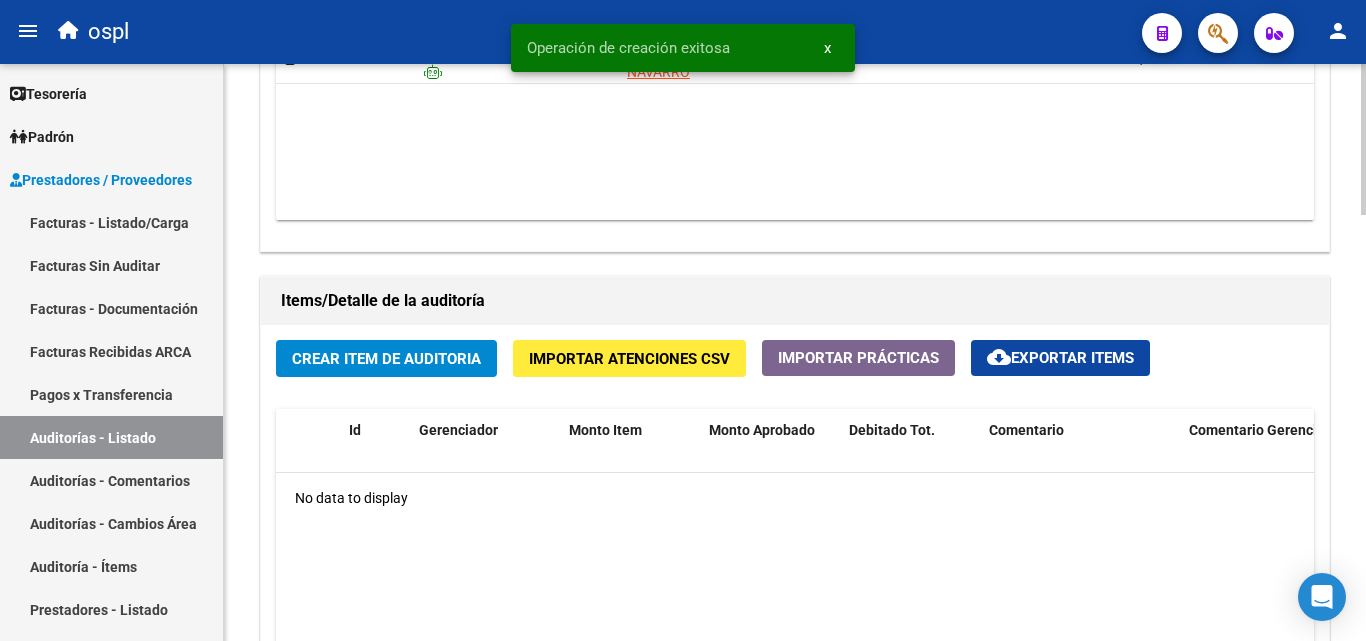 scroll, scrollTop: 1500, scrollLeft: 0, axis: vertical 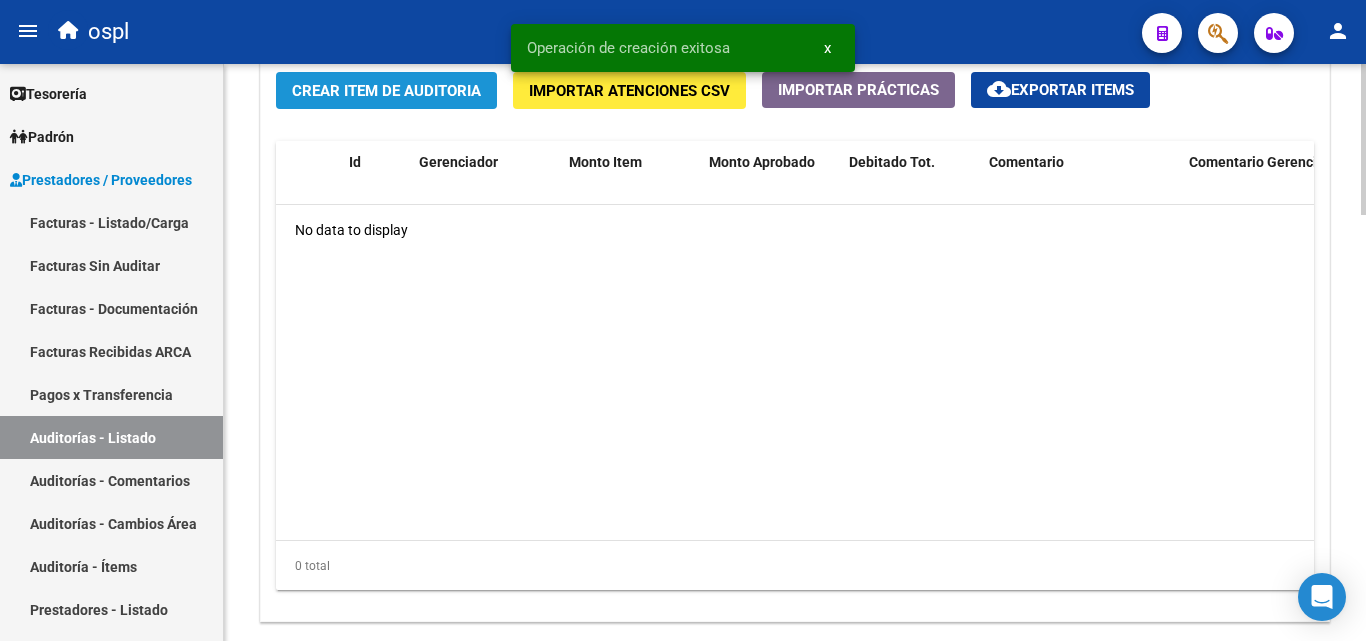 click on "Crear Item de Auditoria" 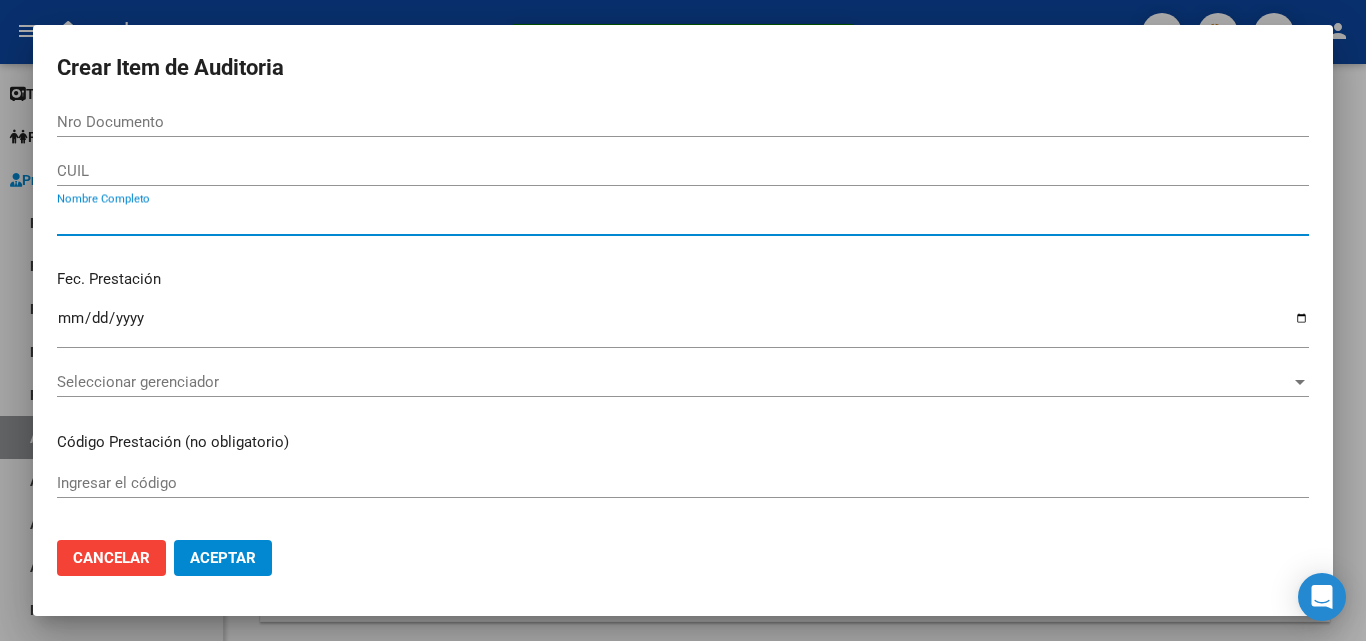click on "Nombre Completo" at bounding box center (683, 220) 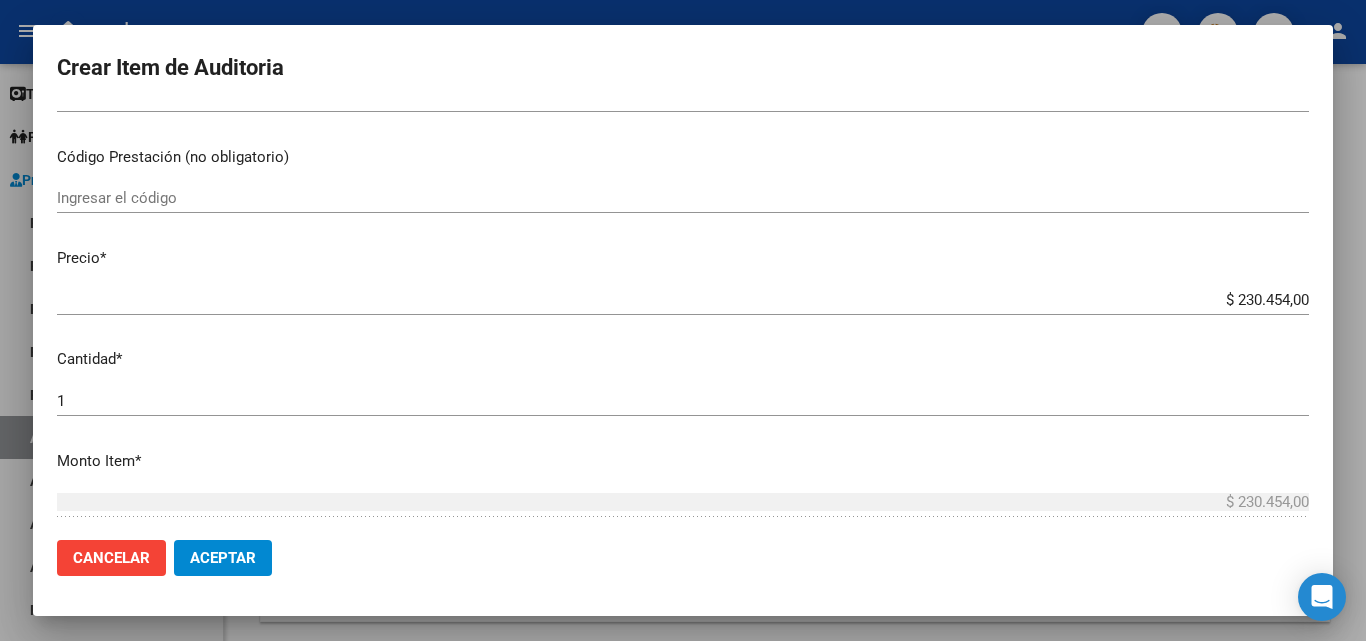 scroll, scrollTop: 400, scrollLeft: 0, axis: vertical 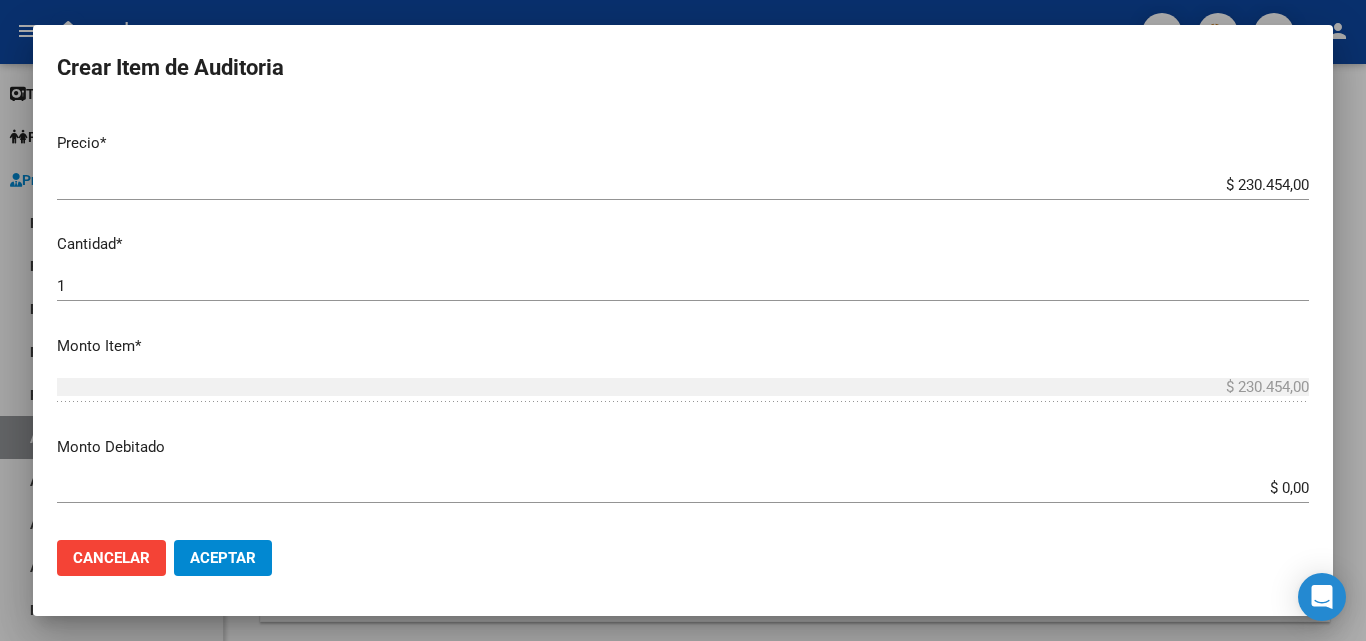 type on "todos" 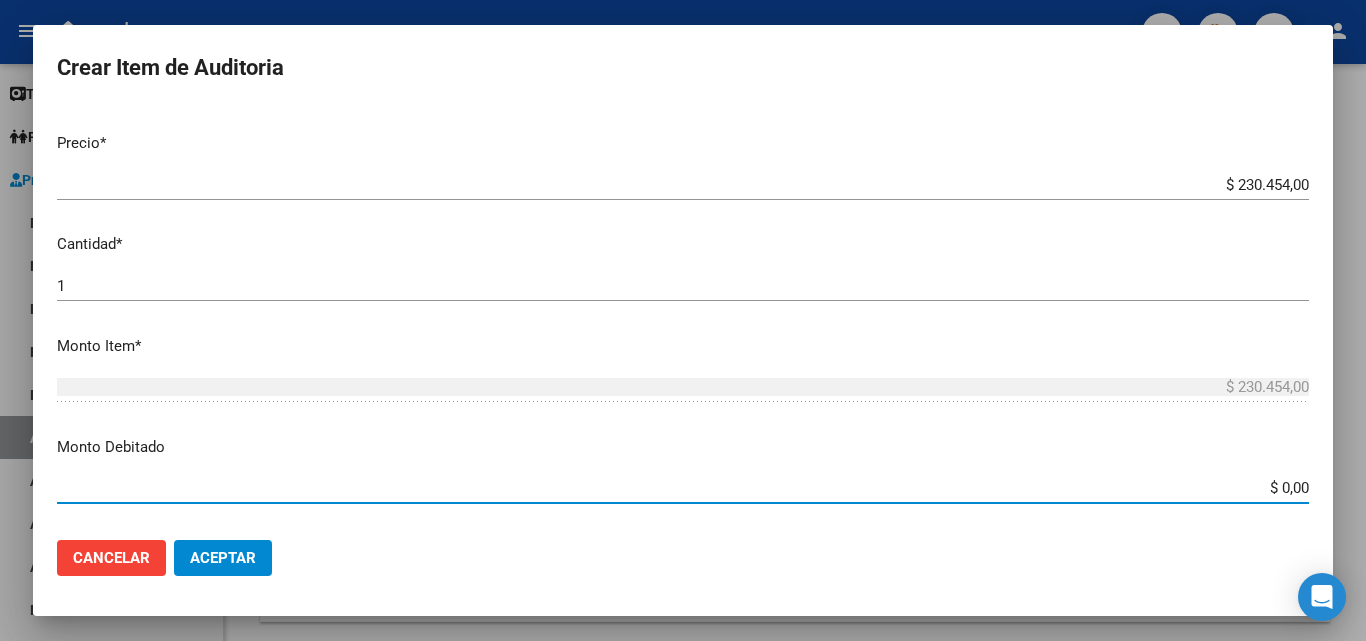 drag, startPoint x: 1295, startPoint y: 487, endPoint x: 1339, endPoint y: 448, distance: 58.796257 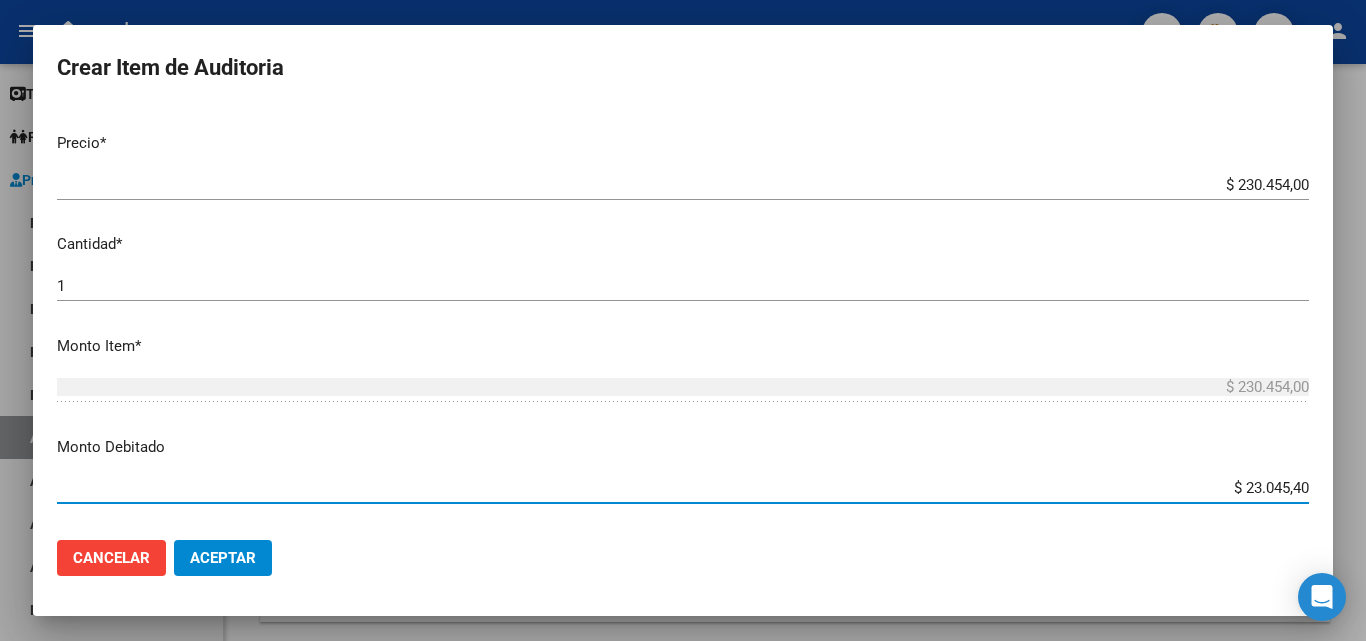 type on "$ 230.454,00" 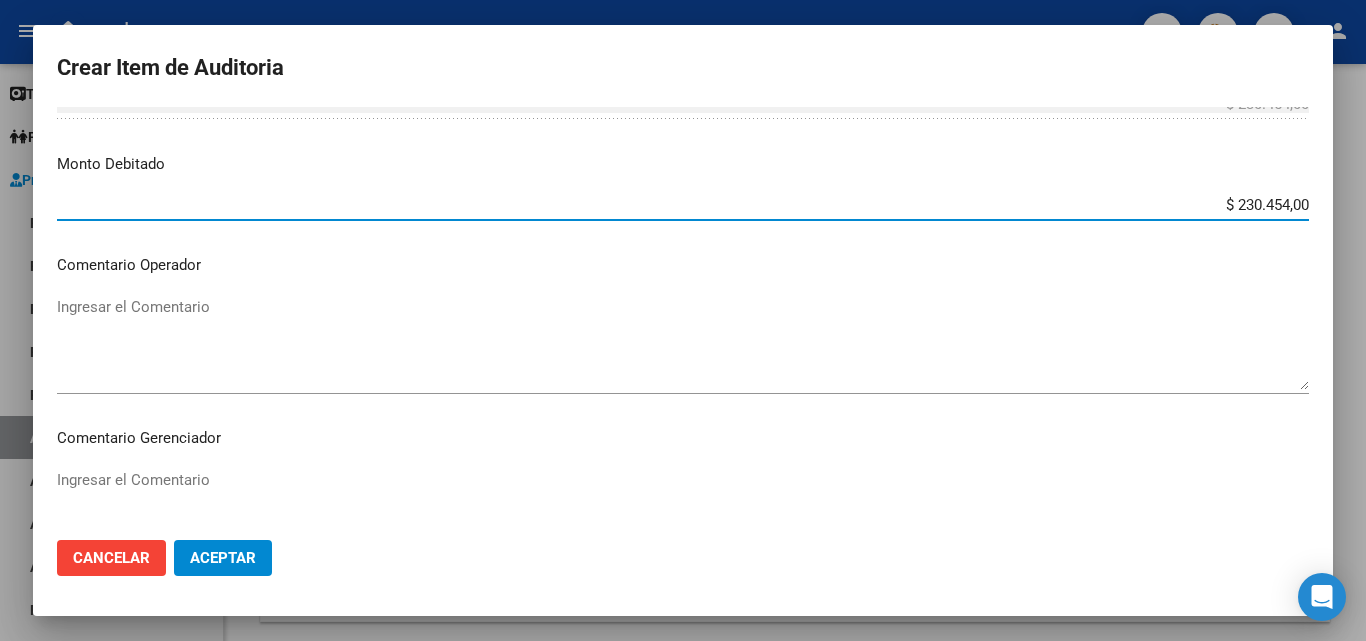 scroll, scrollTop: 700, scrollLeft: 0, axis: vertical 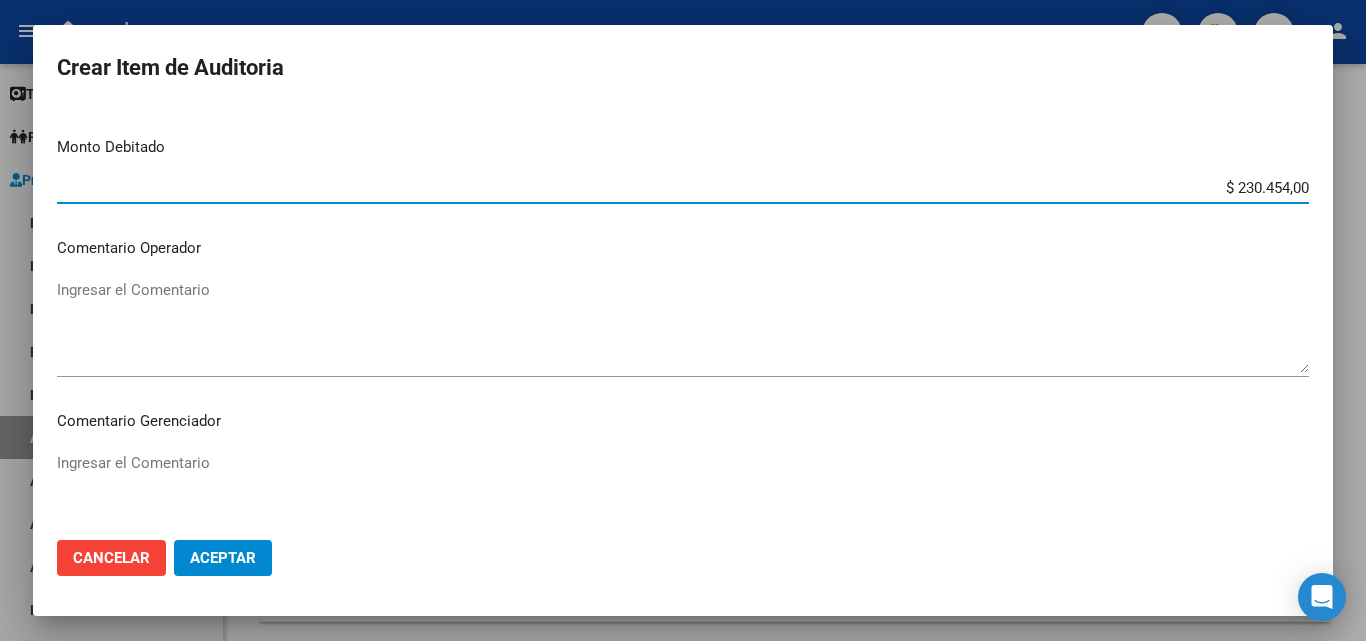click on "Ingresar el Comentario" at bounding box center (683, 326) 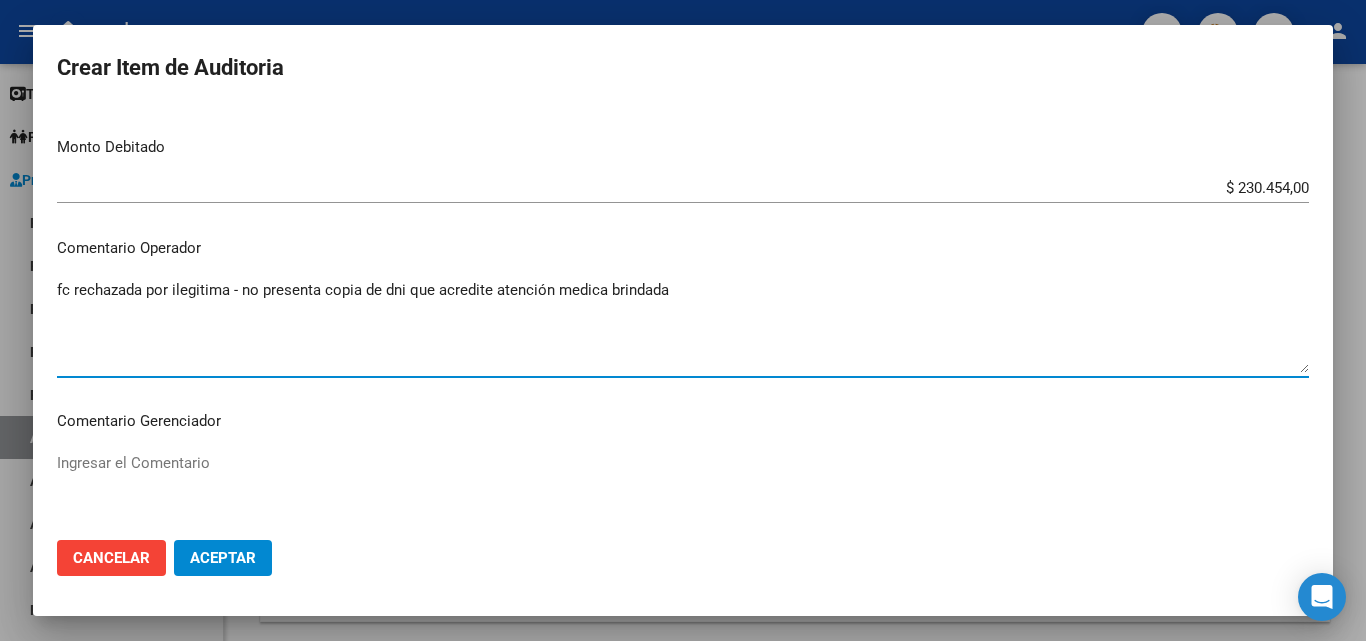 type on "fc rechazada por ilegitima - no presenta copia de dni que acredite atención medica brindada" 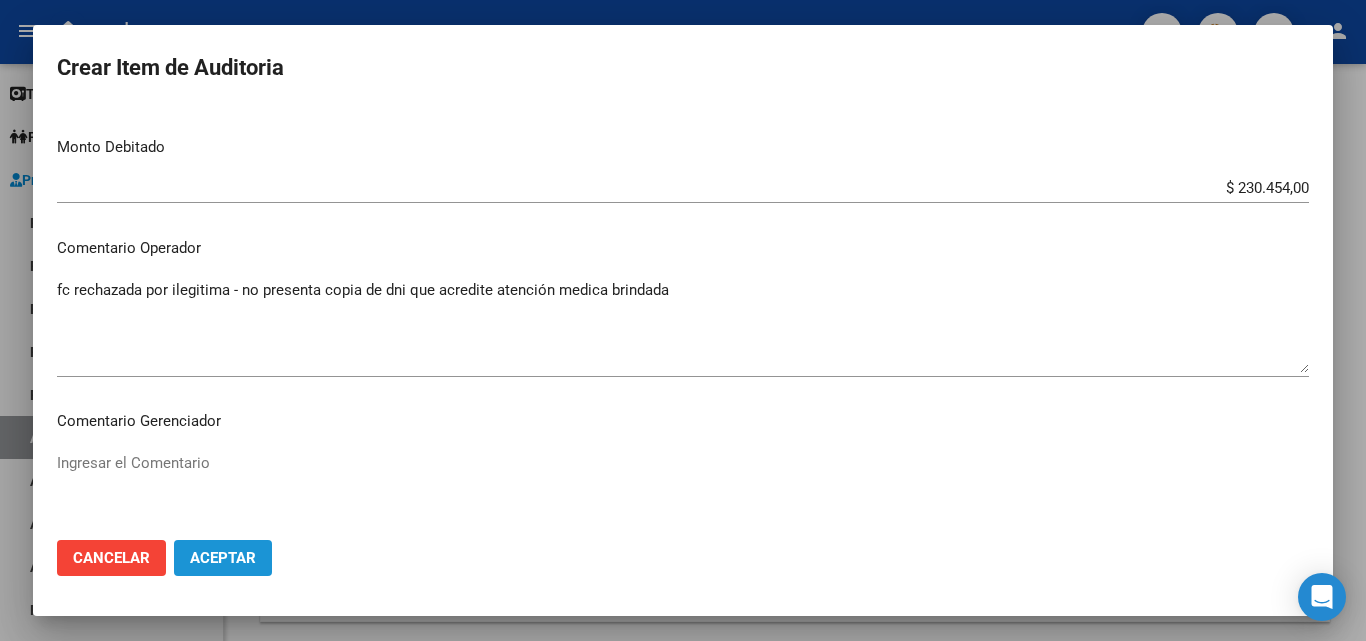 click on "Aceptar" 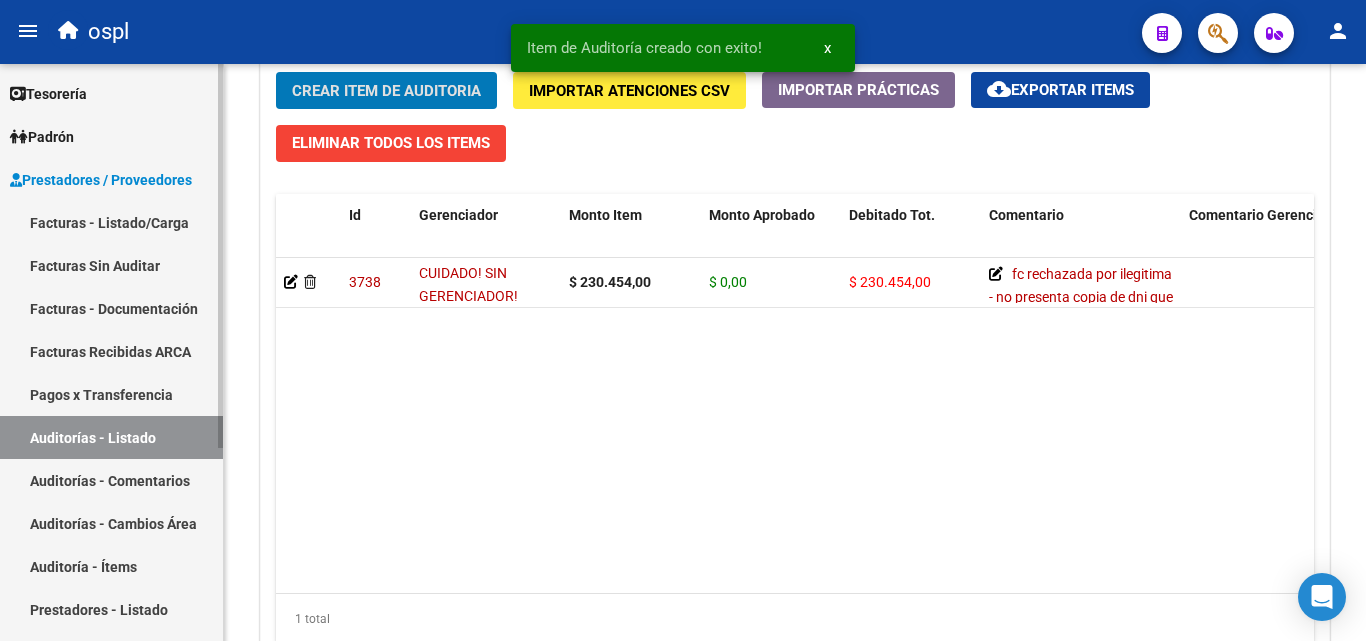scroll, scrollTop: 1501, scrollLeft: 0, axis: vertical 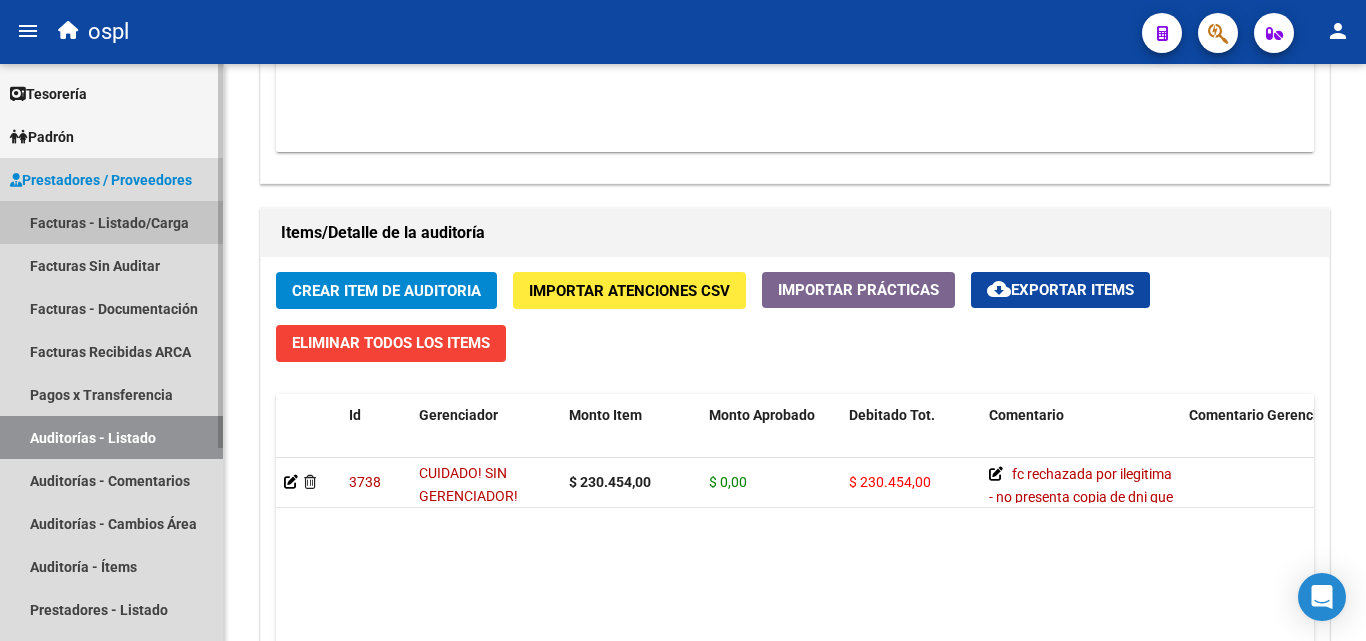 click on "Facturas - Listado/Carga" at bounding box center [111, 222] 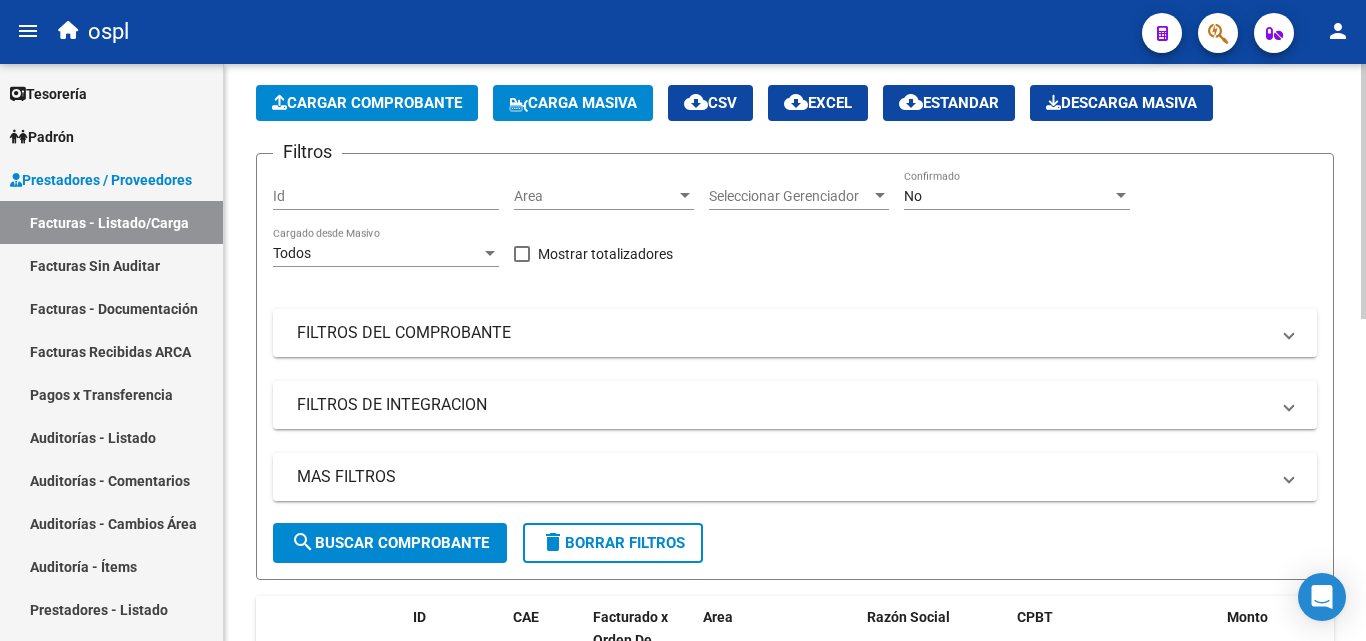 scroll, scrollTop: 0, scrollLeft: 0, axis: both 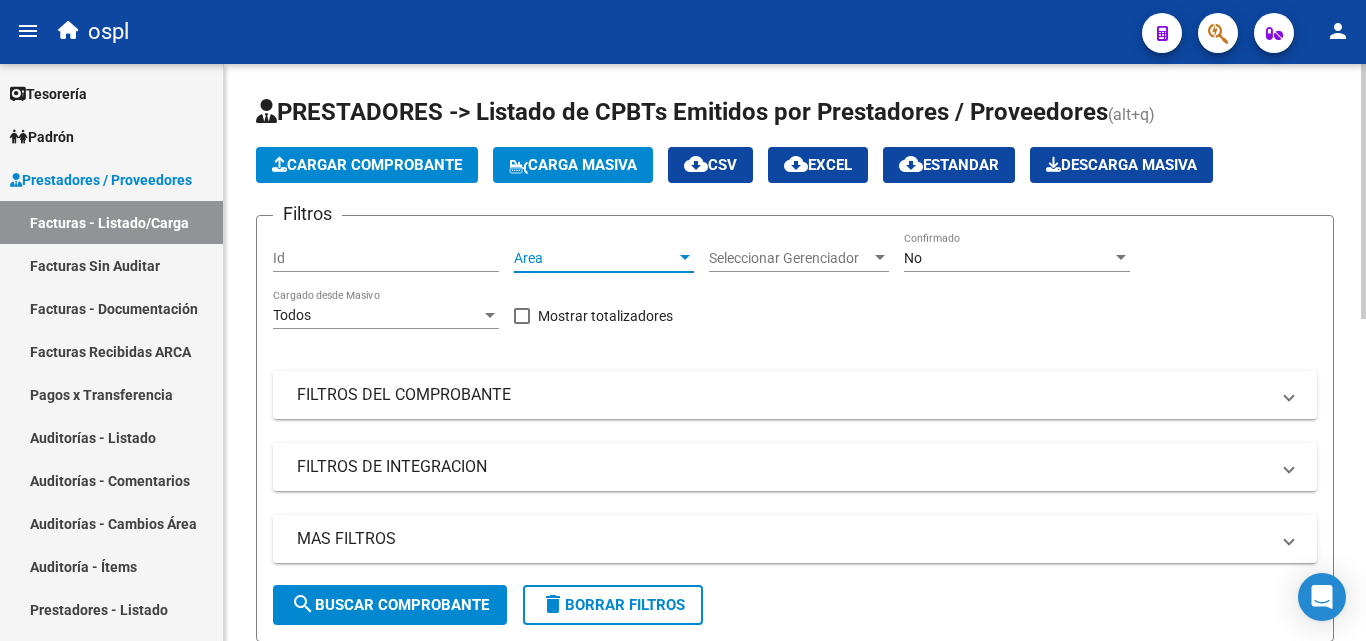 click at bounding box center [685, 258] 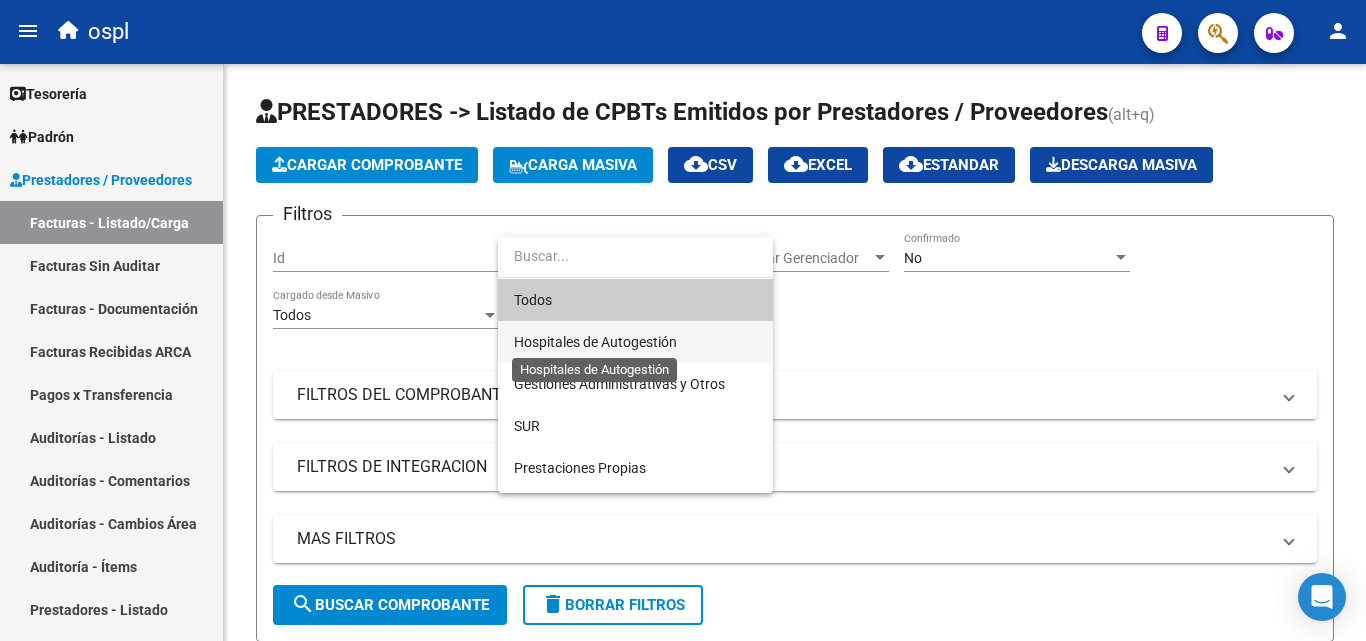 click on "Hospitales de Autogestión" at bounding box center (595, 342) 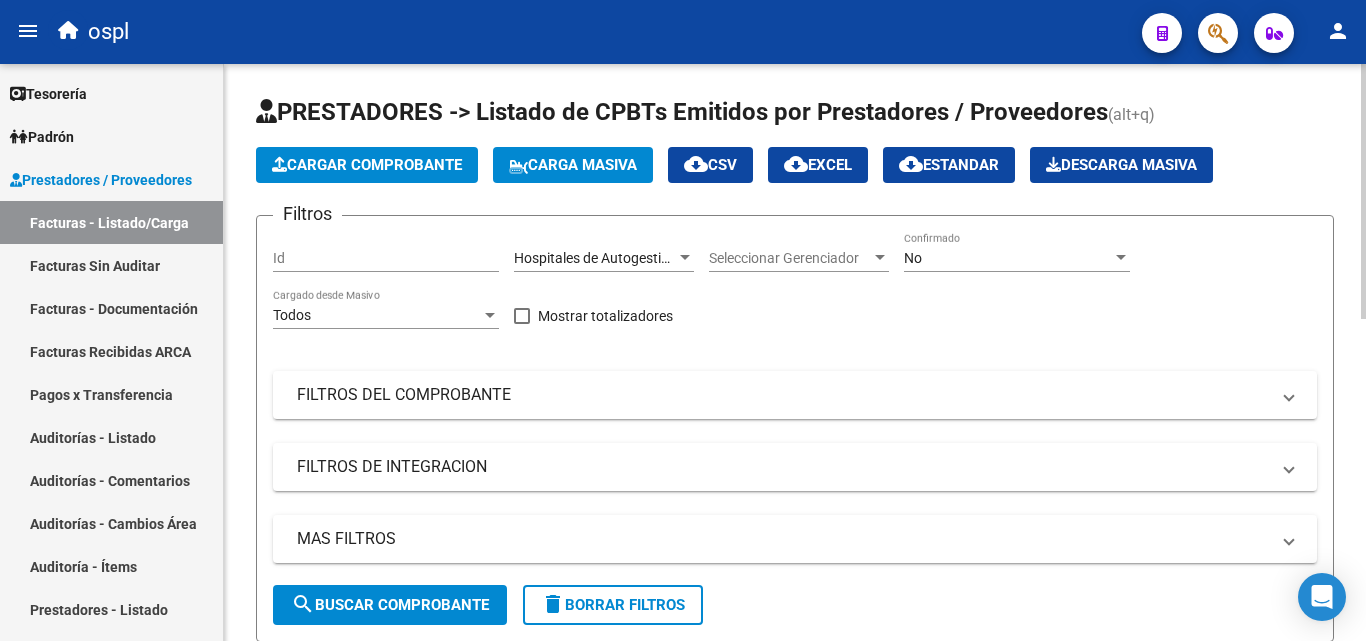 drag, startPoint x: 436, startPoint y: 409, endPoint x: 642, endPoint y: 463, distance: 212.96008 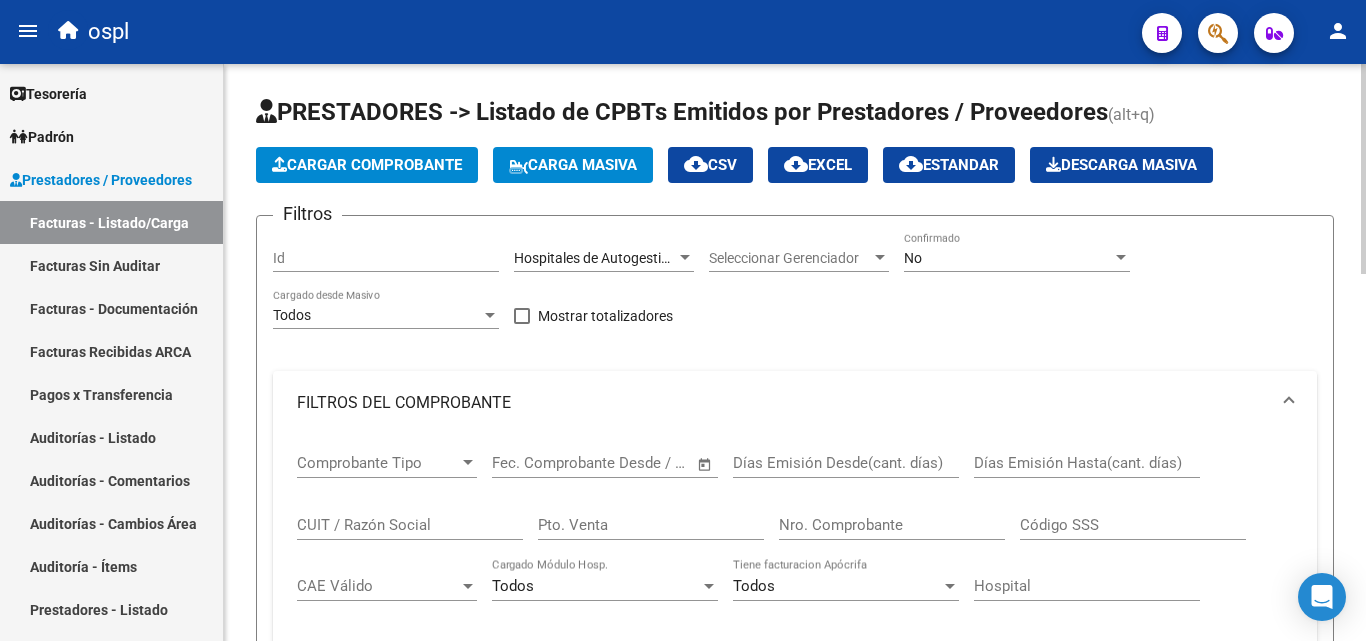 click 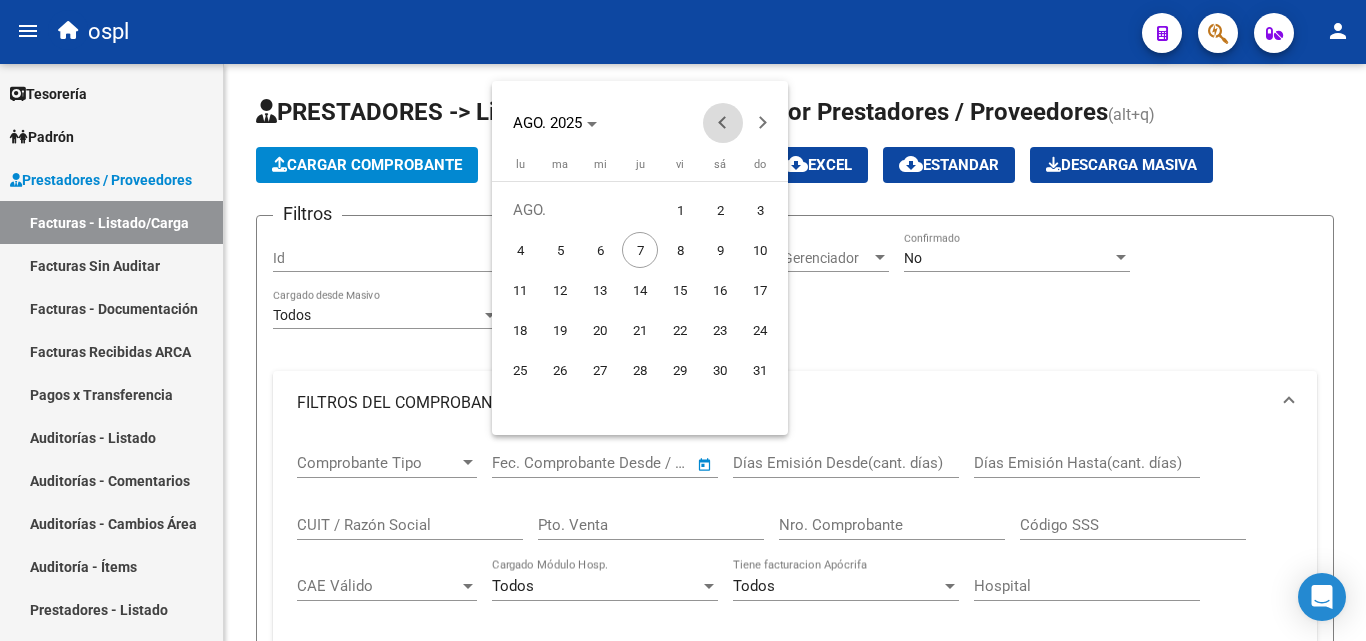click at bounding box center (723, 123) 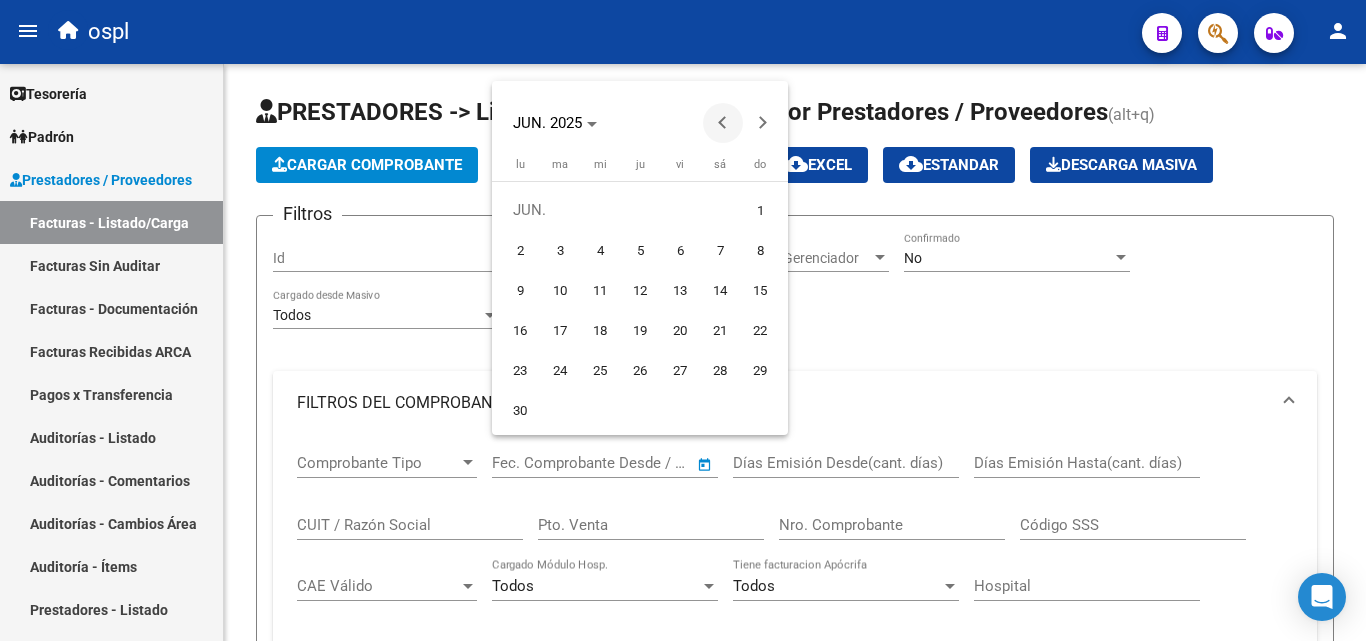 click at bounding box center [723, 123] 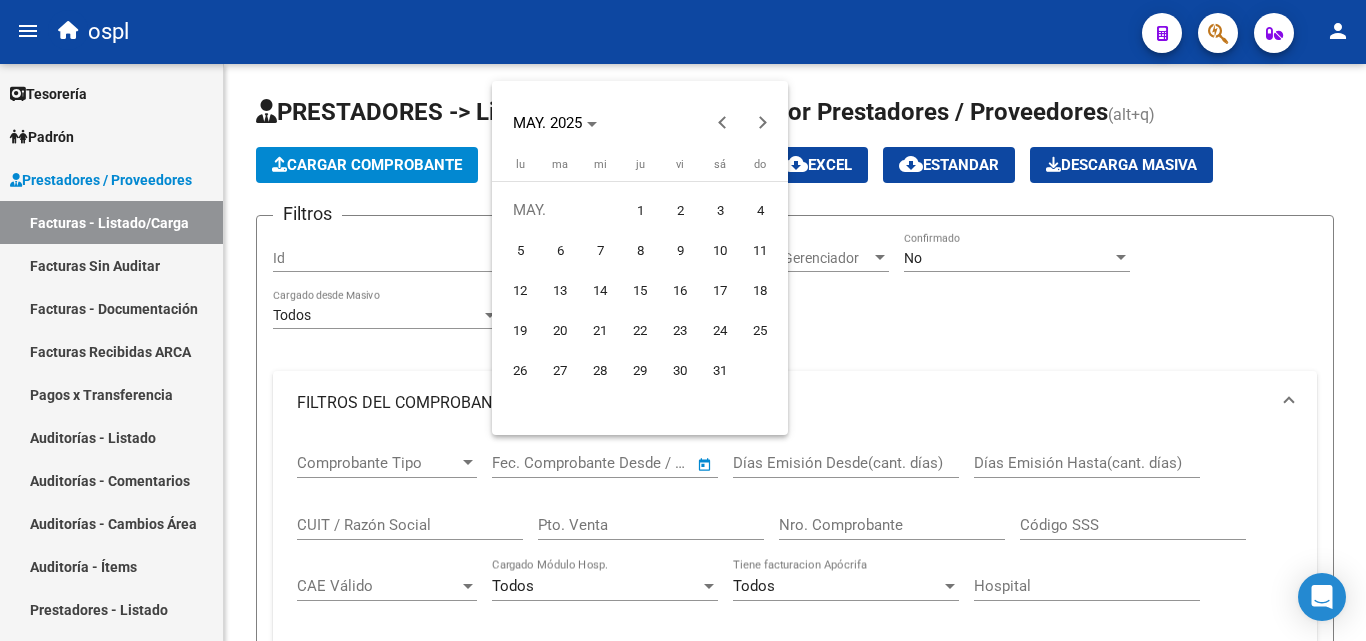click on "1" at bounding box center (640, 210) 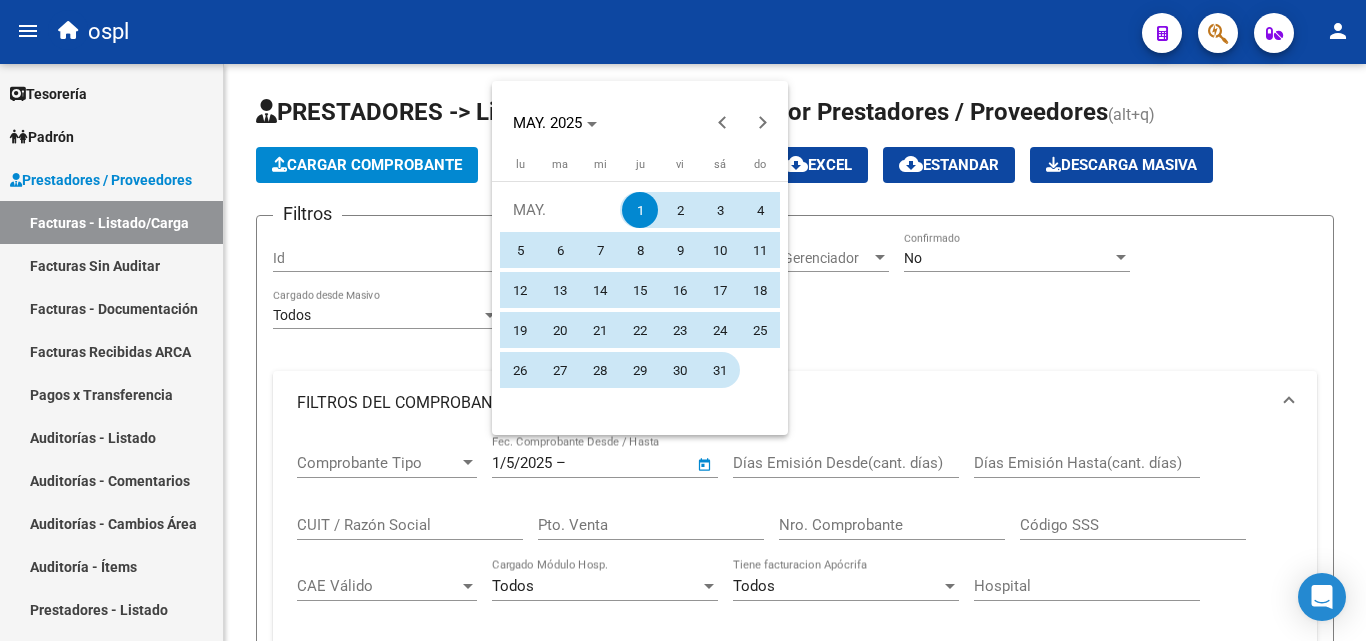 click on "31" at bounding box center (720, 370) 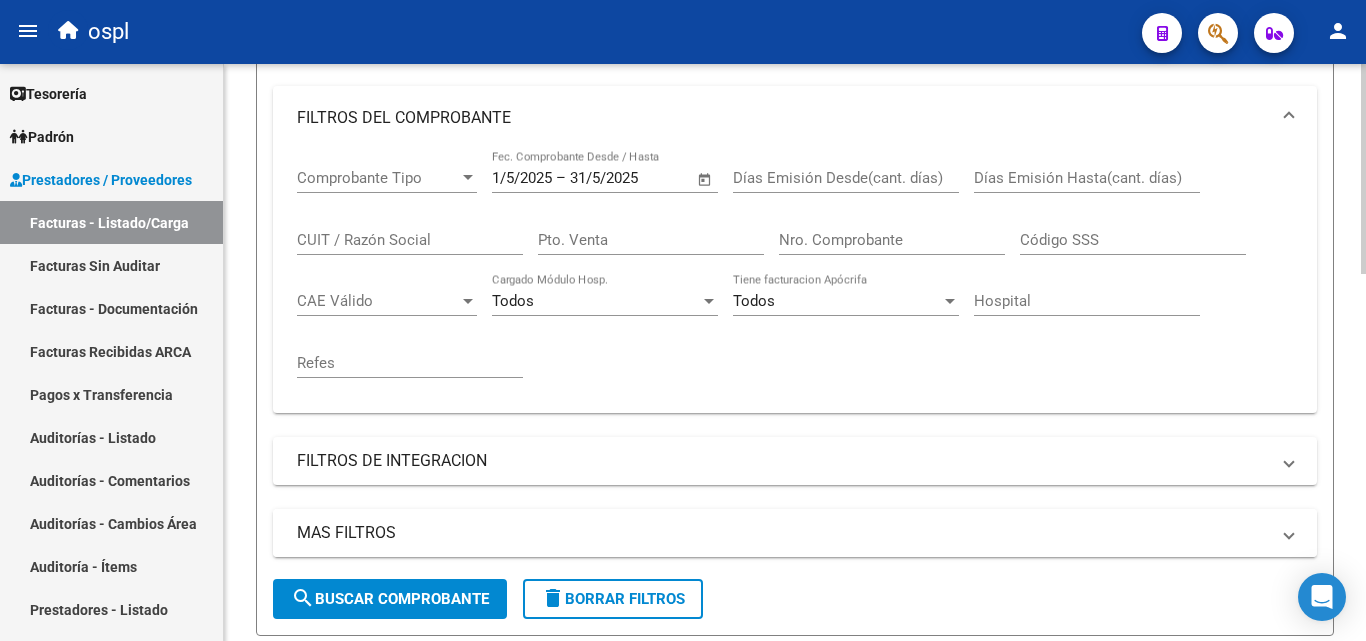 scroll, scrollTop: 300, scrollLeft: 0, axis: vertical 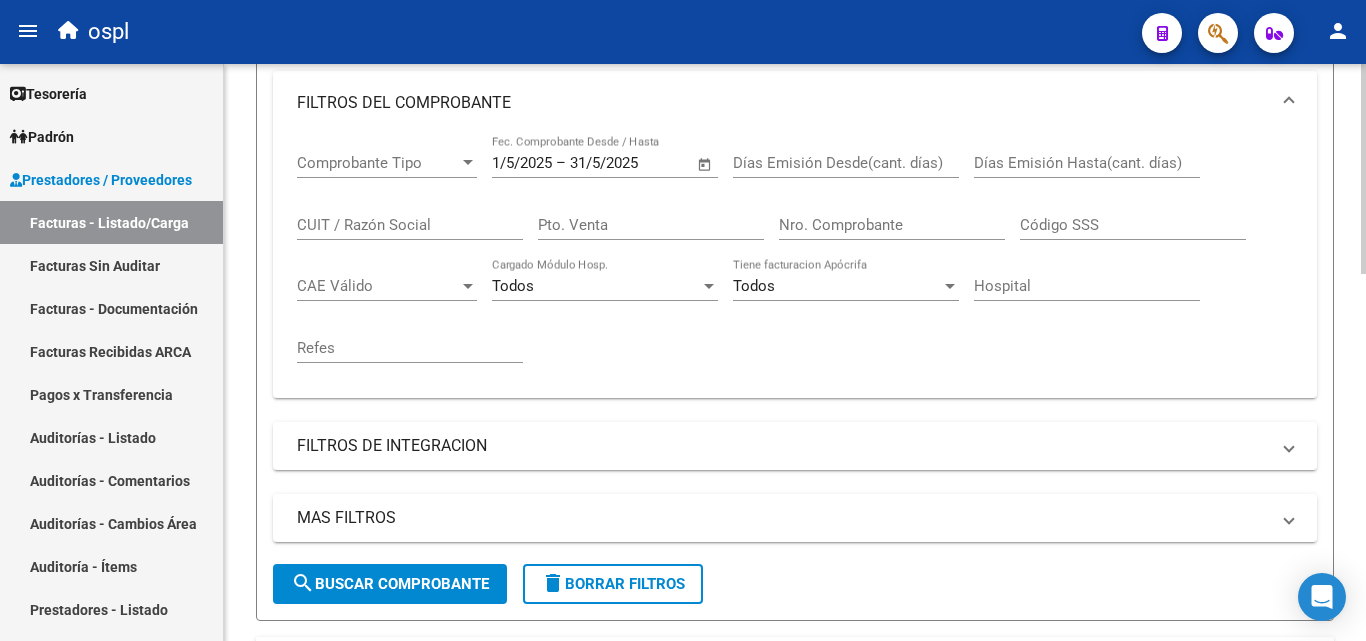 click on "search  Buscar Comprobante" 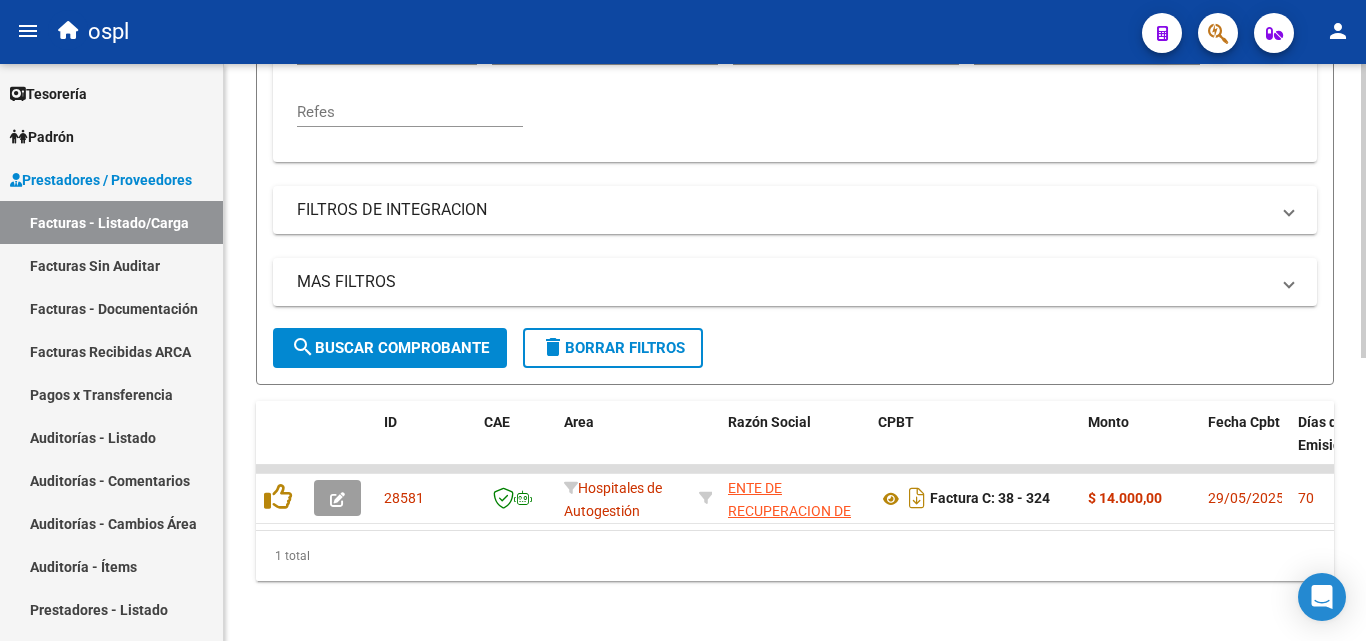 scroll, scrollTop: 556, scrollLeft: 0, axis: vertical 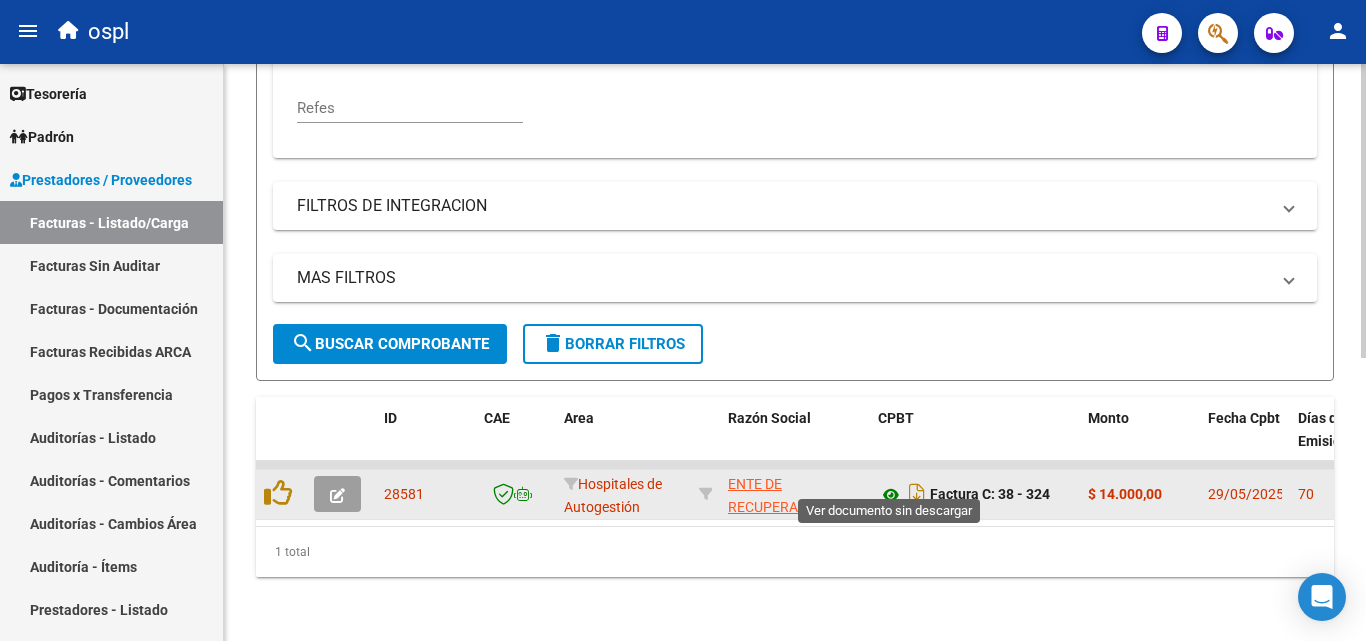 click 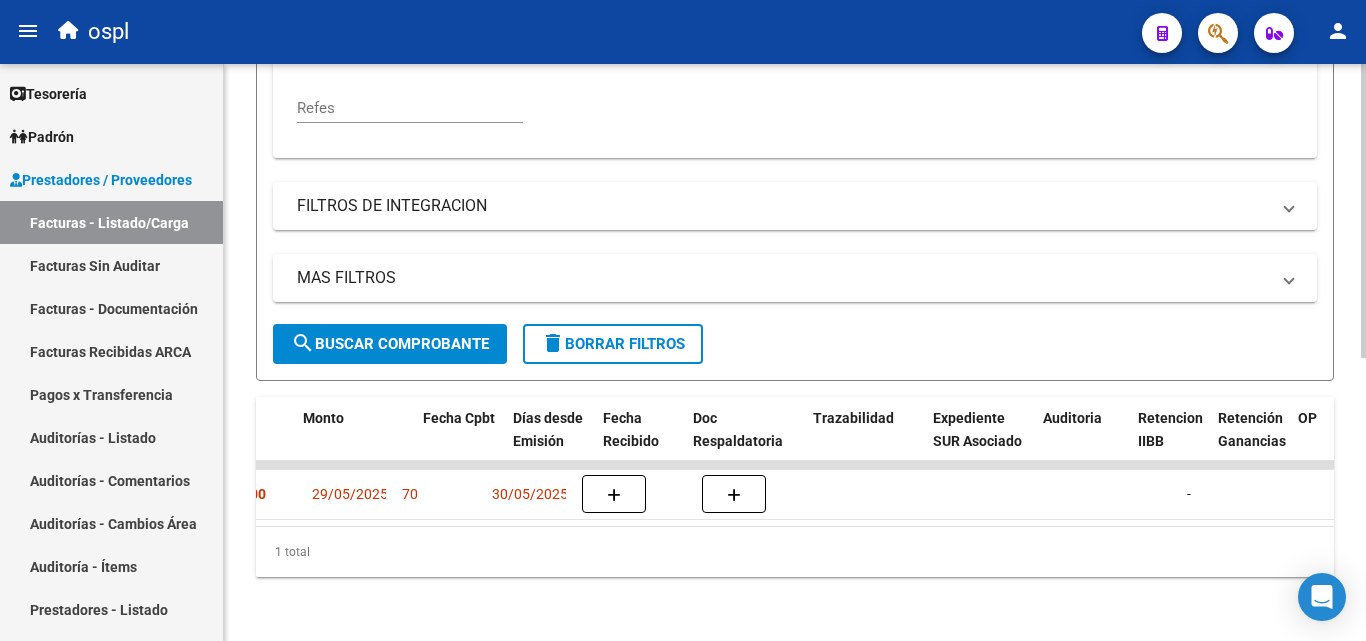 scroll, scrollTop: 0, scrollLeft: 0, axis: both 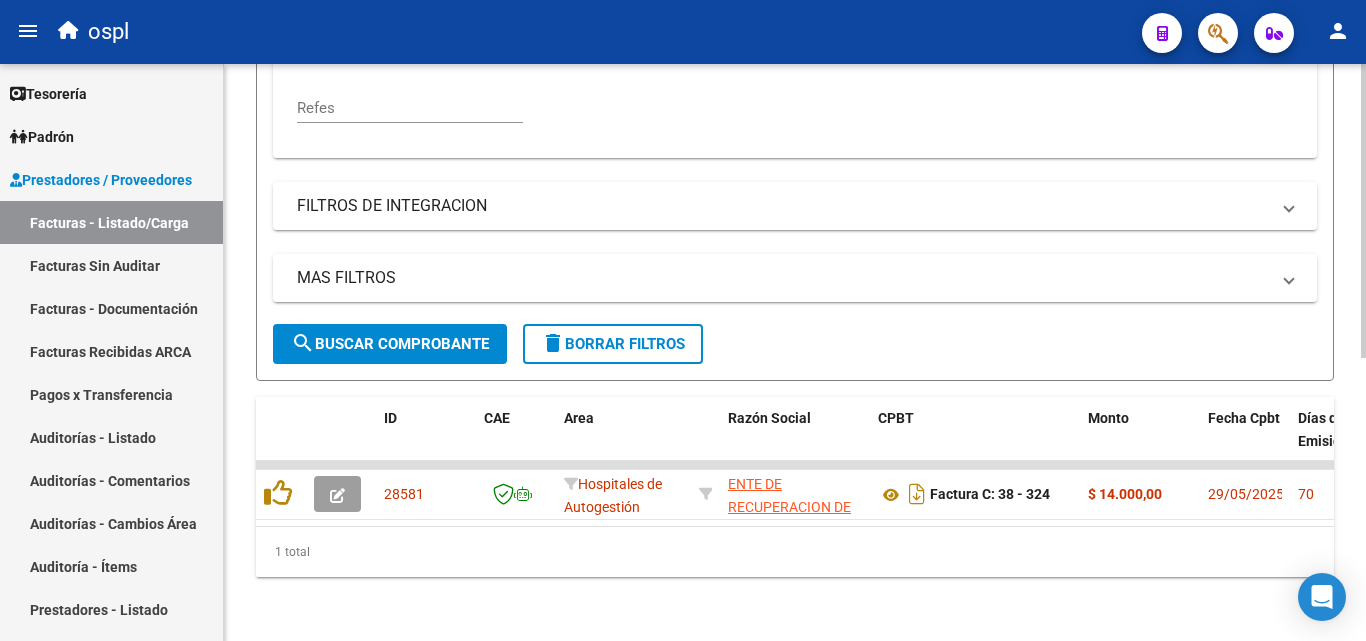 click on "Video tutorial   PRESTADORES -> Listado de CPBTs Emitidos por Prestadores / Proveedores (alt+q)   Cargar Comprobante
Carga Masiva  cloud_download  CSV  cloud_download  EXCEL  cloud_download  Estandar   Descarga Masiva
Filtros Id Hospitales de Autogestión Area Seleccionar Gerenciador Seleccionar Gerenciador No Confirmado Todos Cargado desde Masivo   Mostrar totalizadores   FILTROS DEL COMPROBANTE  Comprobante Tipo Comprobante Tipo 1/5/2025 1/5/2025 – 31/5/2025 End date Fec. Comprobante Desde / Hasta Días Emisión Desde(cant. días) Días Emisión Hasta(cant. días) CUIT / Razón Social Pto. Venta Nro. Comprobante Código SSS CAE Válido CAE Válido Todos Cargado Módulo Hosp. Todos Tiene facturacion Apócrifa Hospital Refes  FILTROS DE INTEGRACION  Período De Prestación Campos del Archivo de Rendición Devuelto x SSS (dr_envio) Todos Rendido x SSS (dr_envio) Tipo de Registro Tipo de Registro Período Presentación Período Presentación Campos del Legajo Asociado (preaprobación) Todos Todos –" 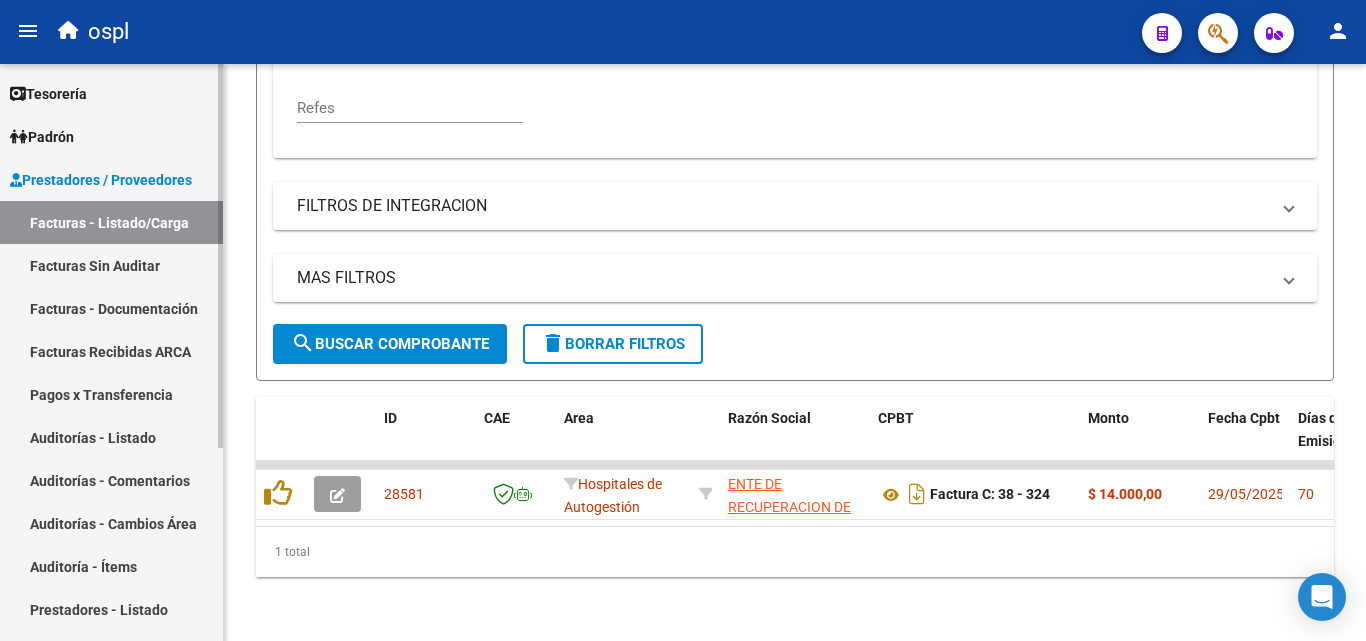 click on "Facturas Sin Auditar" at bounding box center (111, 265) 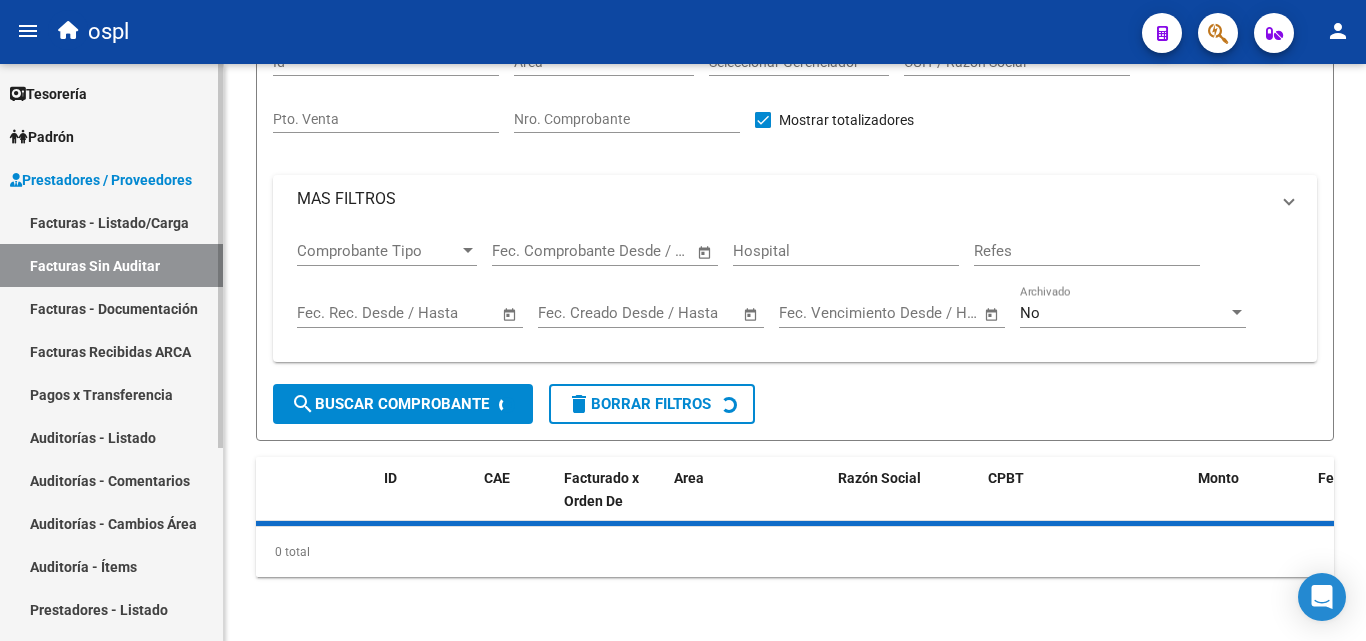 scroll, scrollTop: 0, scrollLeft: 0, axis: both 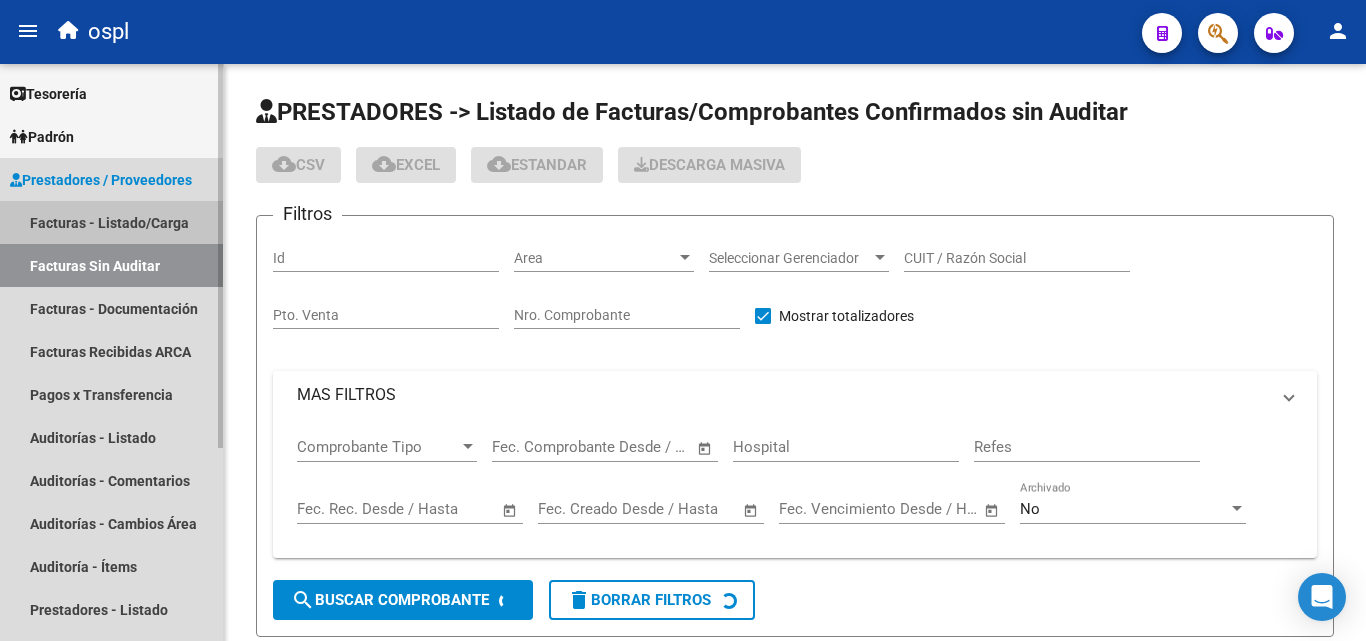 click on "Facturas - Listado/Carga" at bounding box center (111, 222) 